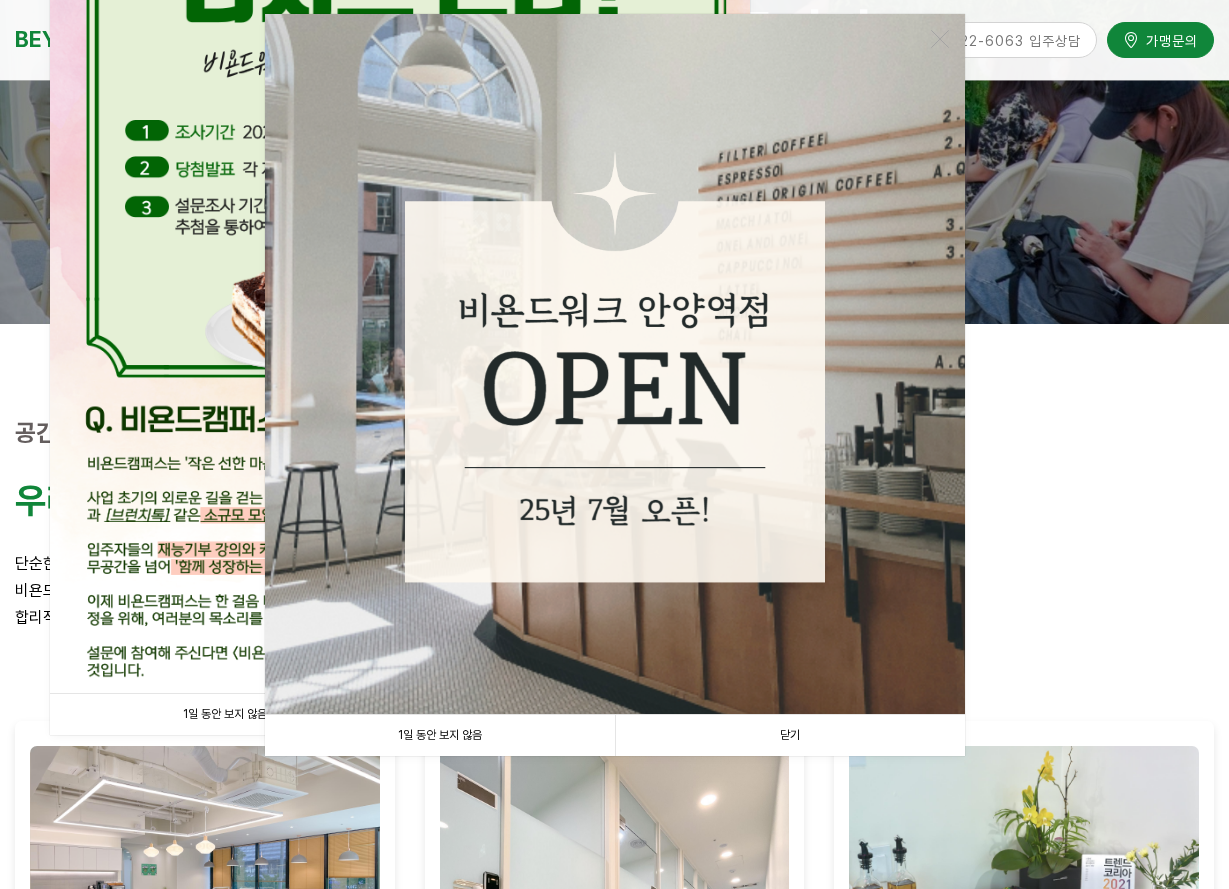 scroll, scrollTop: 300, scrollLeft: 0, axis: vertical 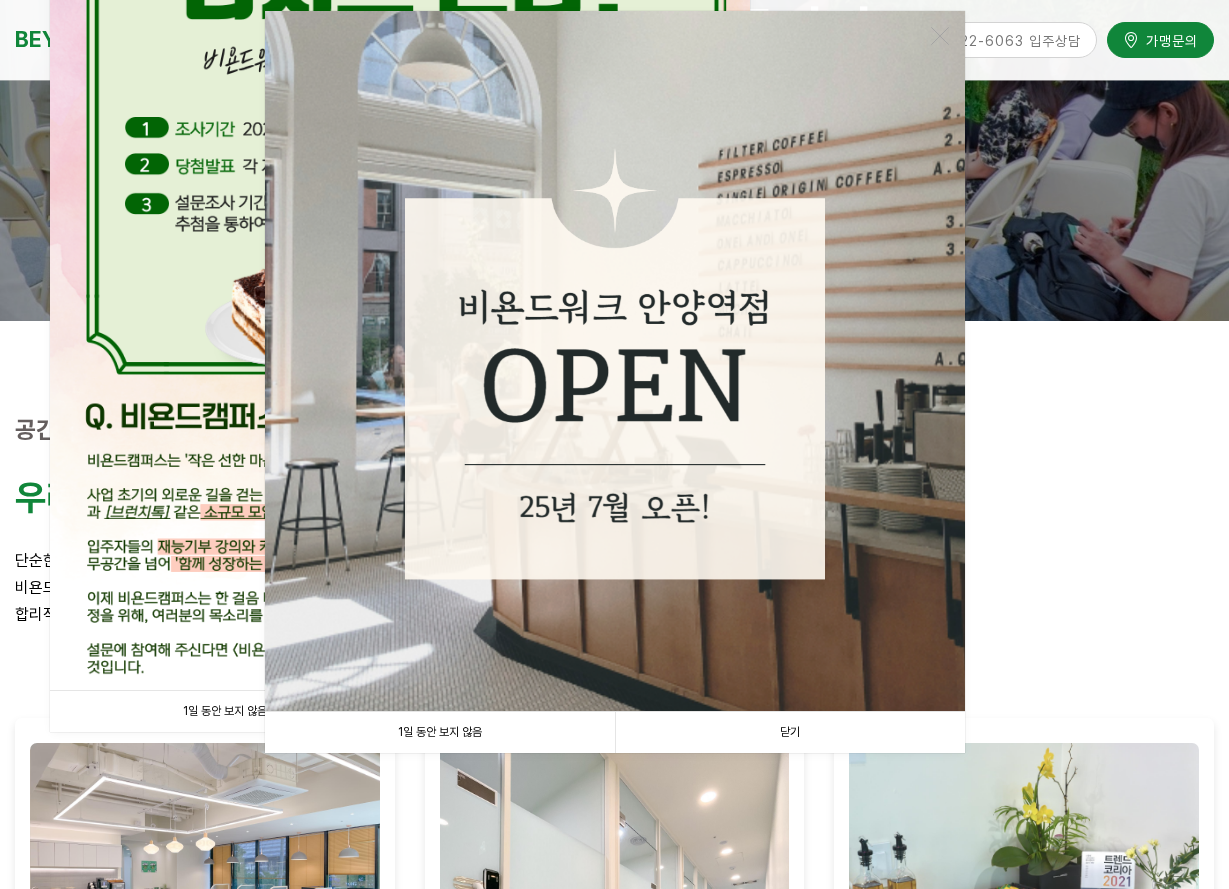 click on "닫기" at bounding box center (790, 732) 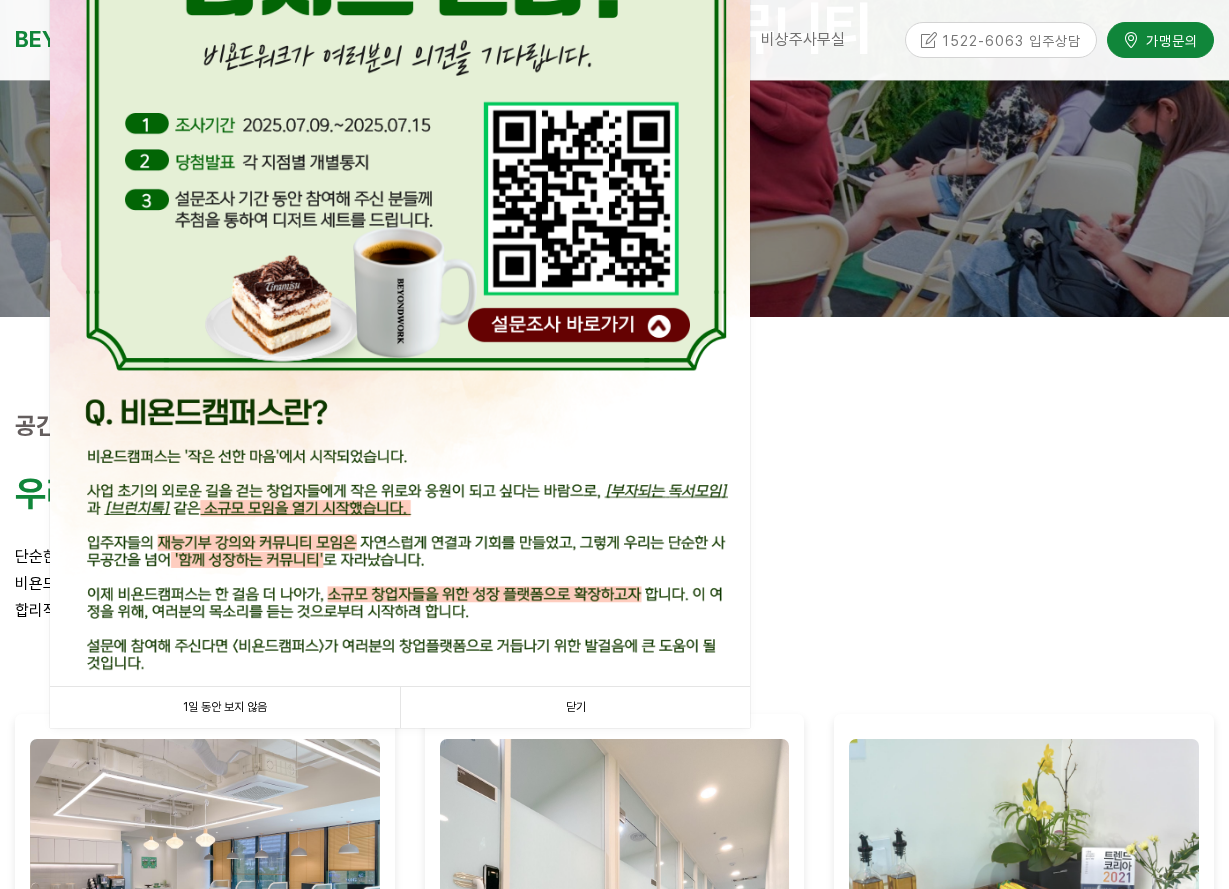 scroll, scrollTop: 300, scrollLeft: 0, axis: vertical 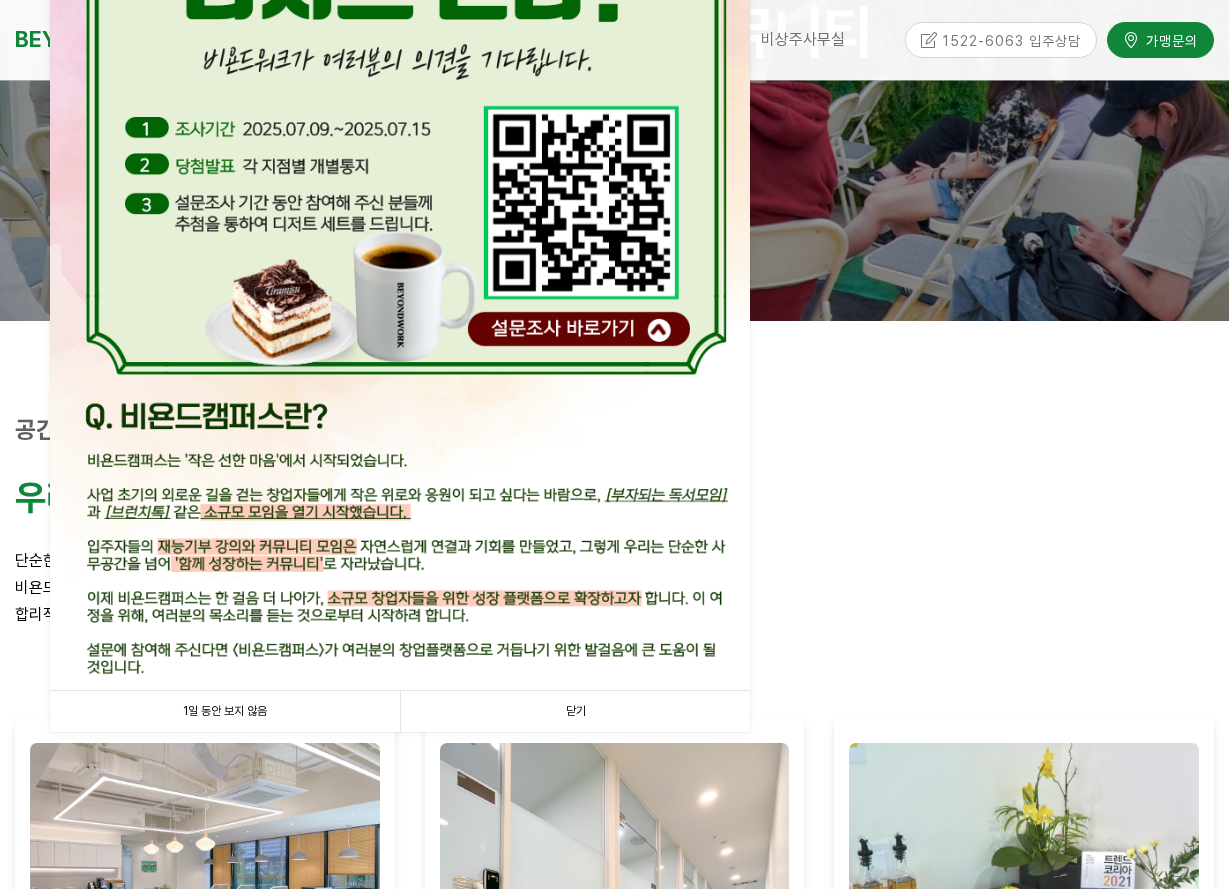 click on "닫기" at bounding box center (575, 711) 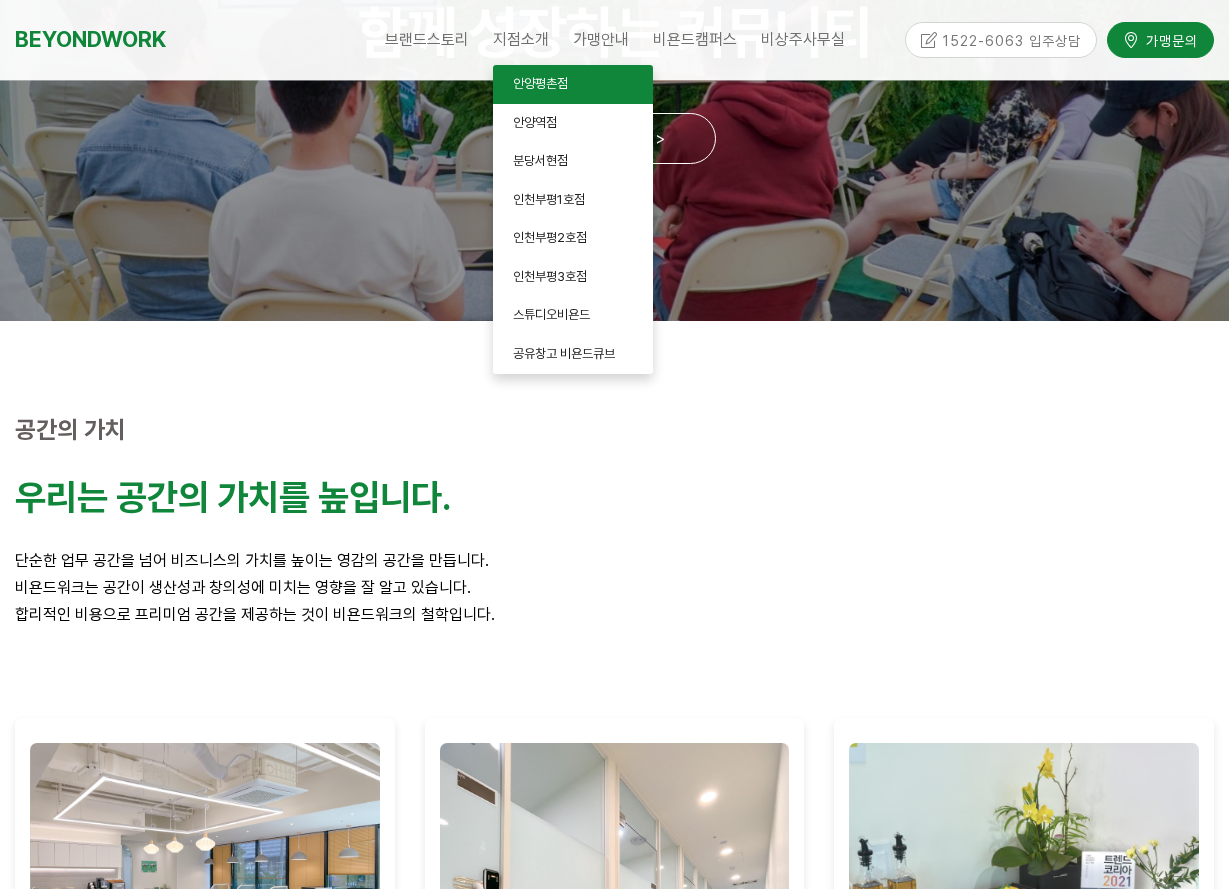 click on "안양평촌점" at bounding box center (540, 83) 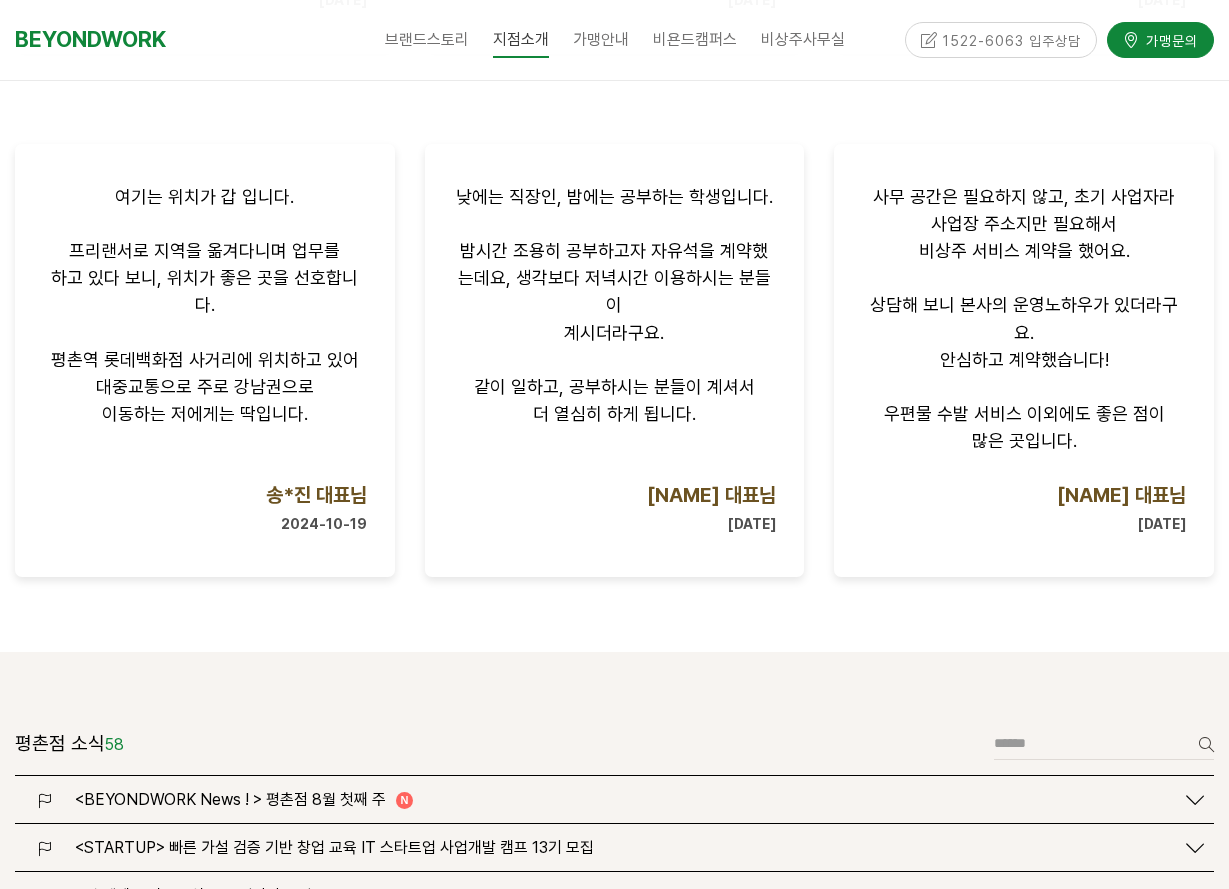 scroll, scrollTop: 2100, scrollLeft: 0, axis: vertical 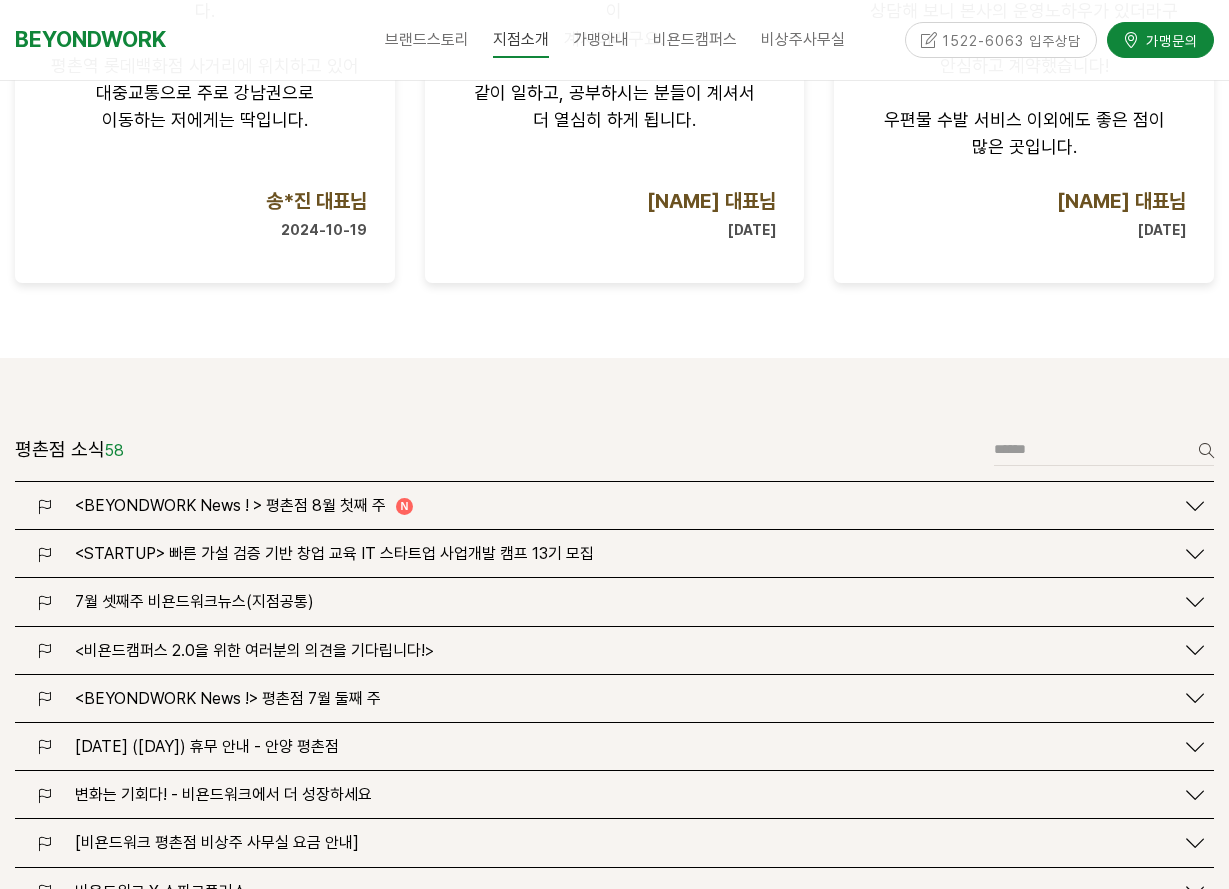 click on "<BEYONDWORK News ! > 평촌점 8월 첫째 주" at bounding box center [230, 505] 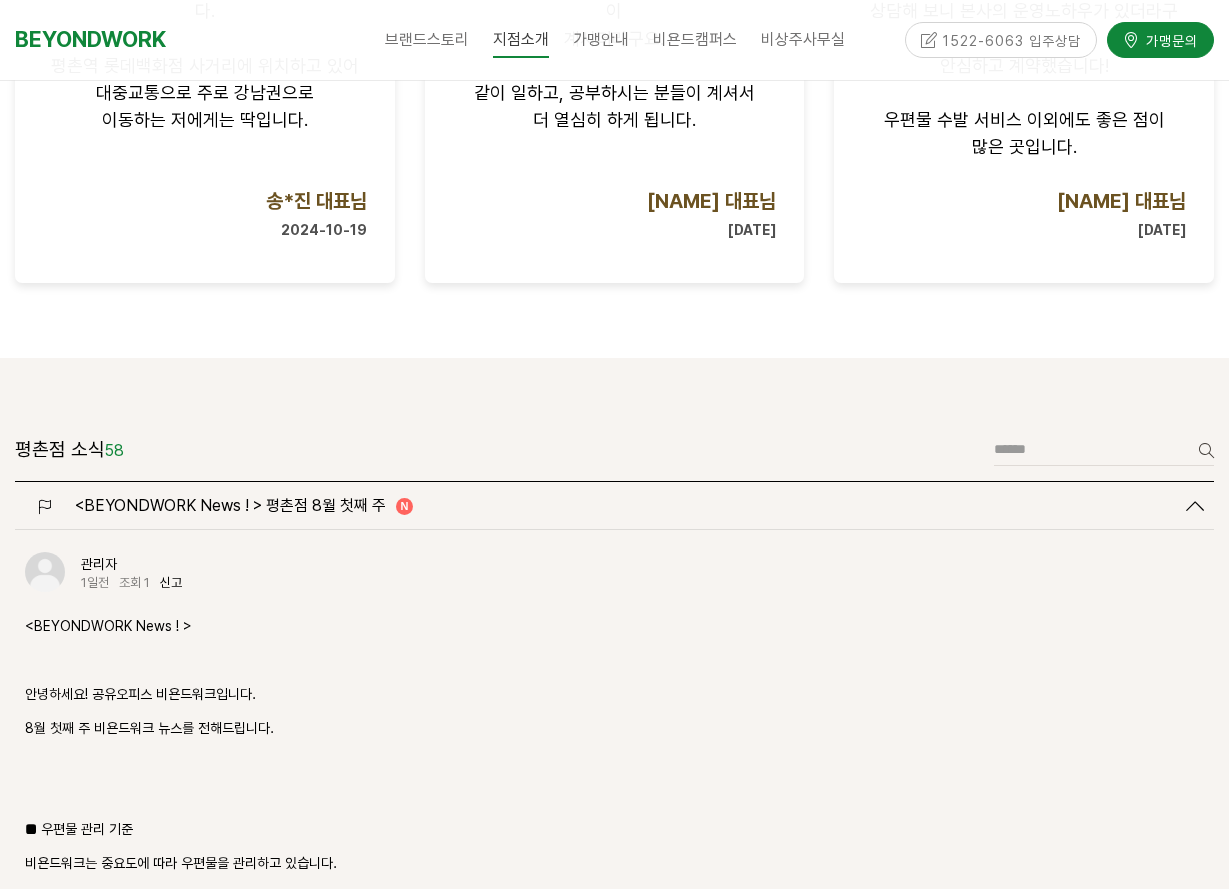 scroll, scrollTop: 2200, scrollLeft: 0, axis: vertical 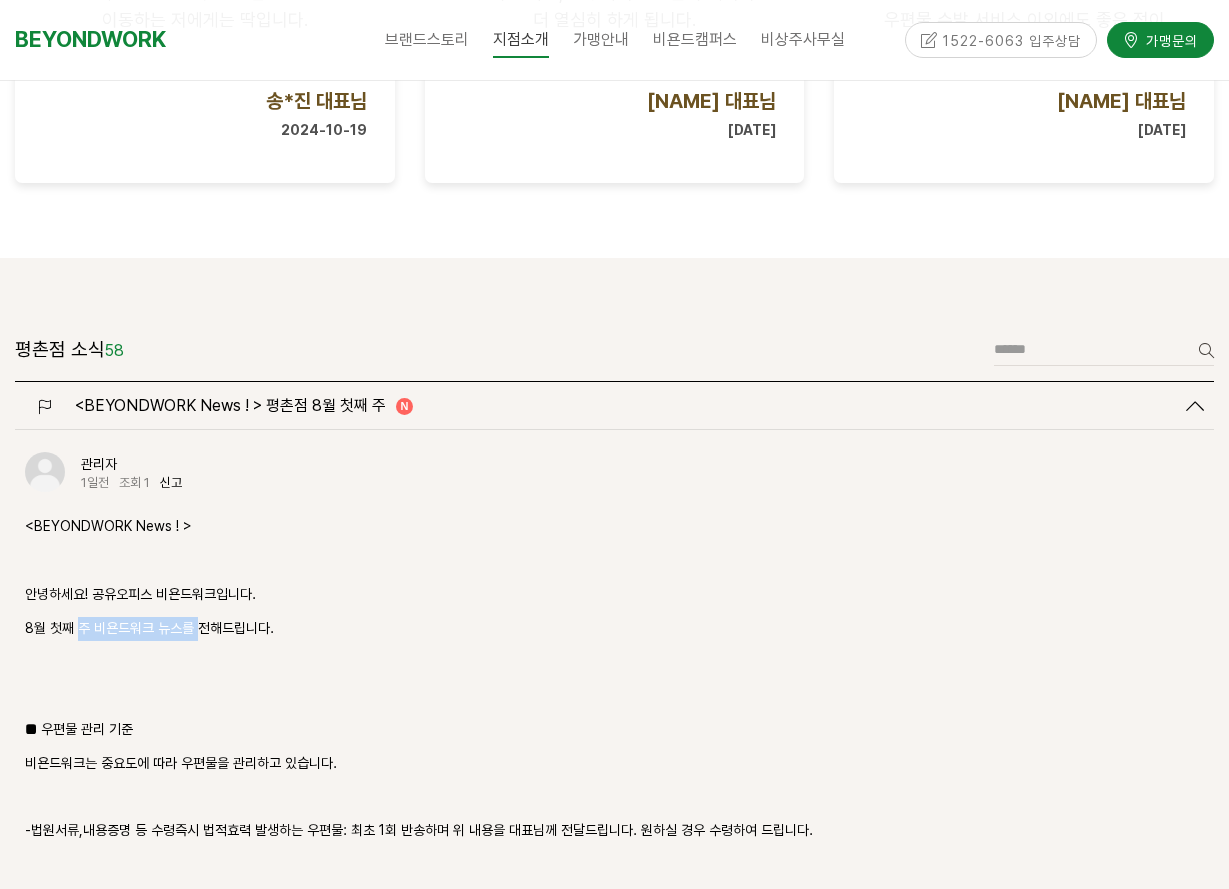 drag, startPoint x: 80, startPoint y: 604, endPoint x: 202, endPoint y: 602, distance: 122.016396 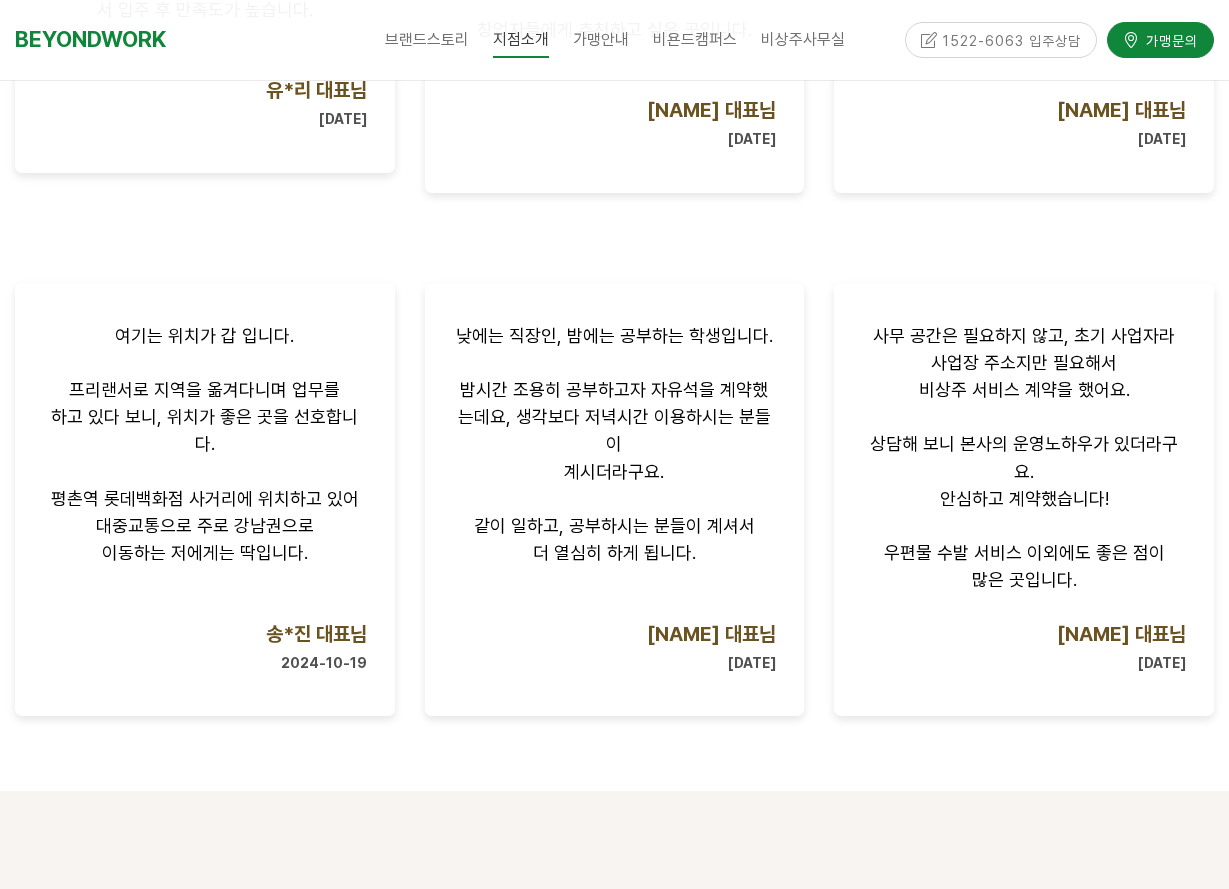 scroll, scrollTop: 1300, scrollLeft: 0, axis: vertical 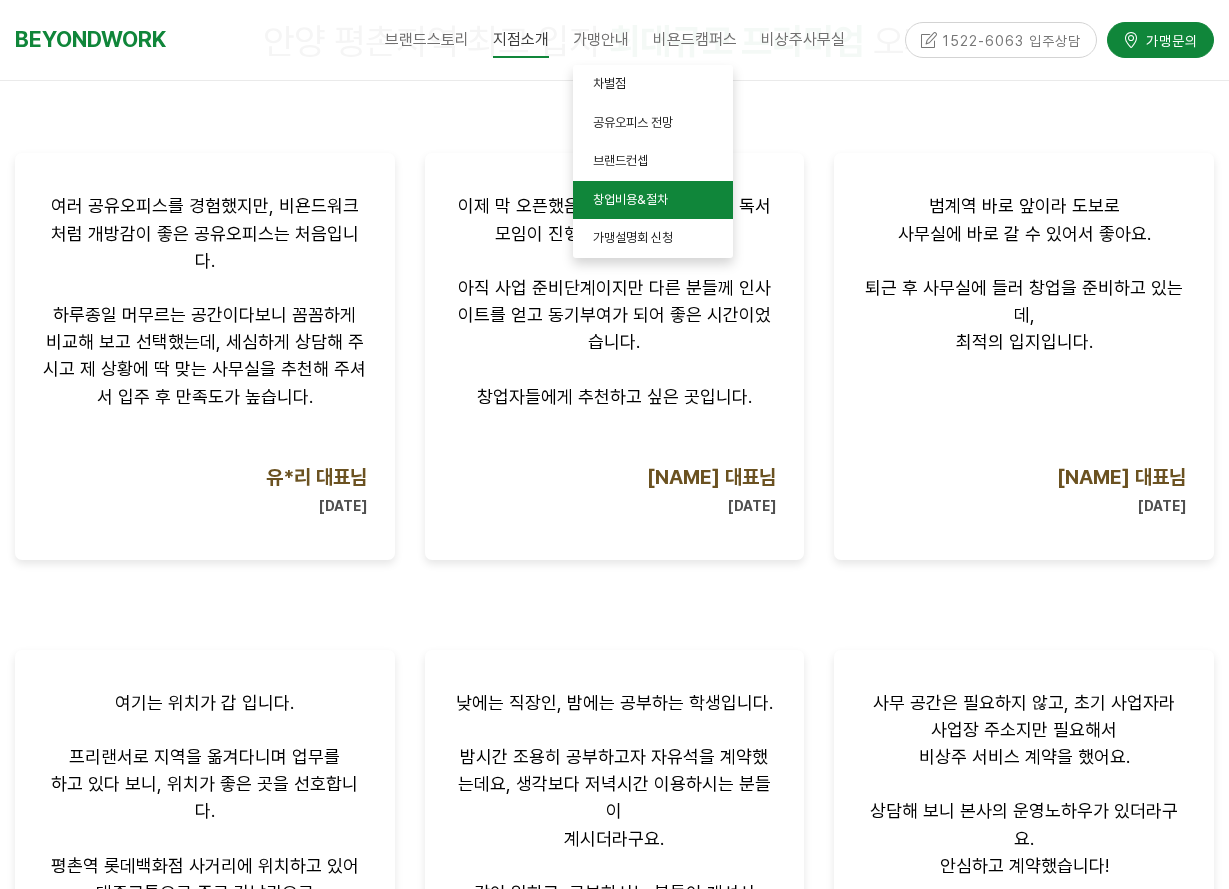click on "창업비용&절차" at bounding box center (630, 199) 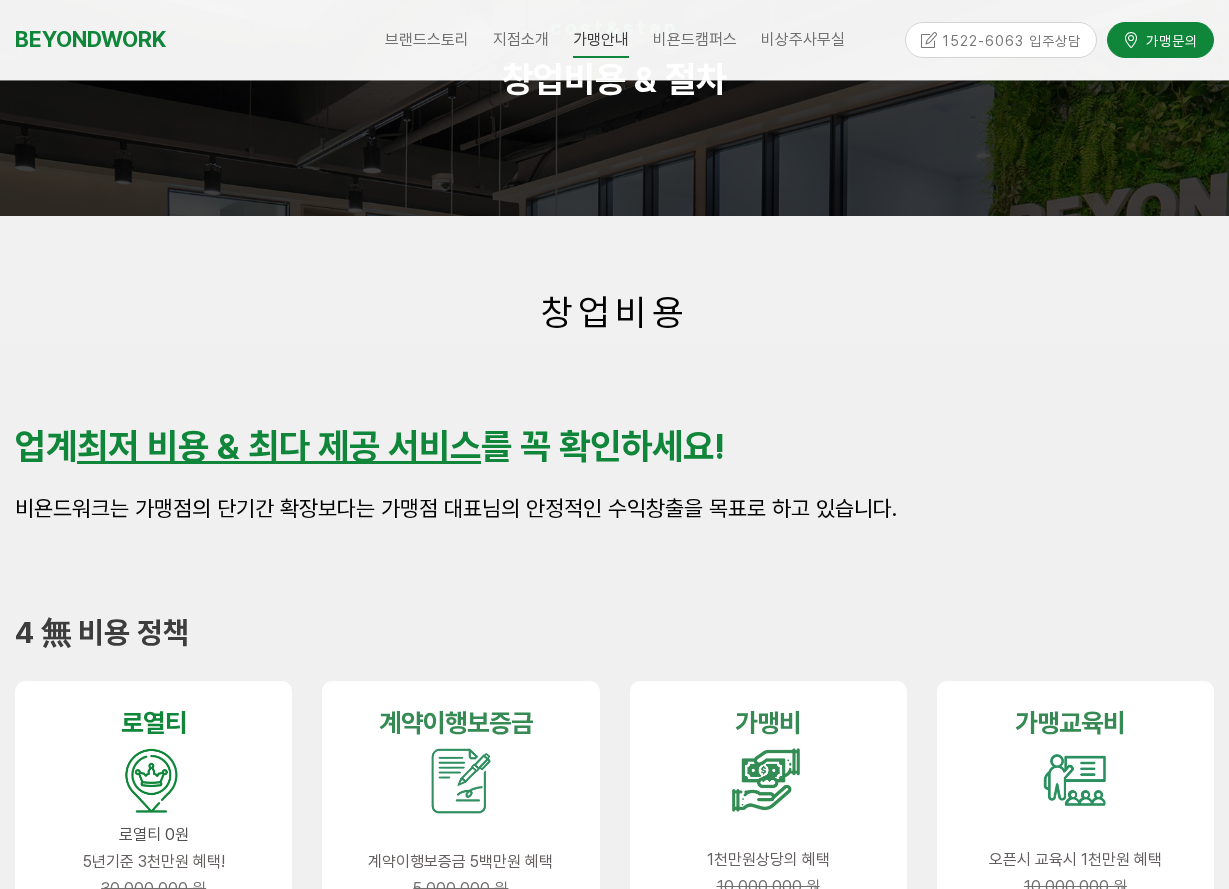 scroll, scrollTop: 200, scrollLeft: 0, axis: vertical 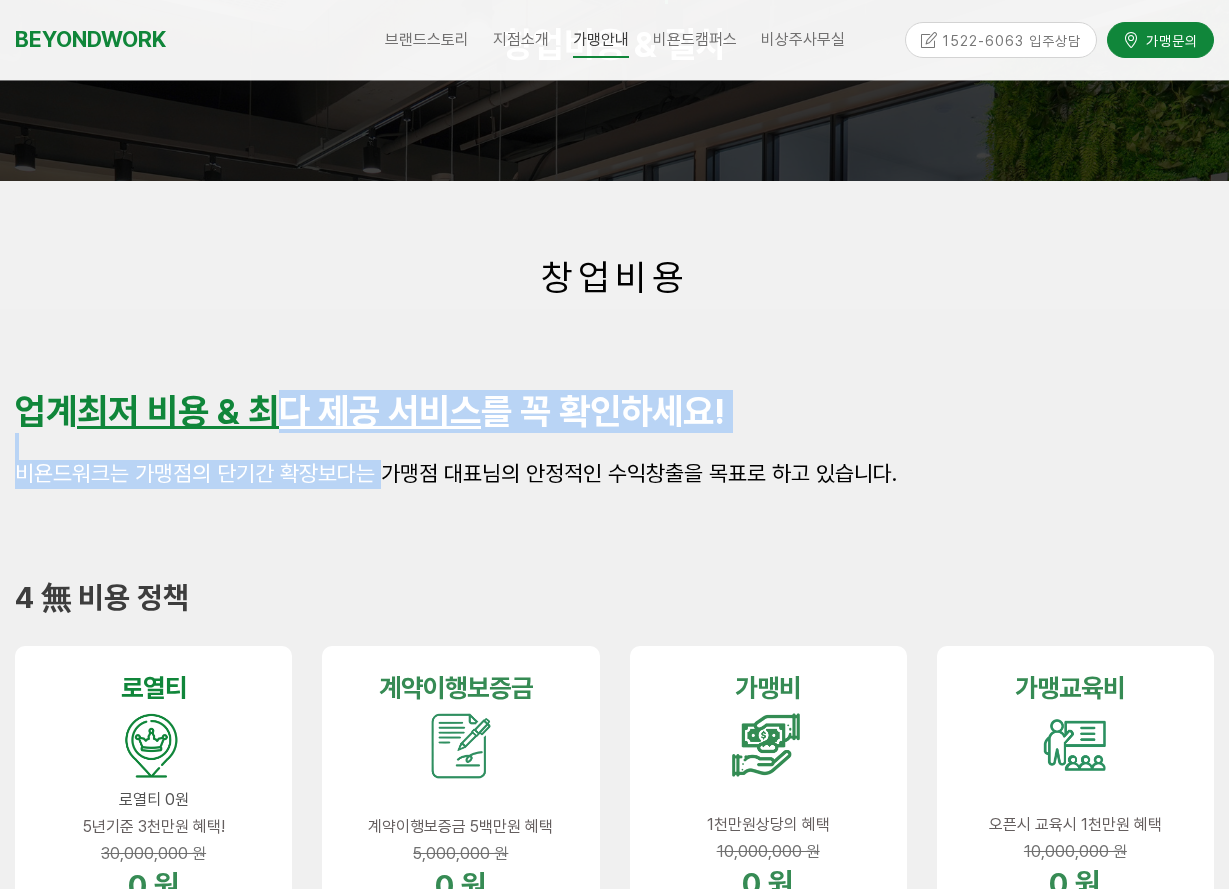 drag, startPoint x: 377, startPoint y: 478, endPoint x: 287, endPoint y: 423, distance: 105.47511 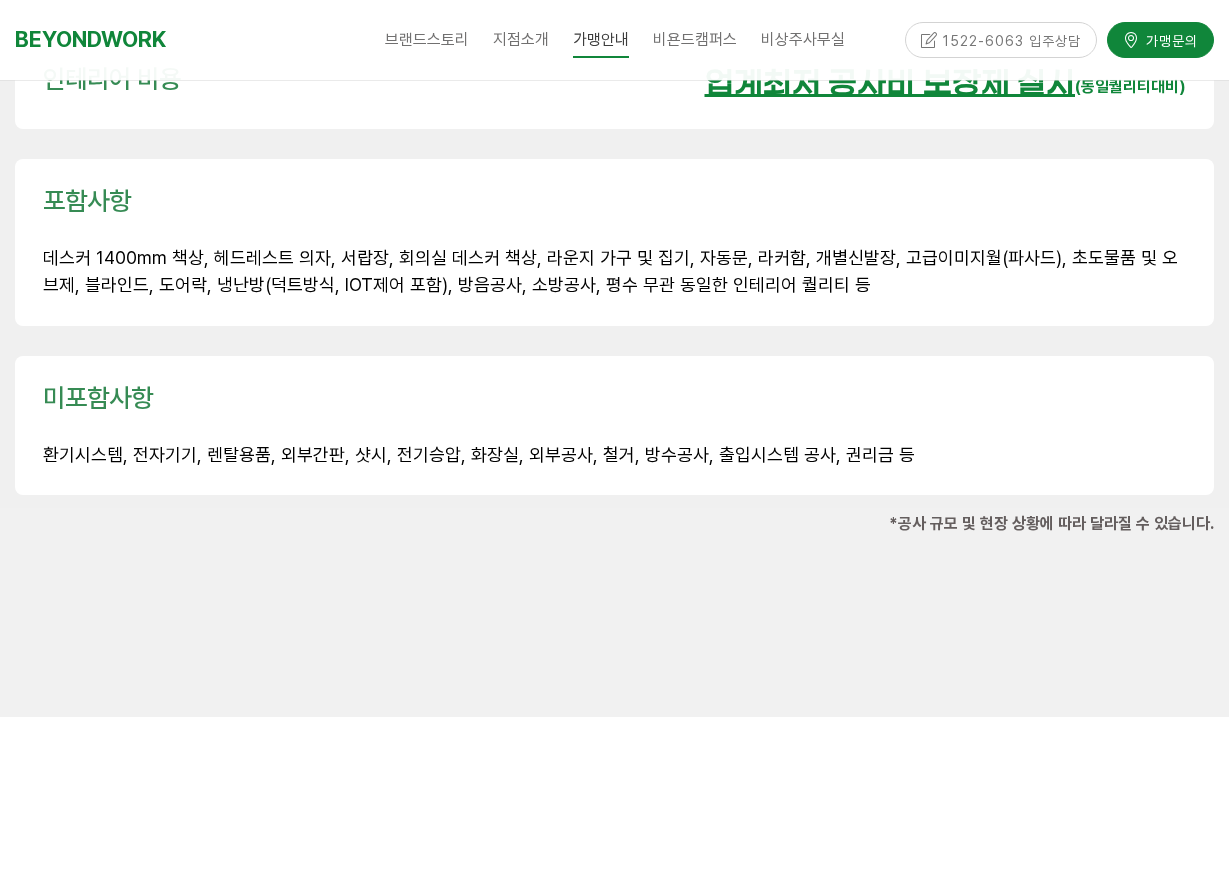scroll, scrollTop: 3100, scrollLeft: 0, axis: vertical 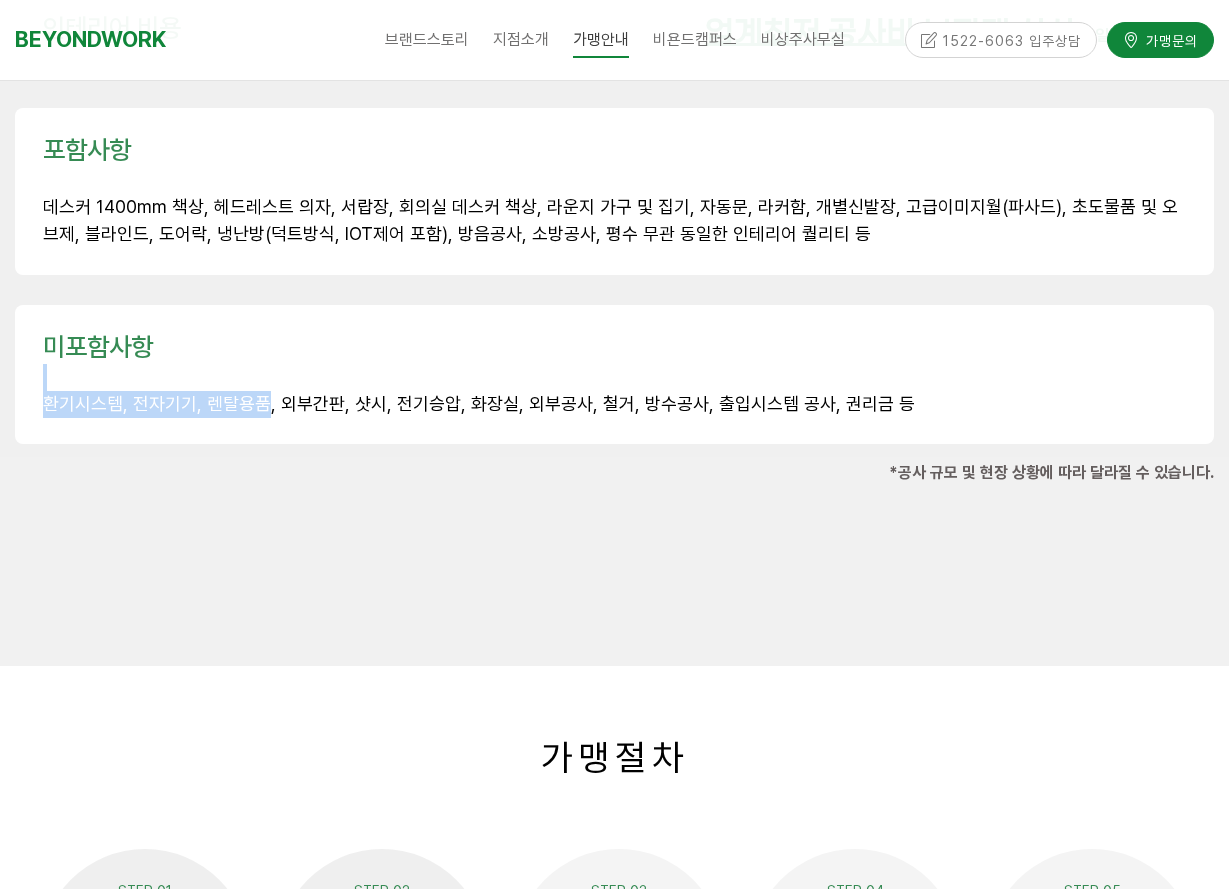 drag, startPoint x: 263, startPoint y: 349, endPoint x: 261, endPoint y: 403, distance: 54.037025 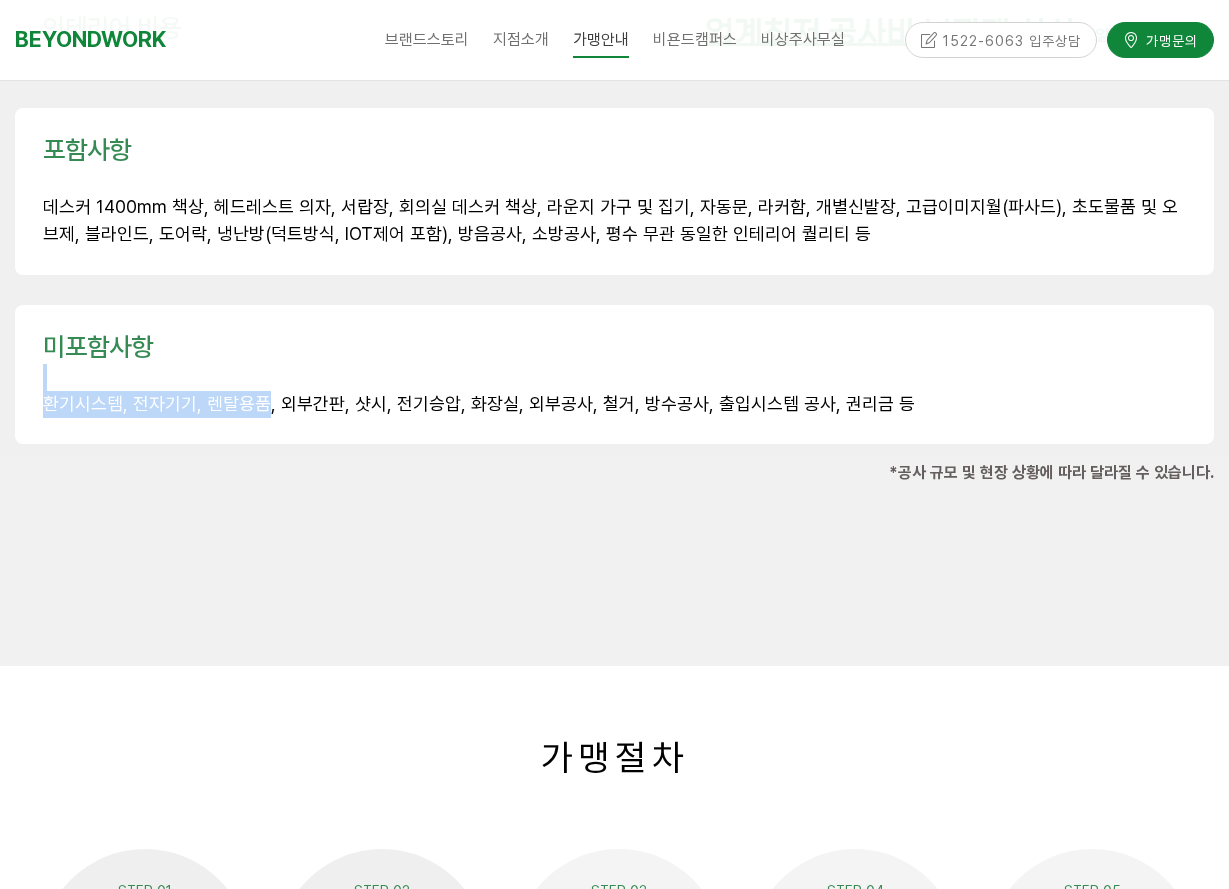 click on "미포함사항 환기시스템, 전자기기, 렌탈용품, 외부간판, 샷시, 전기승압, 화장실, 외부공사, 철거, 방수공사, 출입시스템 공사, 권리금 등" at bounding box center (614, 375) 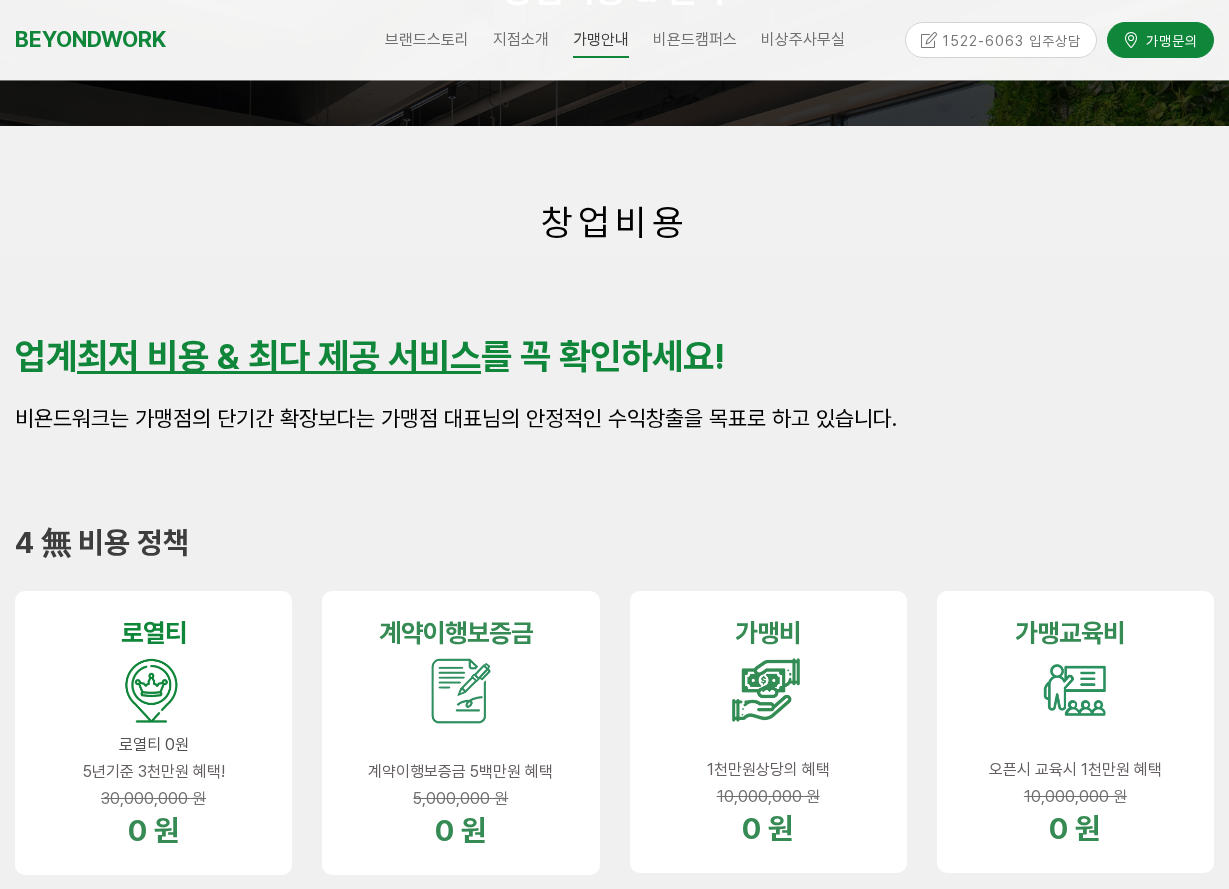 scroll, scrollTop: 0, scrollLeft: 0, axis: both 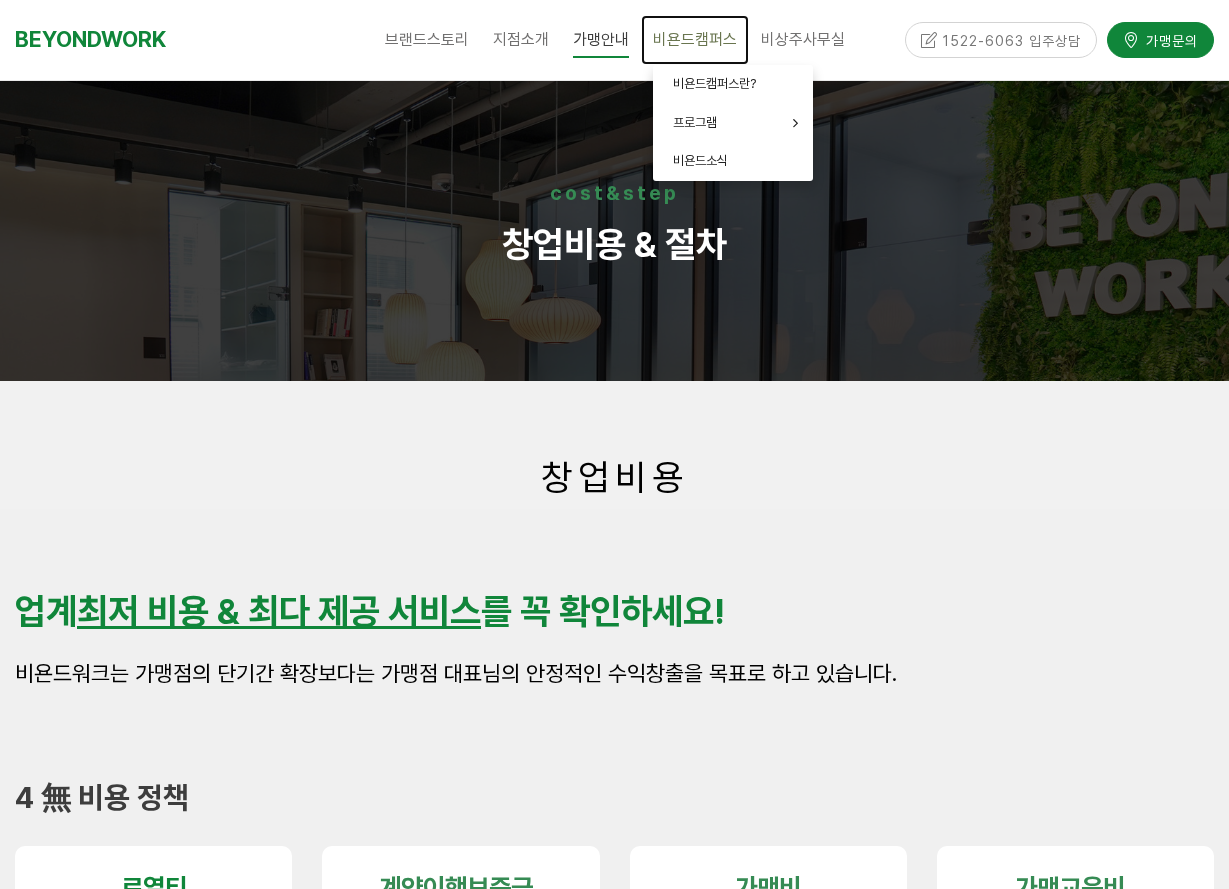 click on "비욘드캠퍼스" at bounding box center [695, 40] 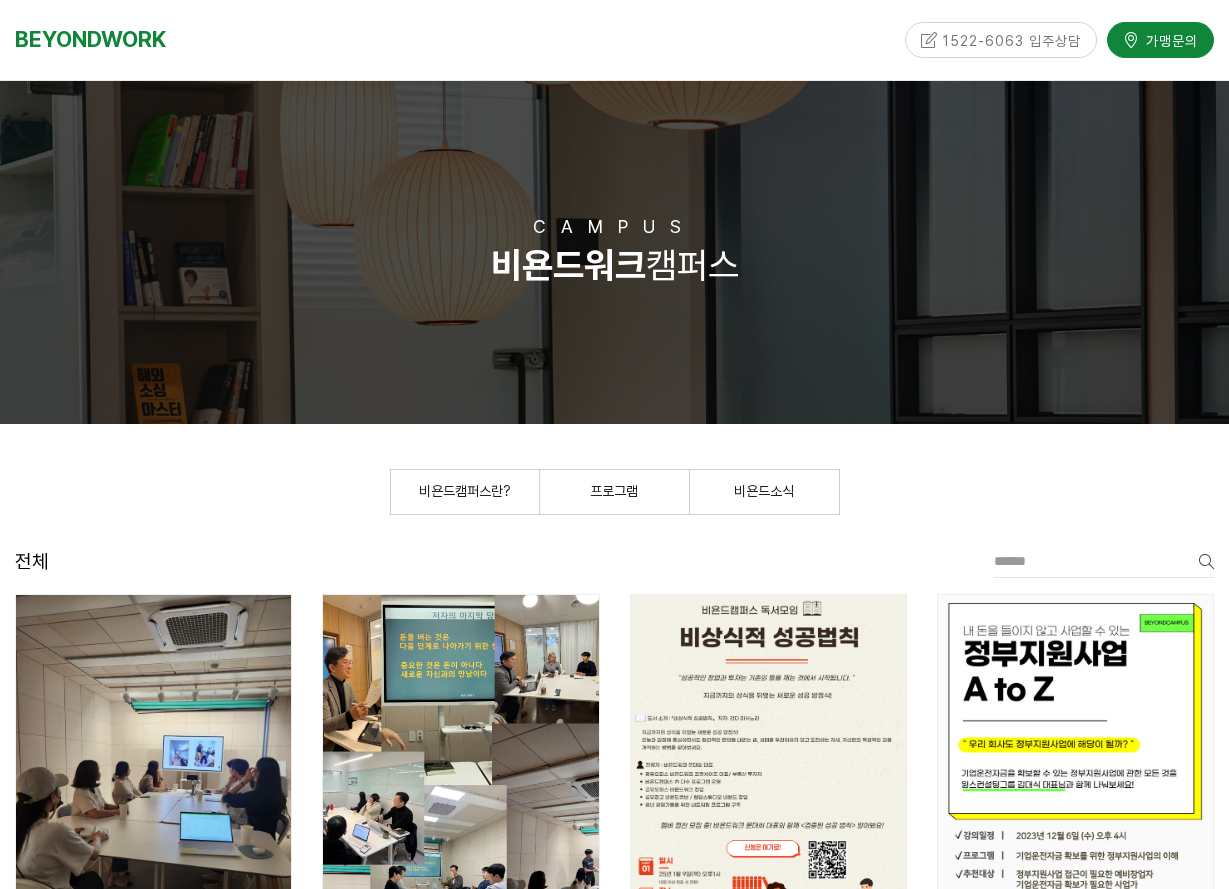 scroll, scrollTop: 0, scrollLeft: 0, axis: both 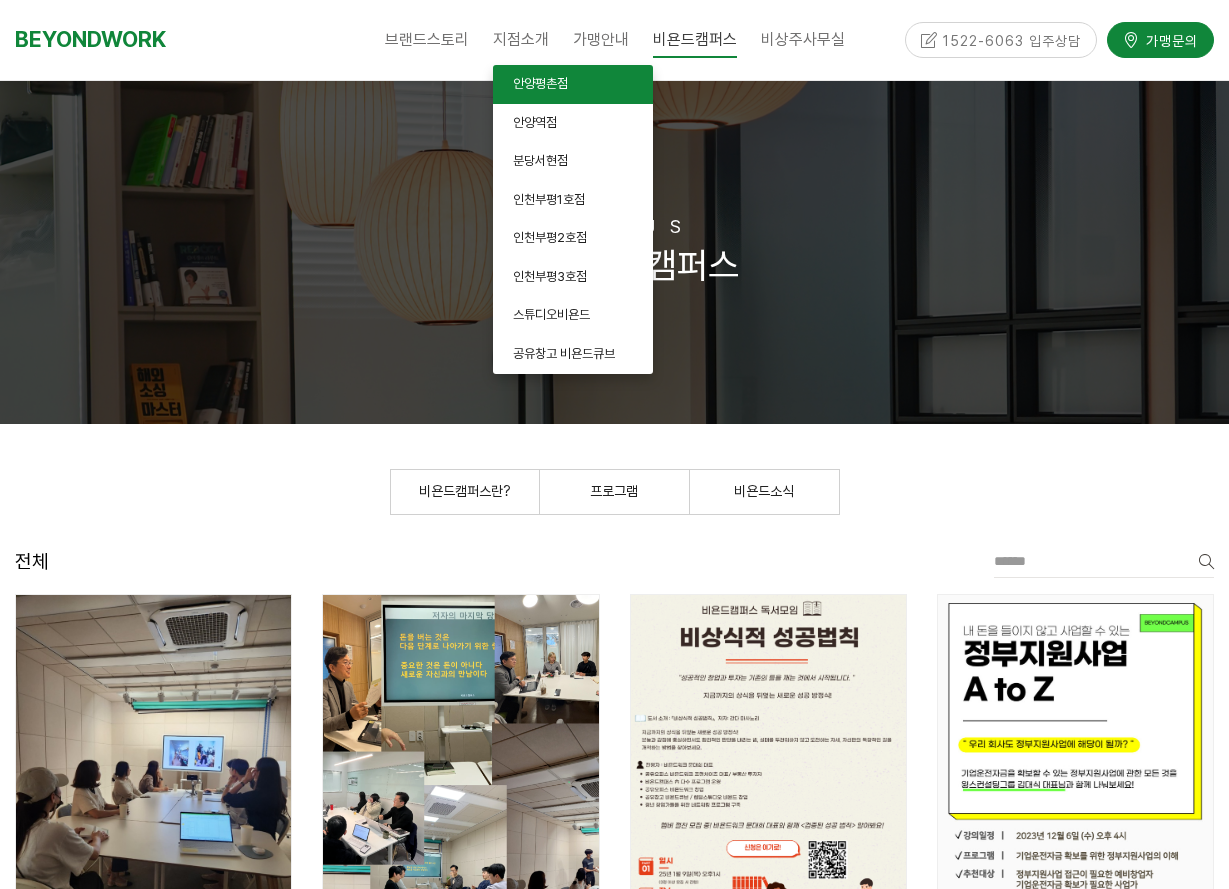 click on "안양평촌점" at bounding box center (540, 83) 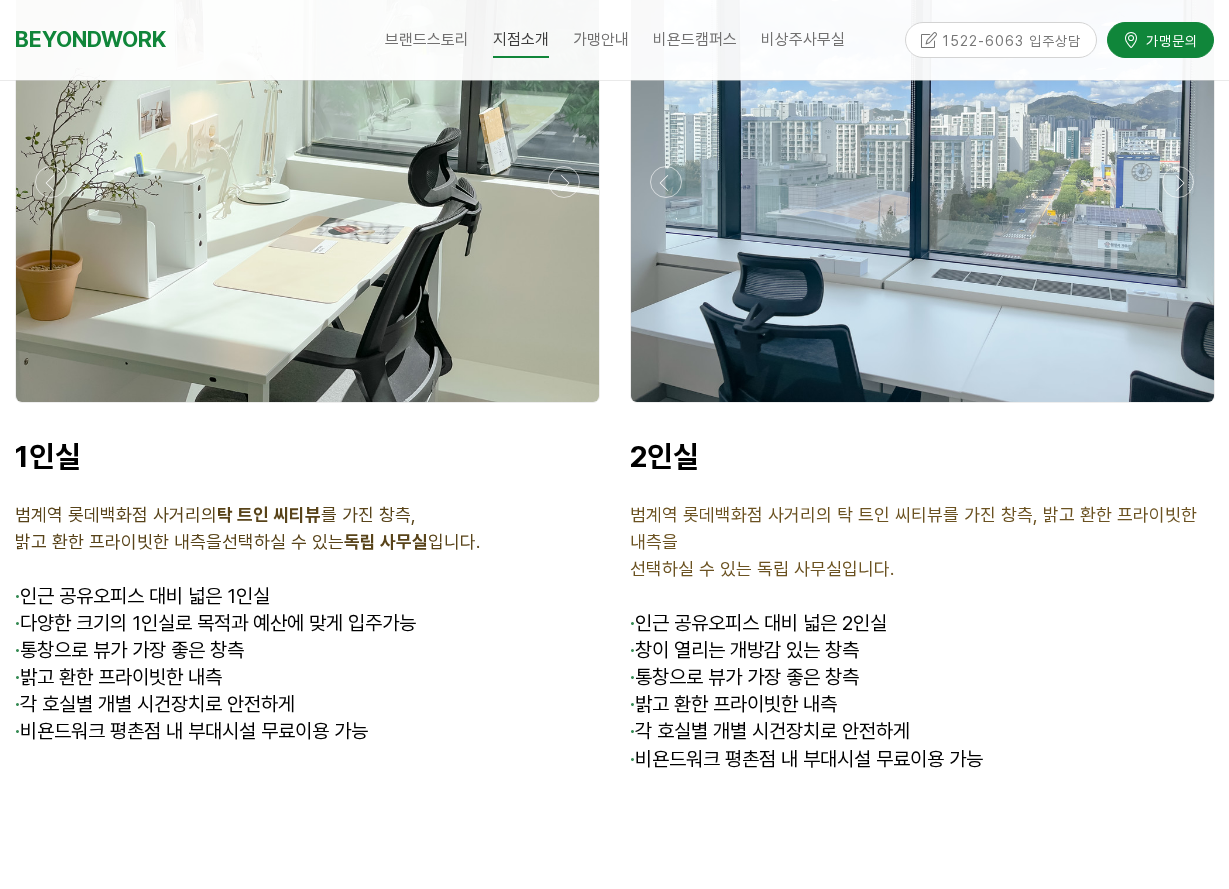 scroll, scrollTop: 5100, scrollLeft: 0, axis: vertical 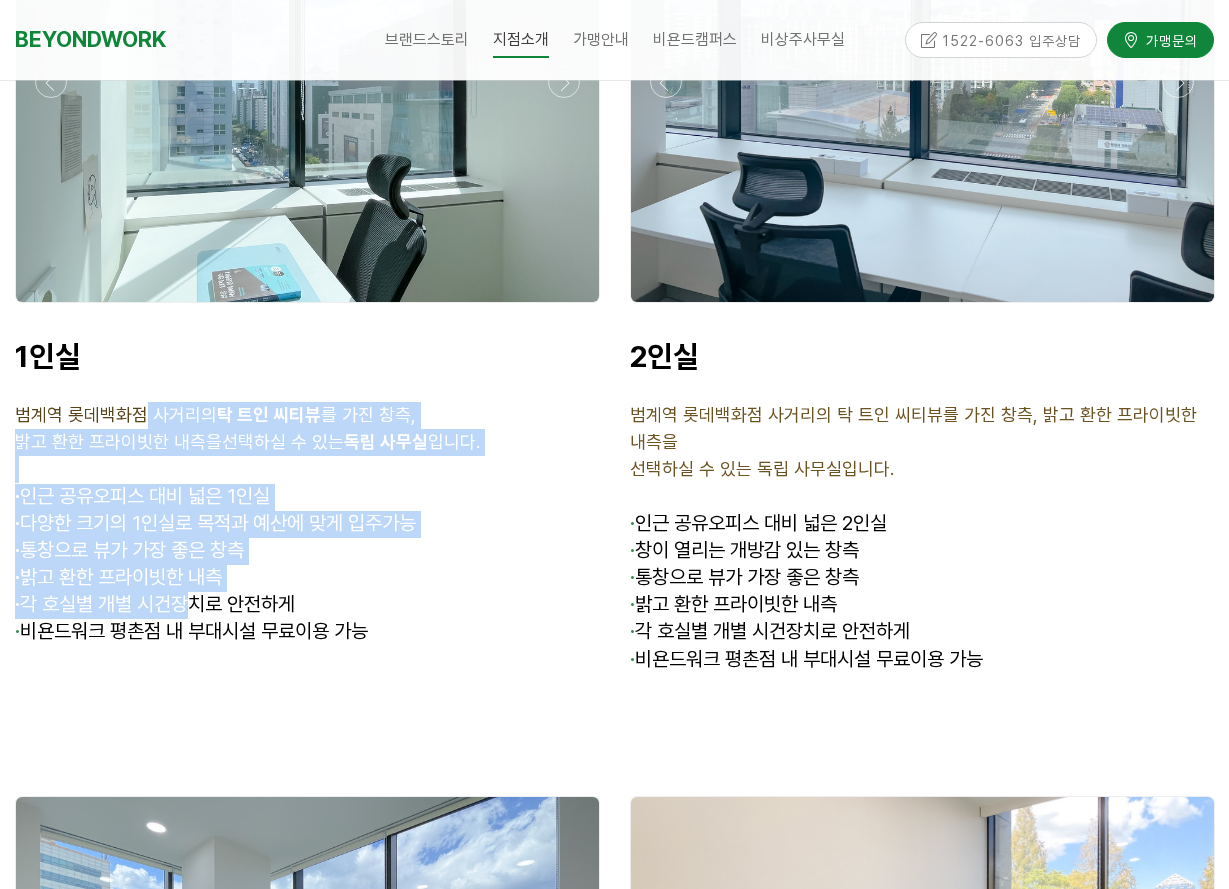 drag, startPoint x: 144, startPoint y: 337, endPoint x: 203, endPoint y: 515, distance: 187.52333 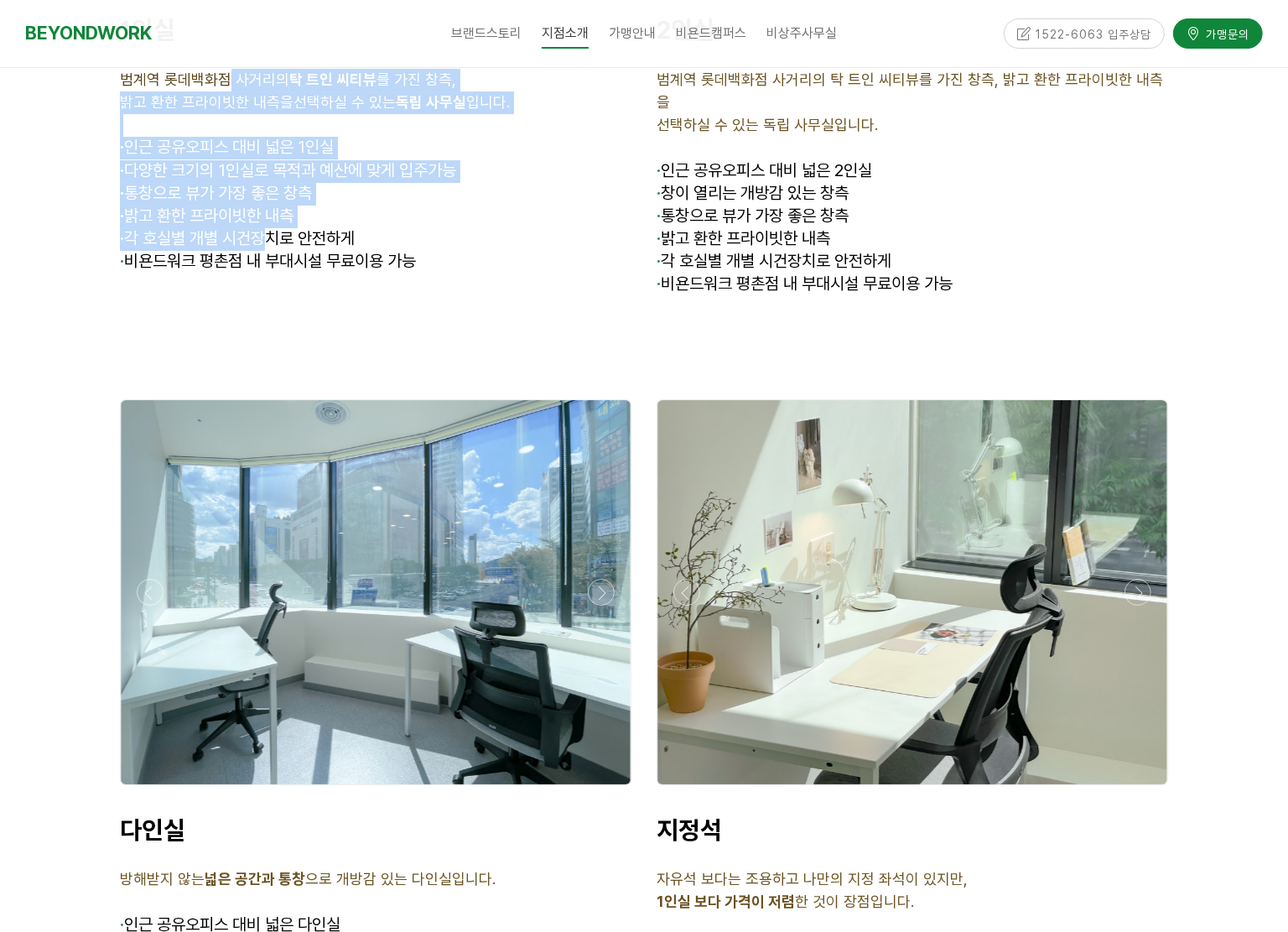 scroll, scrollTop: 4605, scrollLeft: 0, axis: vertical 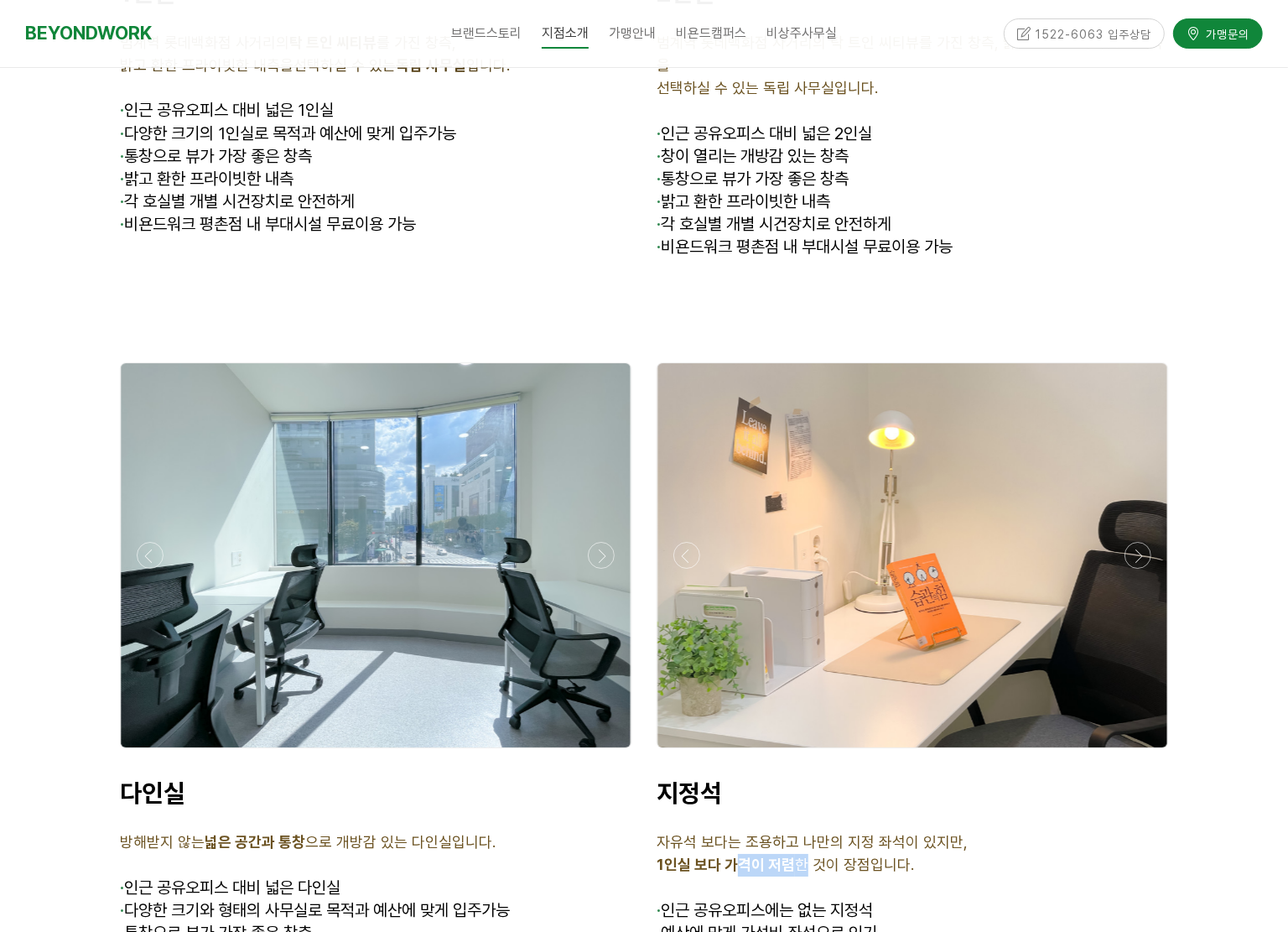 drag, startPoint x: 799, startPoint y: 768, endPoint x: 740, endPoint y: 762, distance: 59.3043 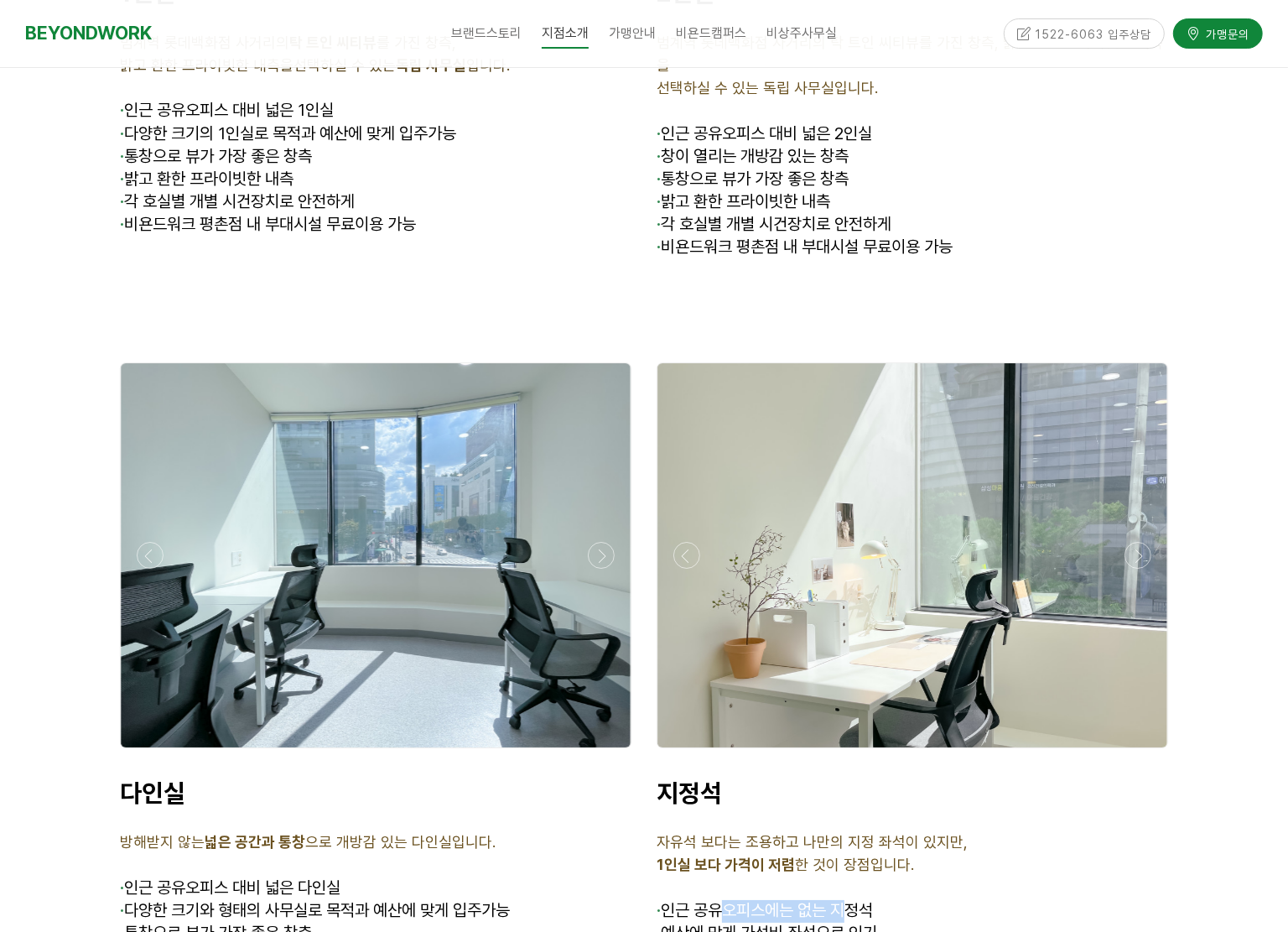 drag, startPoint x: 723, startPoint y: 815, endPoint x: 844, endPoint y: 820, distance: 121.10326 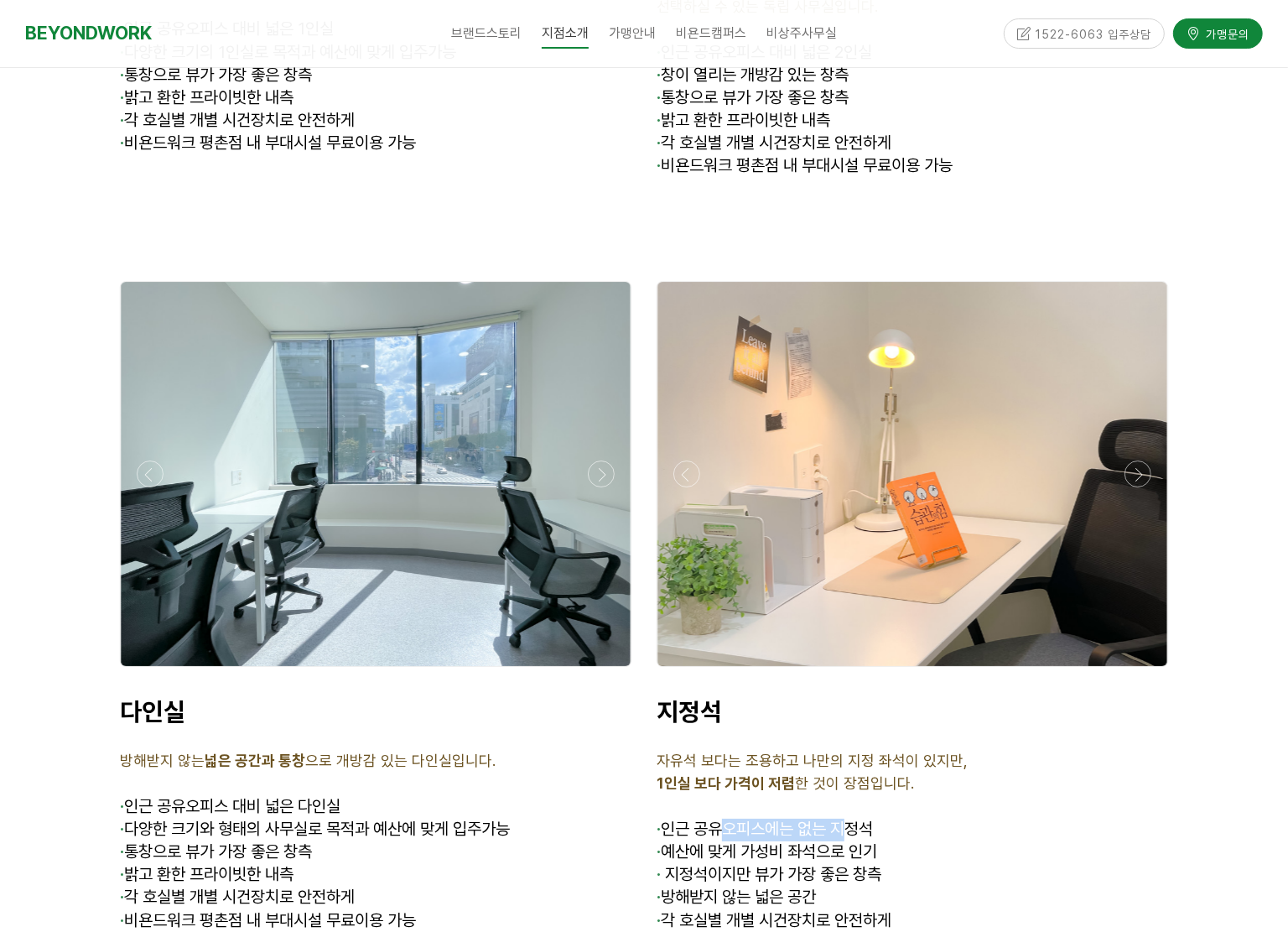 scroll, scrollTop: 4710, scrollLeft: 0, axis: vertical 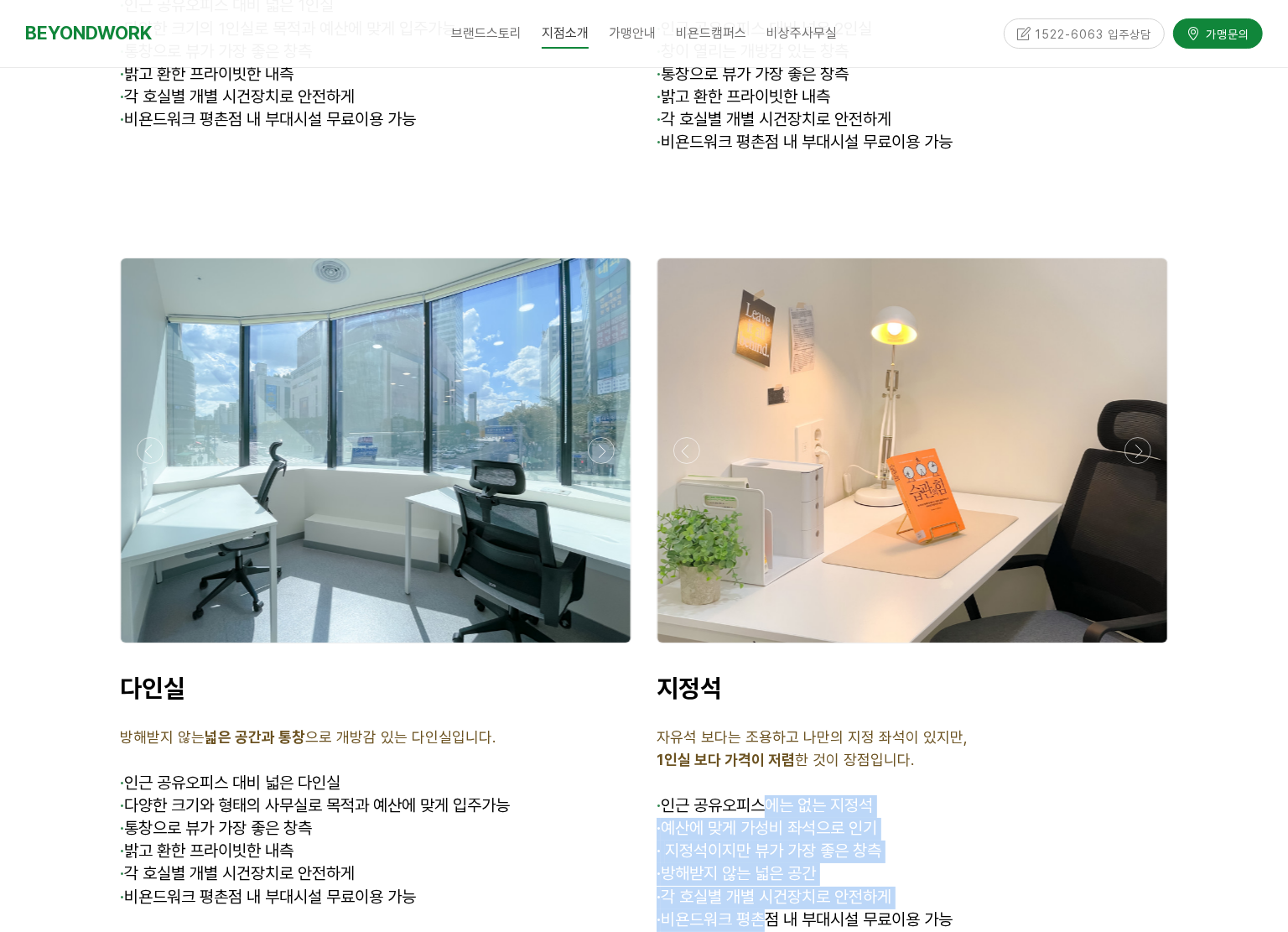 drag, startPoint x: 770, startPoint y: 829, endPoint x: 767, endPoint y: 706, distance: 123.03658 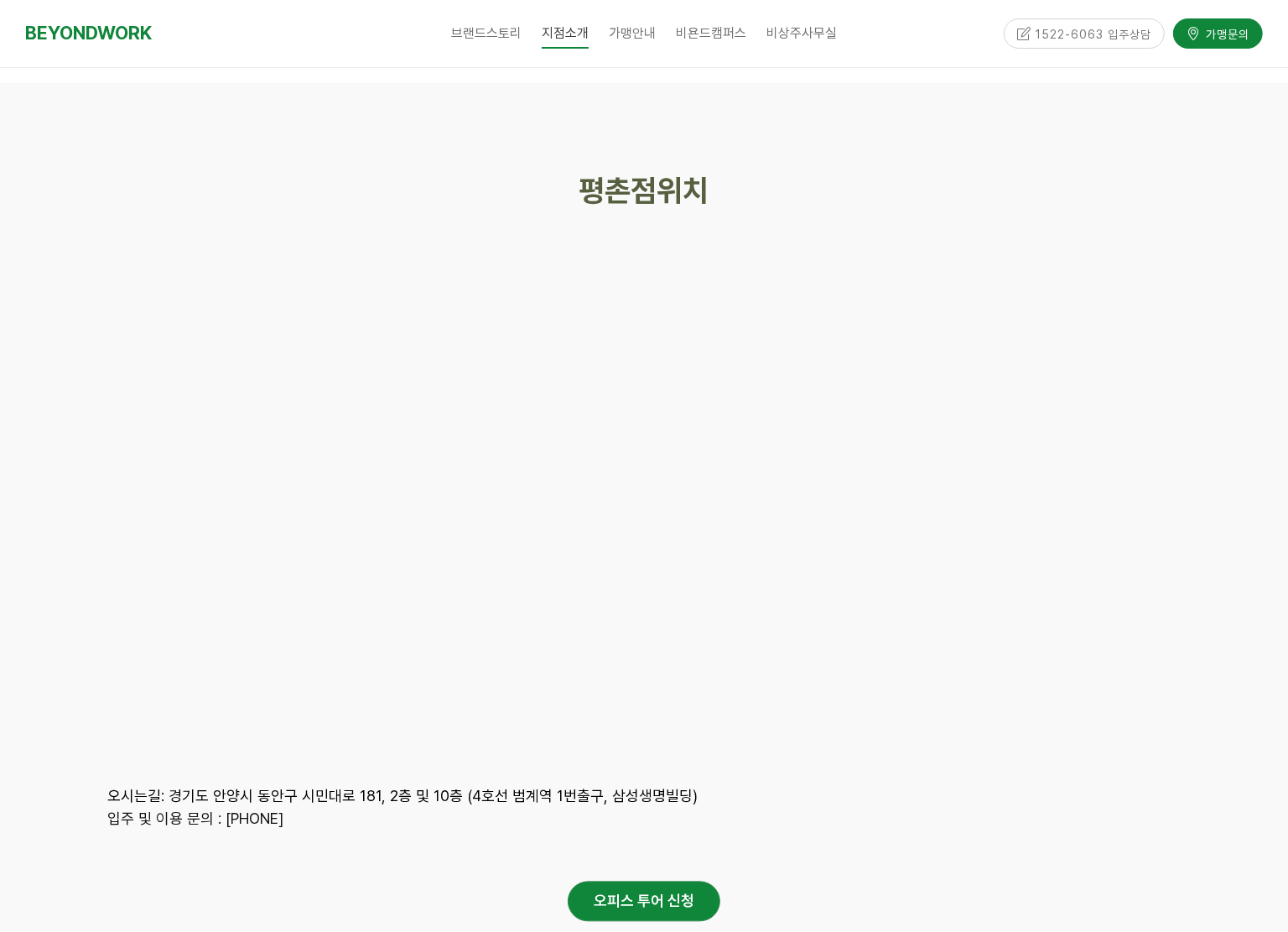 scroll, scrollTop: 7542, scrollLeft: 0, axis: vertical 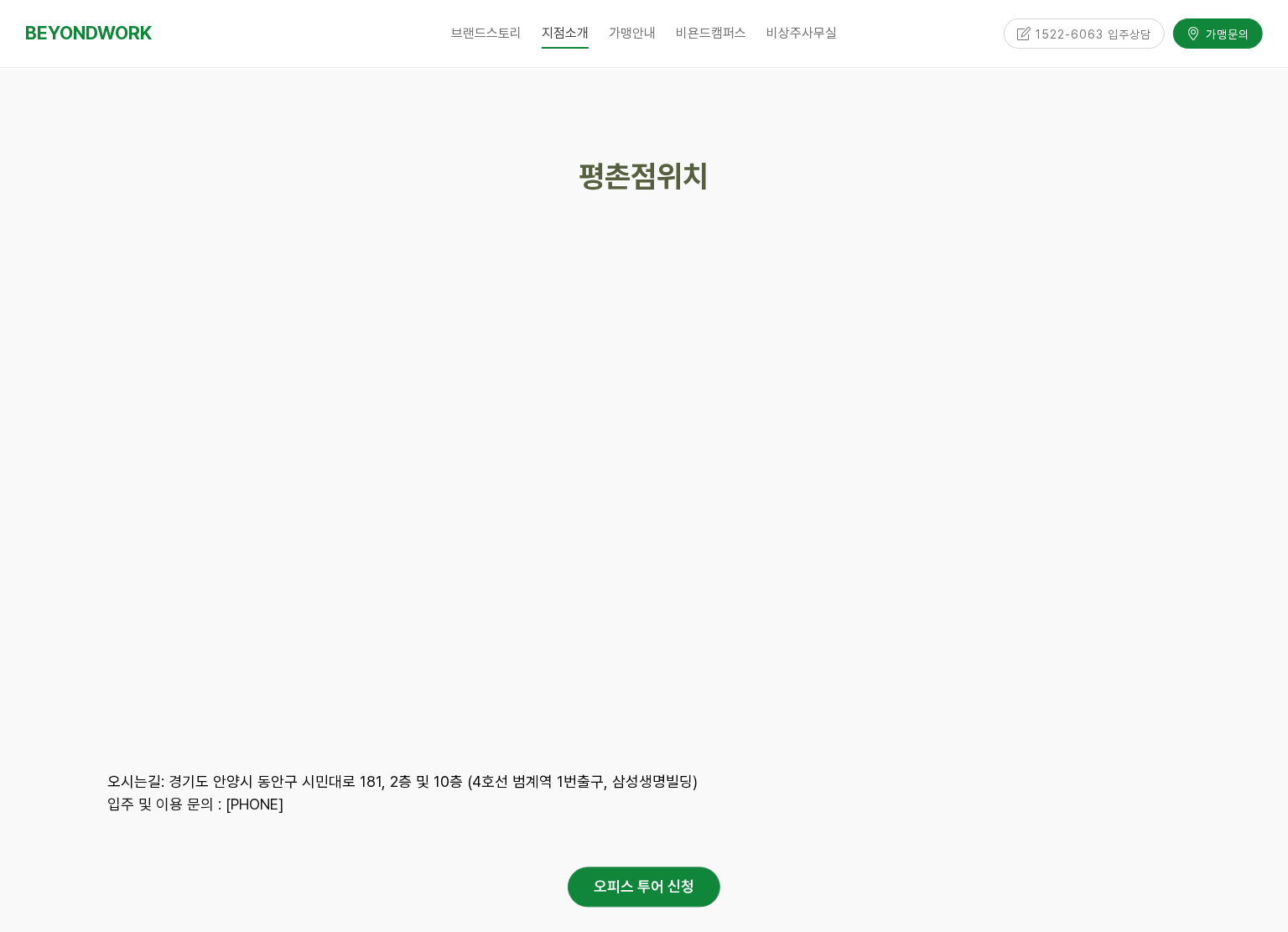 click at bounding box center (644, 530) 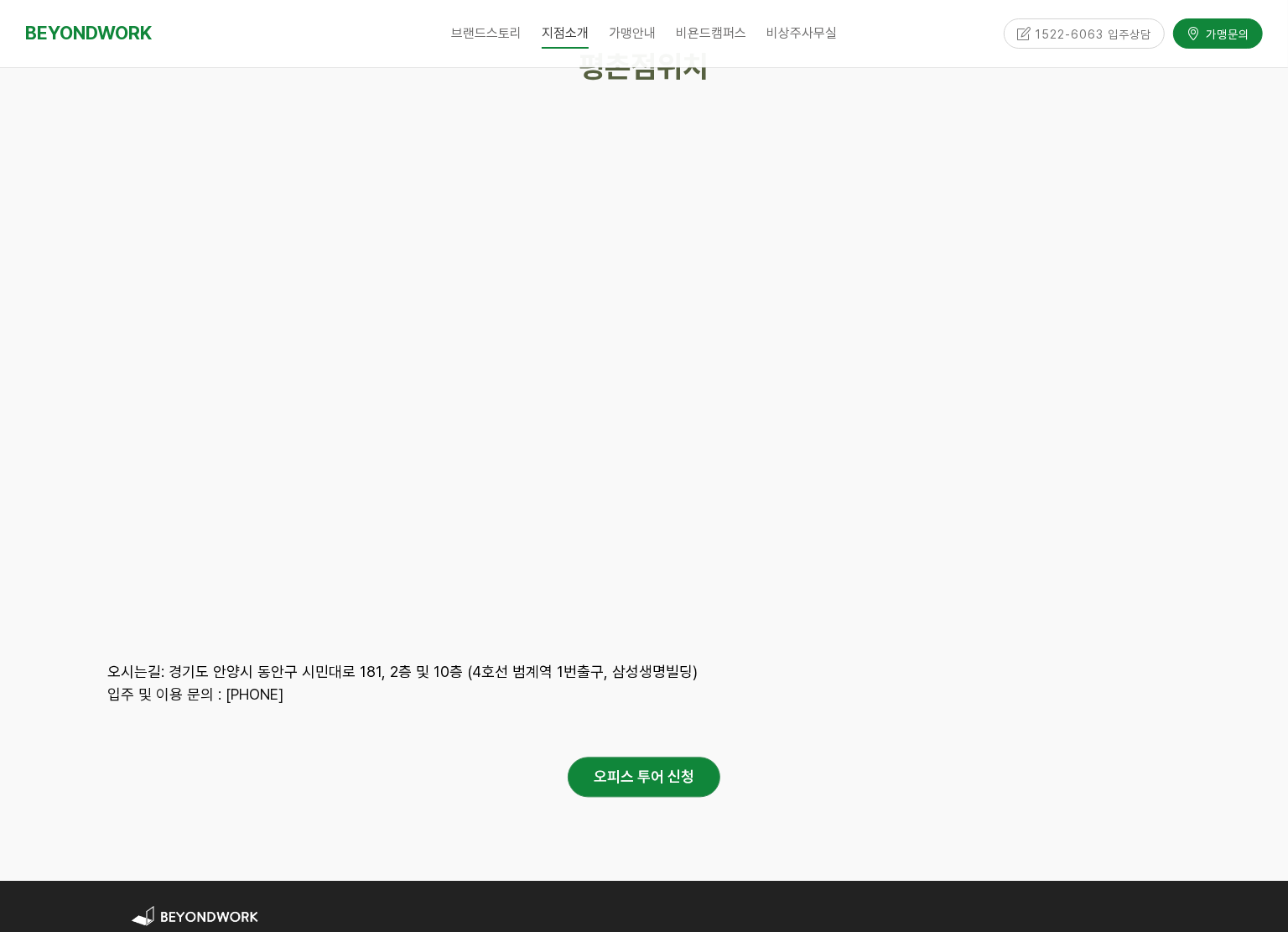 scroll, scrollTop: 7646, scrollLeft: 0, axis: vertical 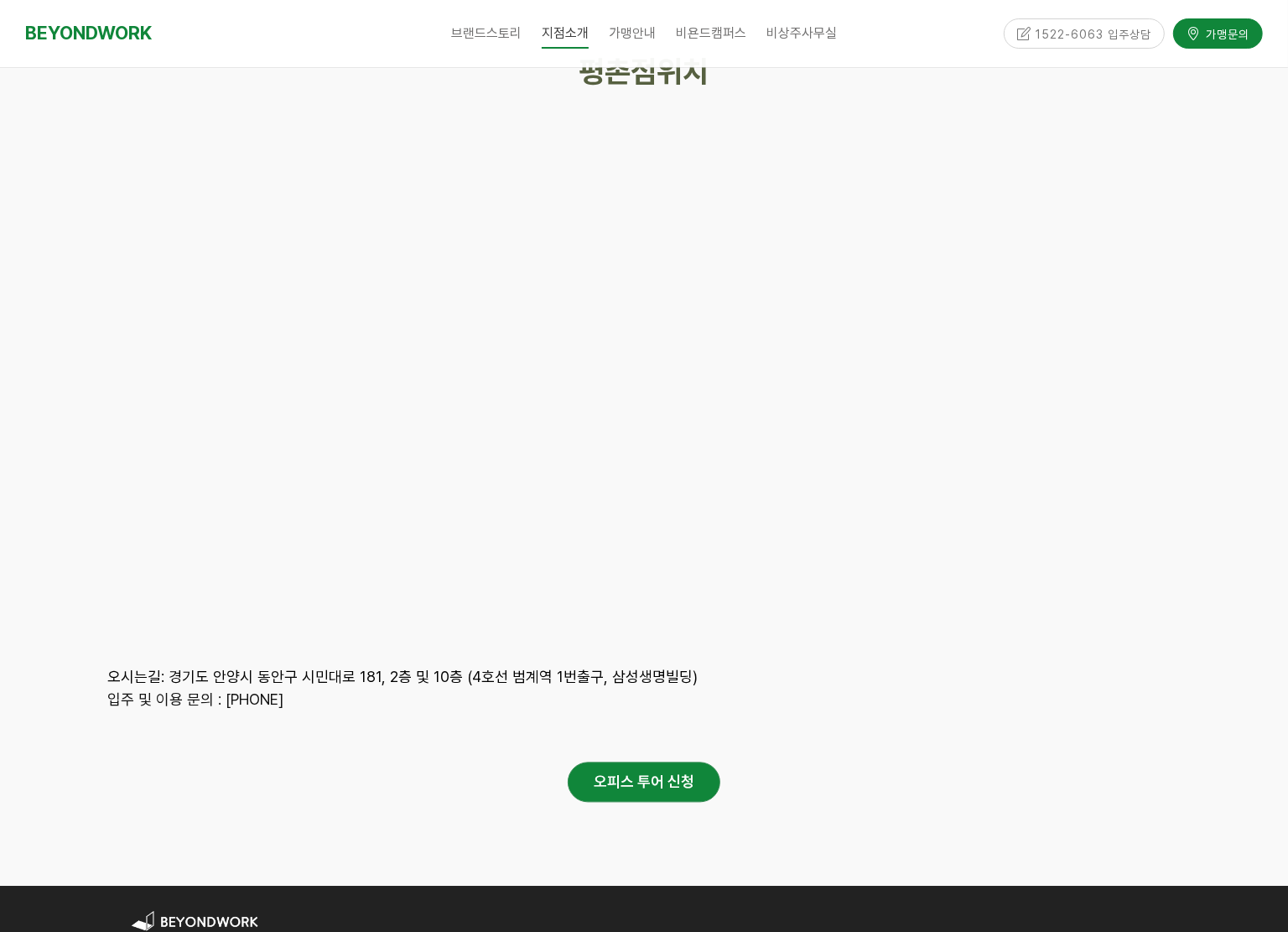 drag, startPoint x: 224, startPoint y: 614, endPoint x: 325, endPoint y: 612, distance: 101.0198 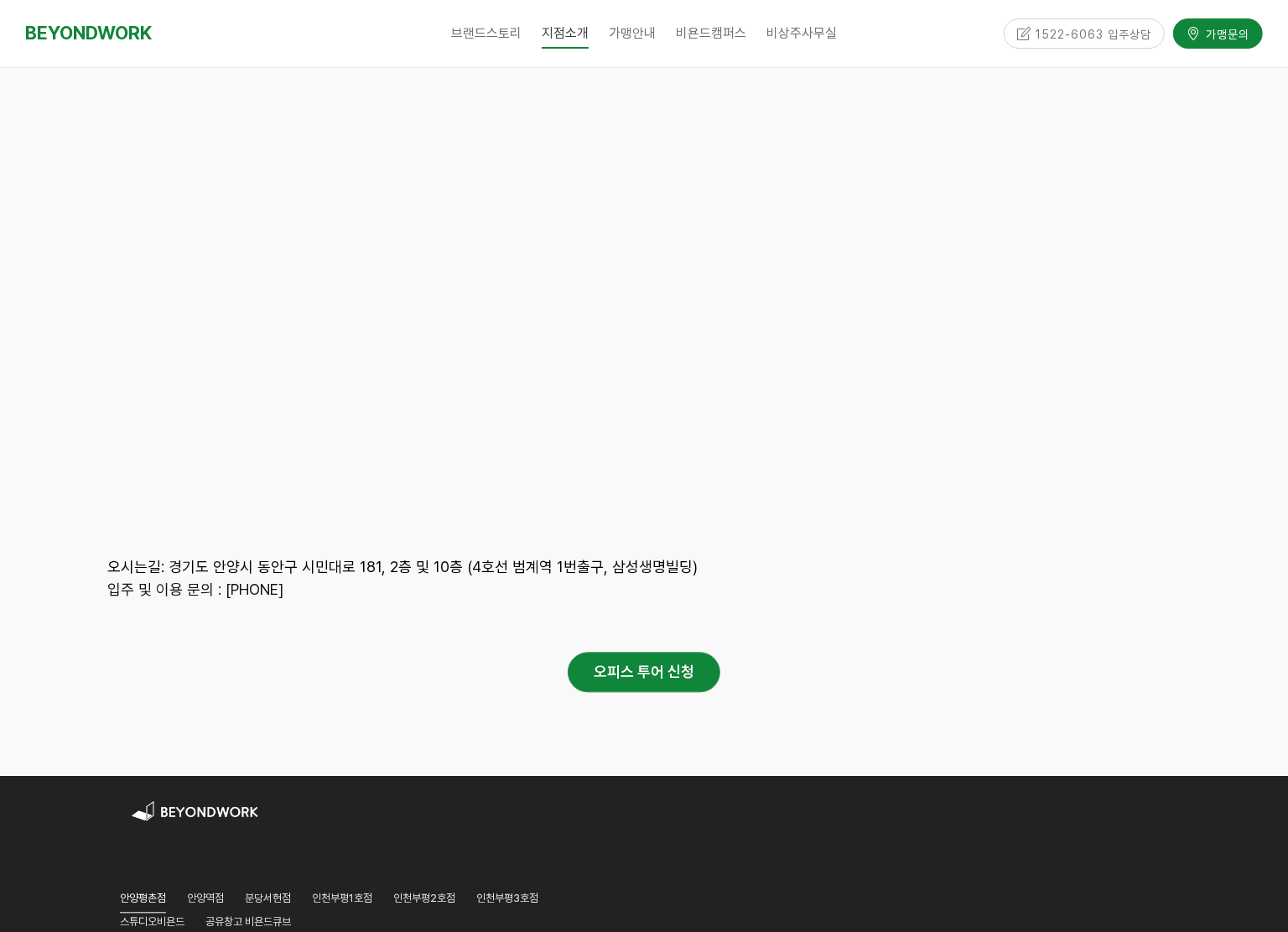 scroll, scrollTop: 7751, scrollLeft: 0, axis: vertical 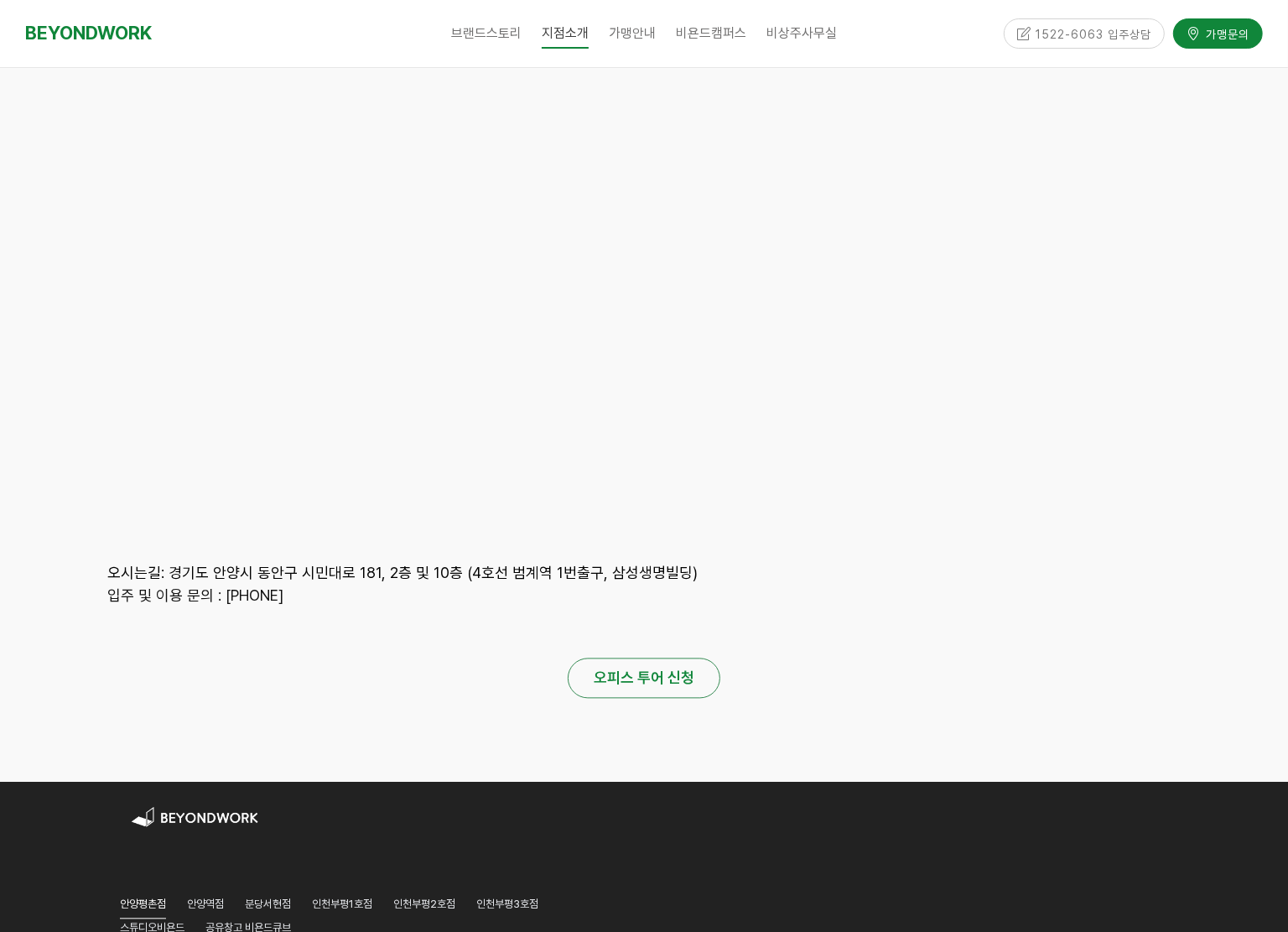 click on "오피스 투어 신청" at bounding box center (644, 677) 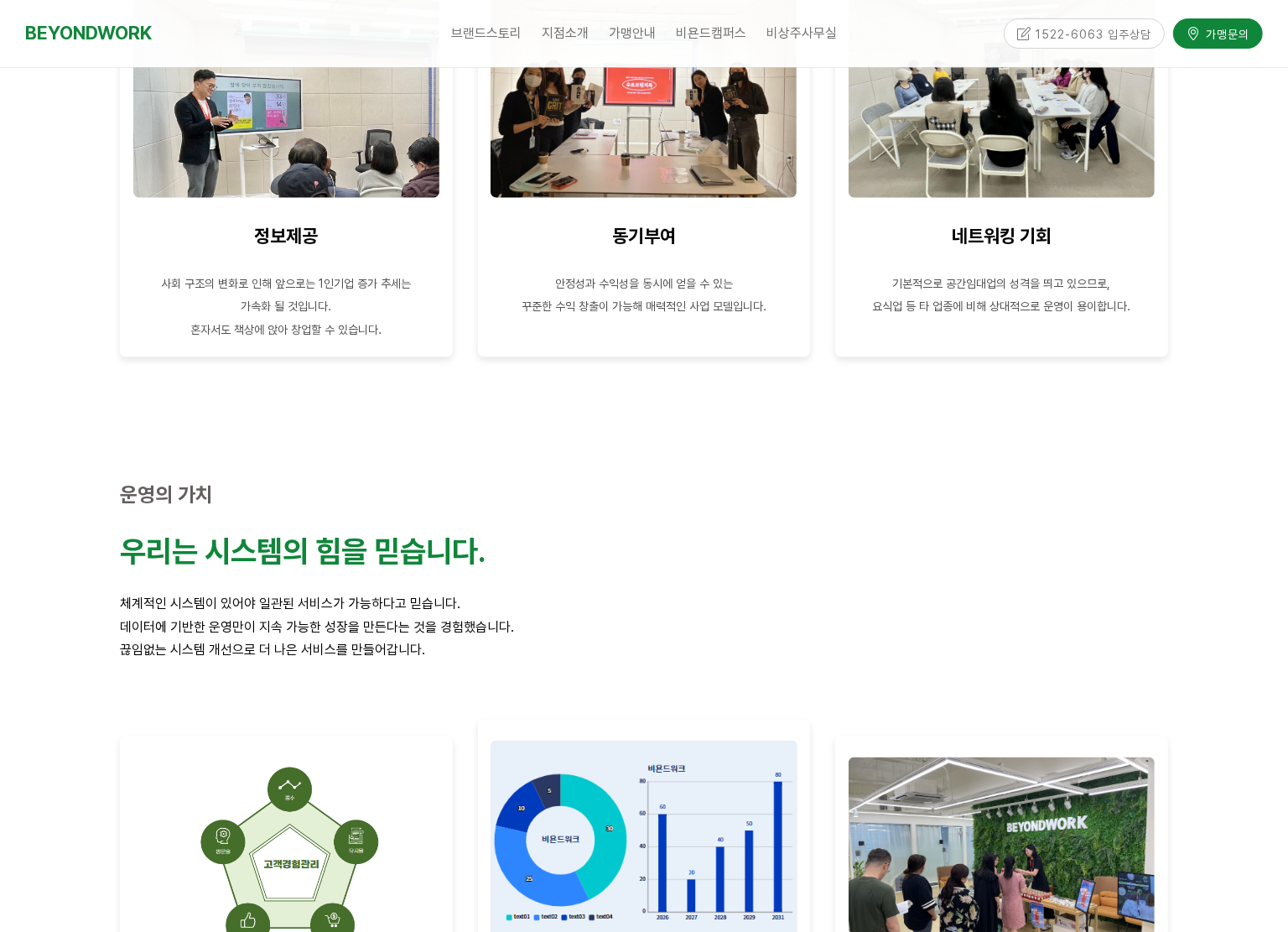 scroll, scrollTop: 1917, scrollLeft: 0, axis: vertical 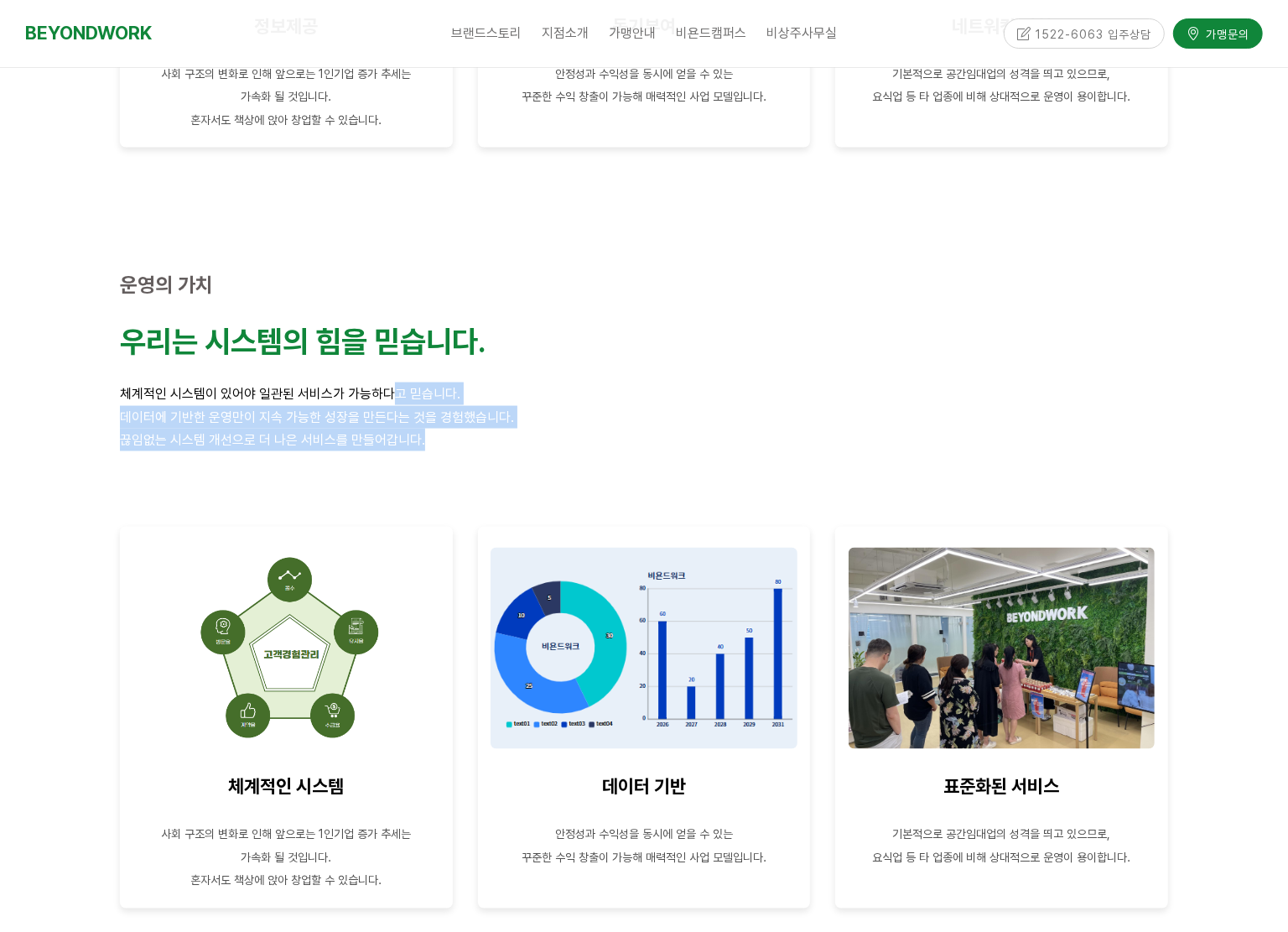 drag, startPoint x: 471, startPoint y: 439, endPoint x: 533, endPoint y: 424, distance: 63.7887 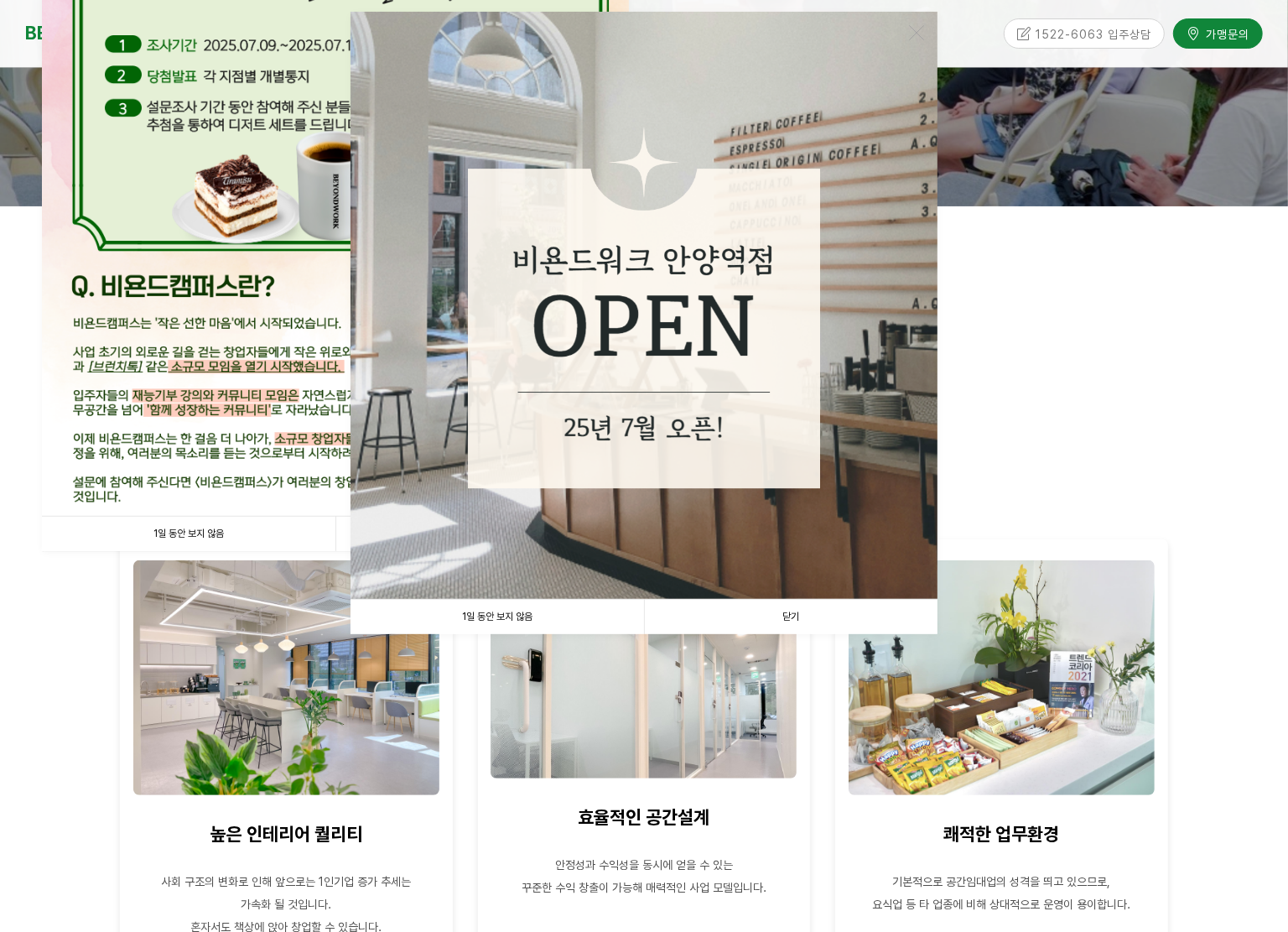 scroll, scrollTop: 524, scrollLeft: 0, axis: vertical 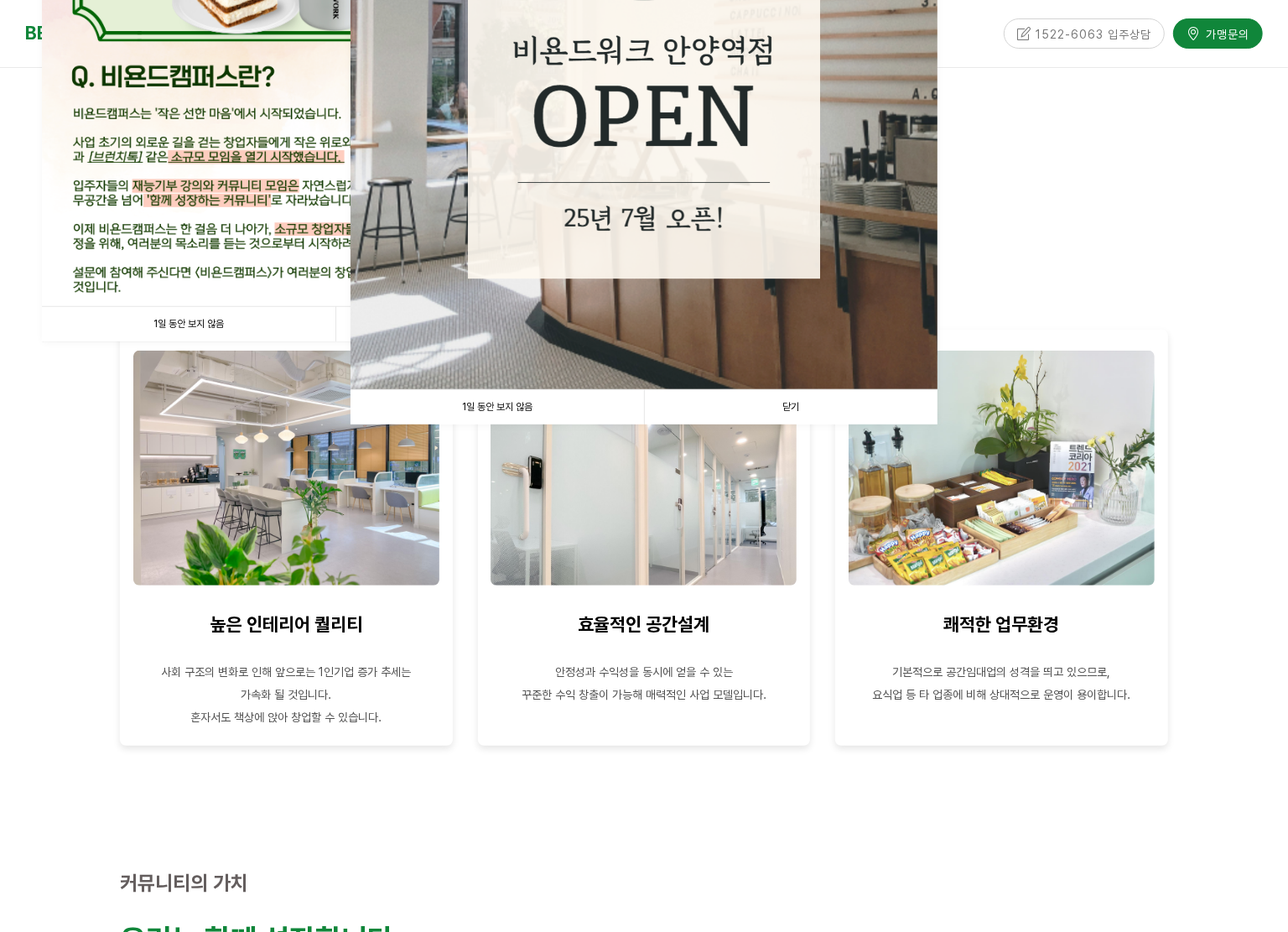 click on "닫기" at bounding box center (791, 407) 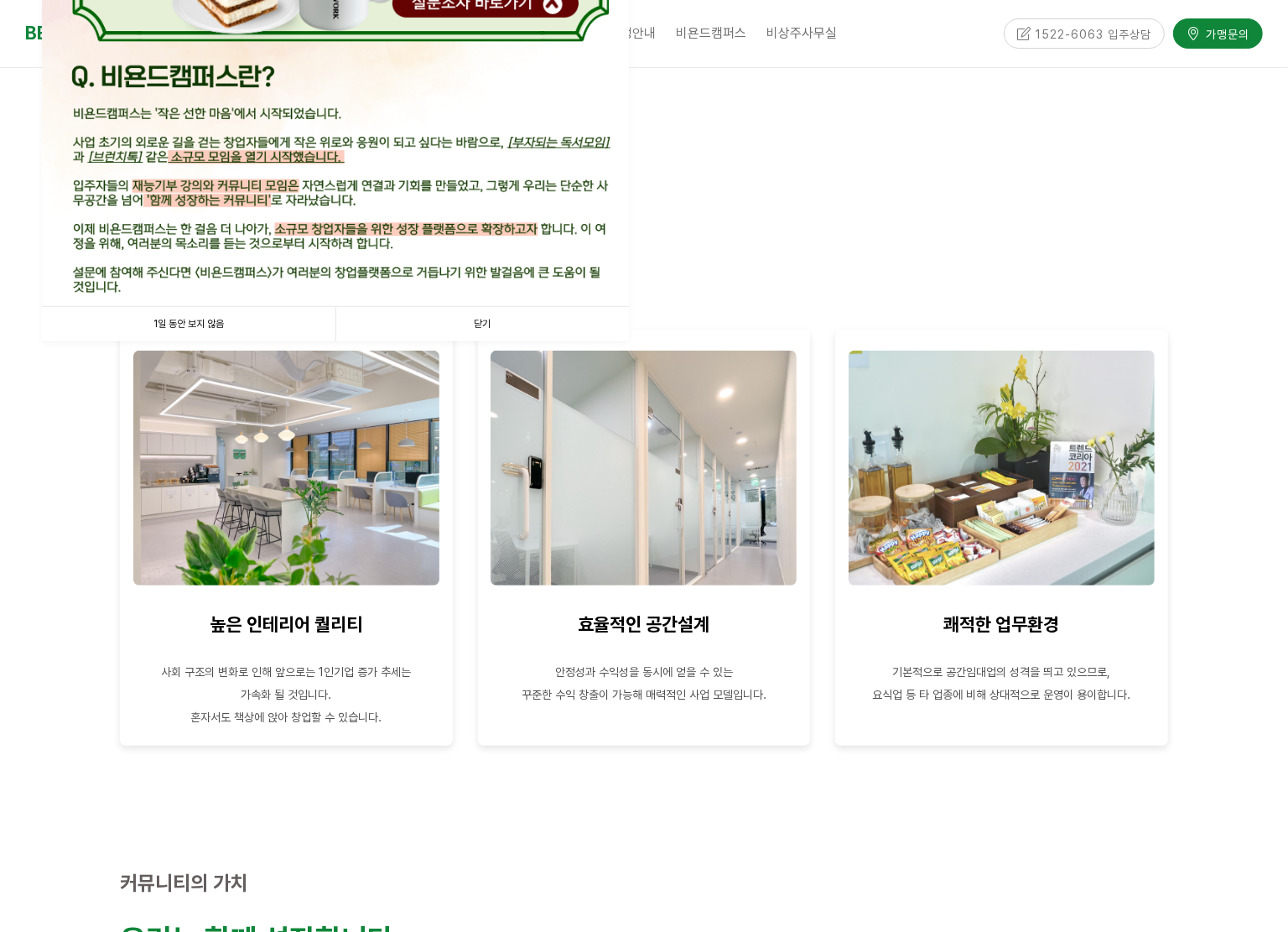 click on "닫기" at bounding box center (482, 324) 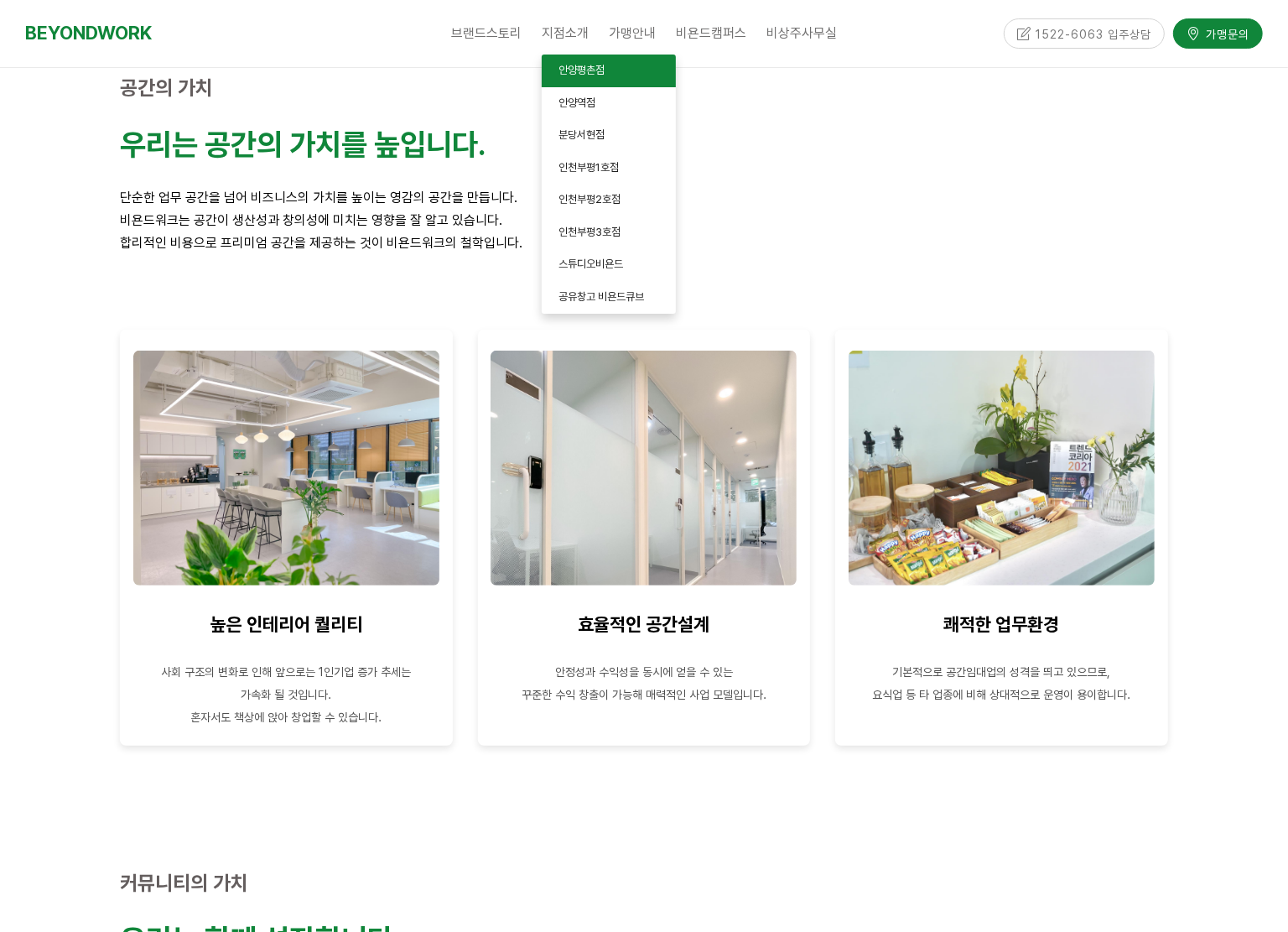 click on "안양평촌점" at bounding box center [609, 70] 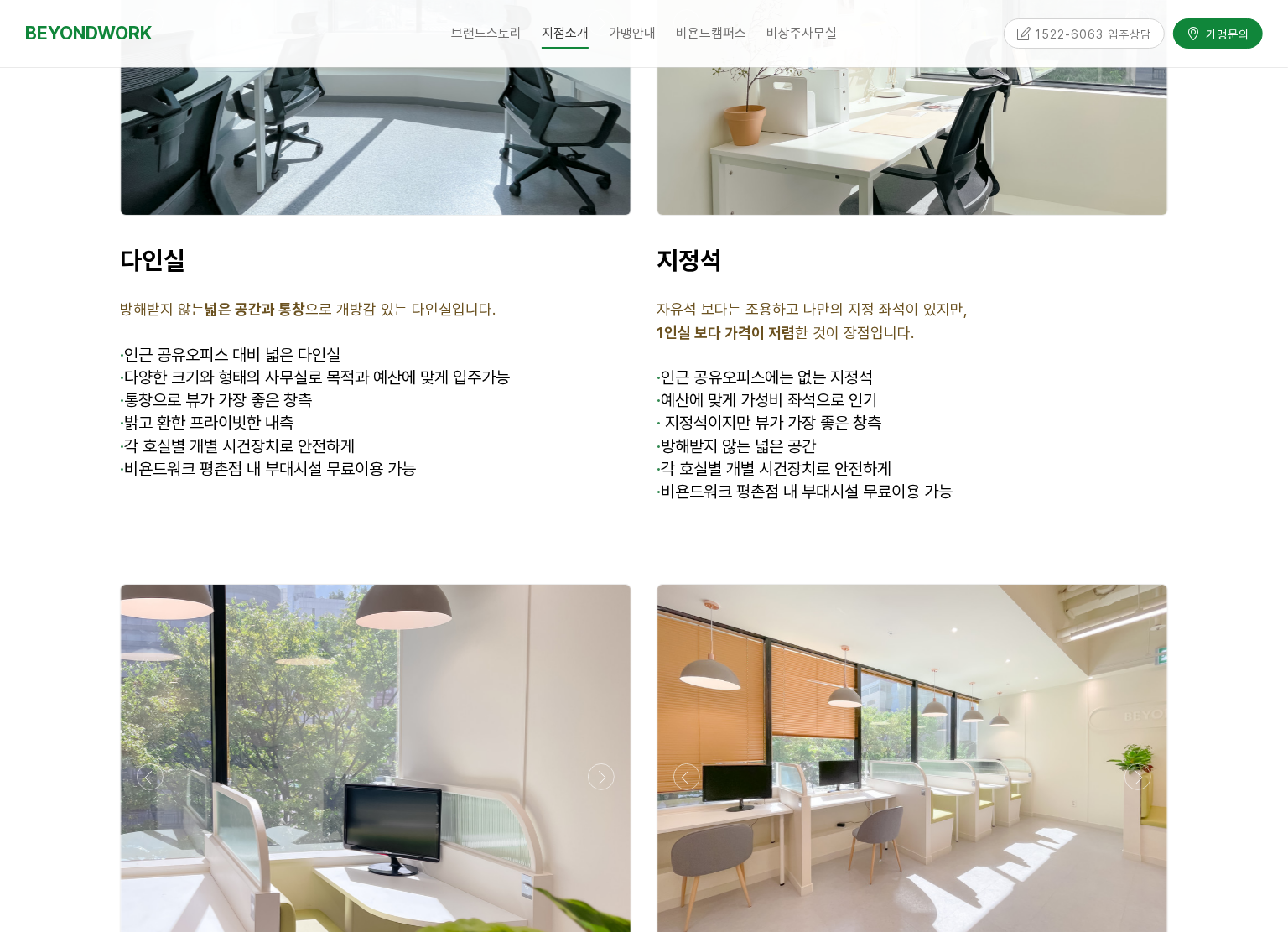 scroll, scrollTop: 5033, scrollLeft: 0, axis: vertical 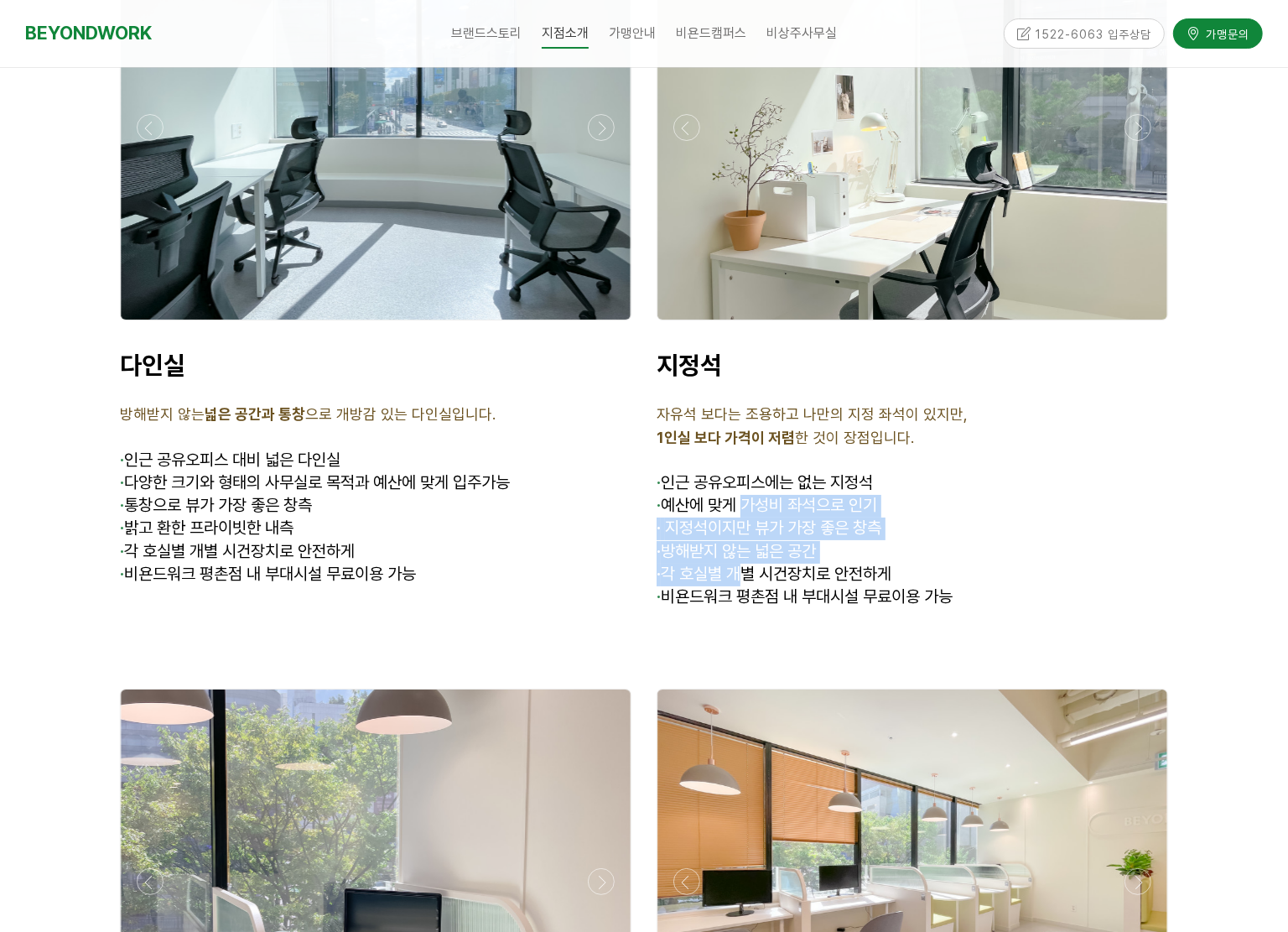 drag, startPoint x: 748, startPoint y: 411, endPoint x: 744, endPoint y: 487, distance: 76.10519 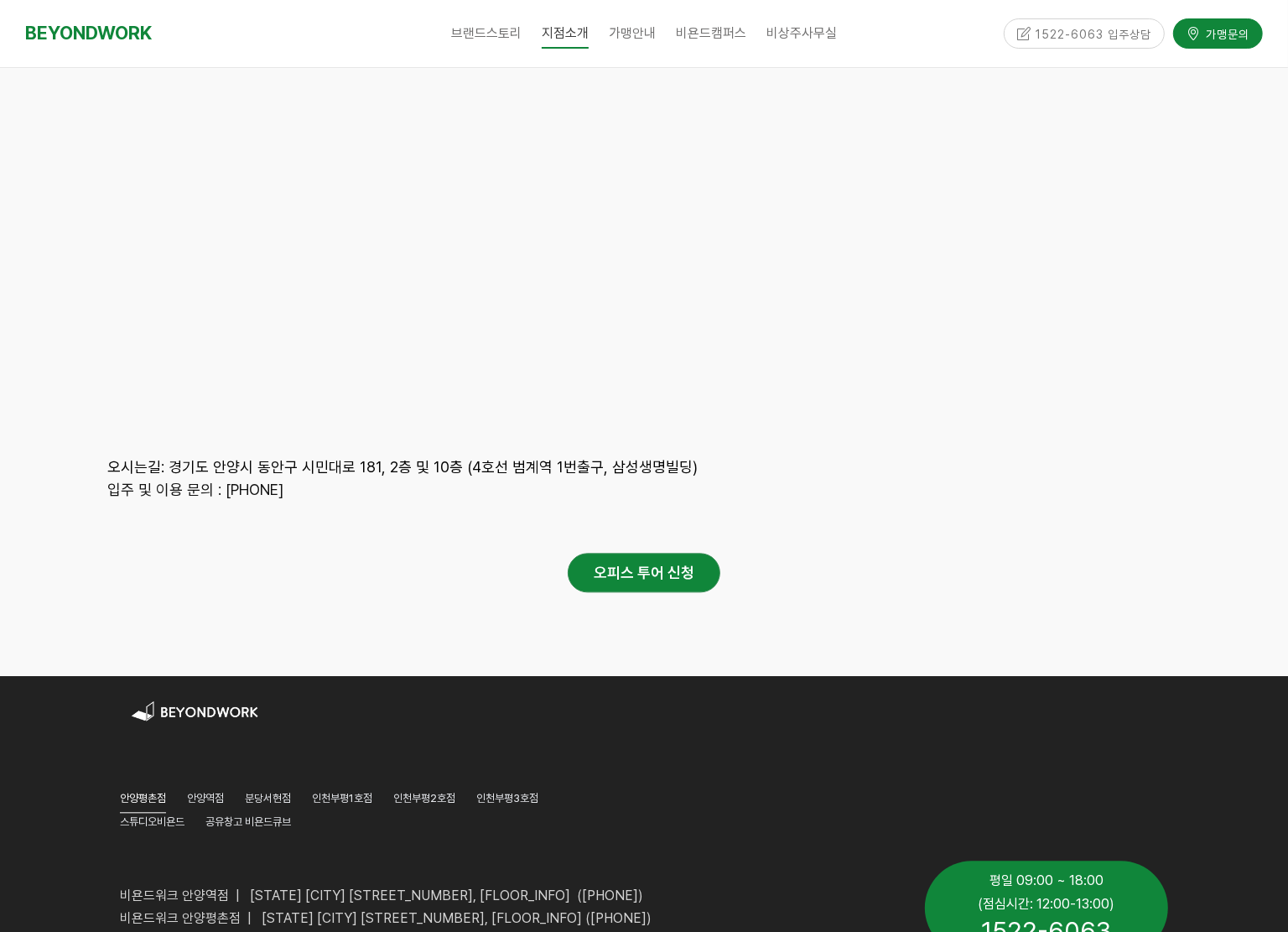 scroll, scrollTop: 7865, scrollLeft: 0, axis: vertical 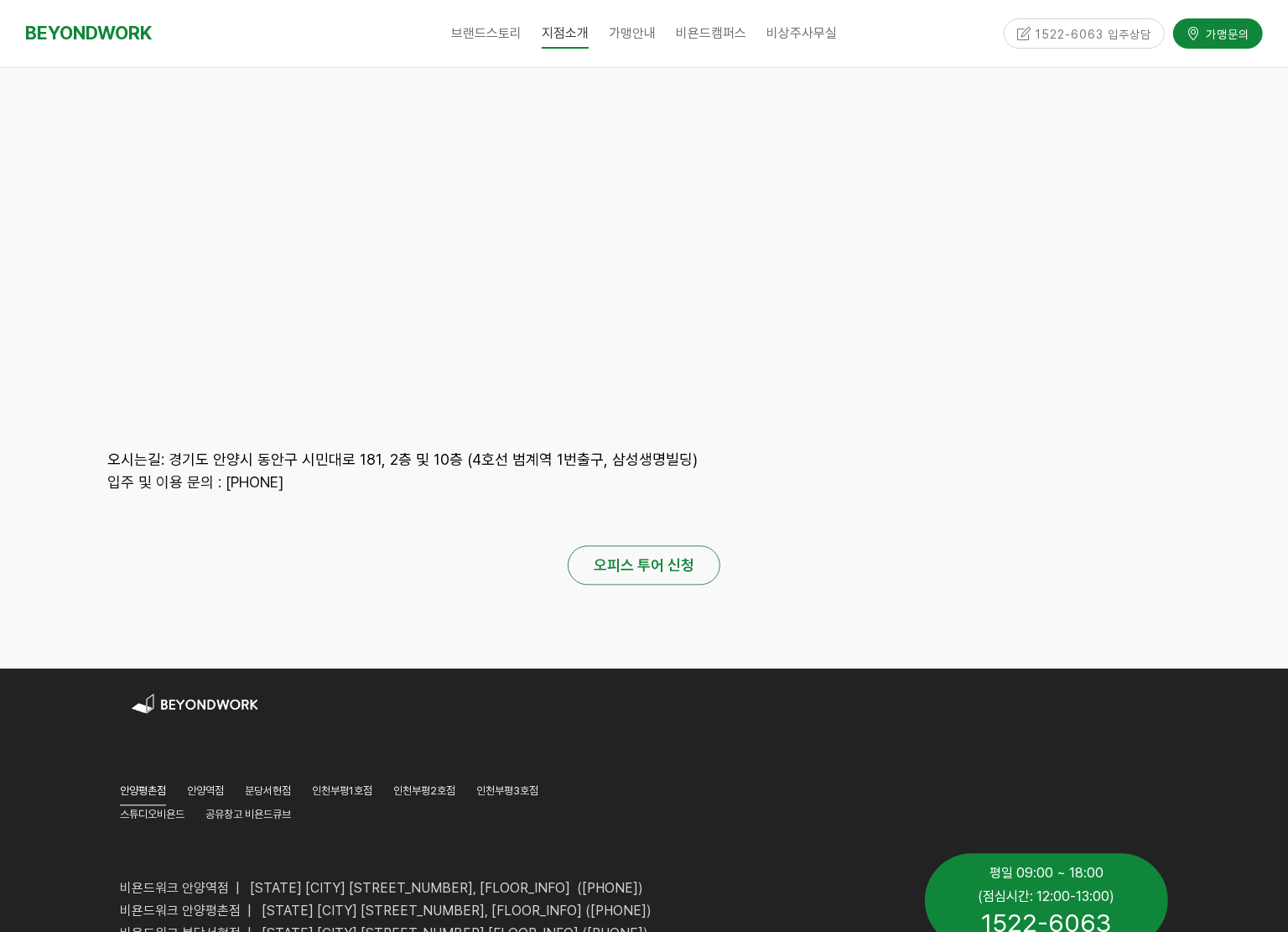 click on "오피스 투어 신청" at bounding box center [644, 565] 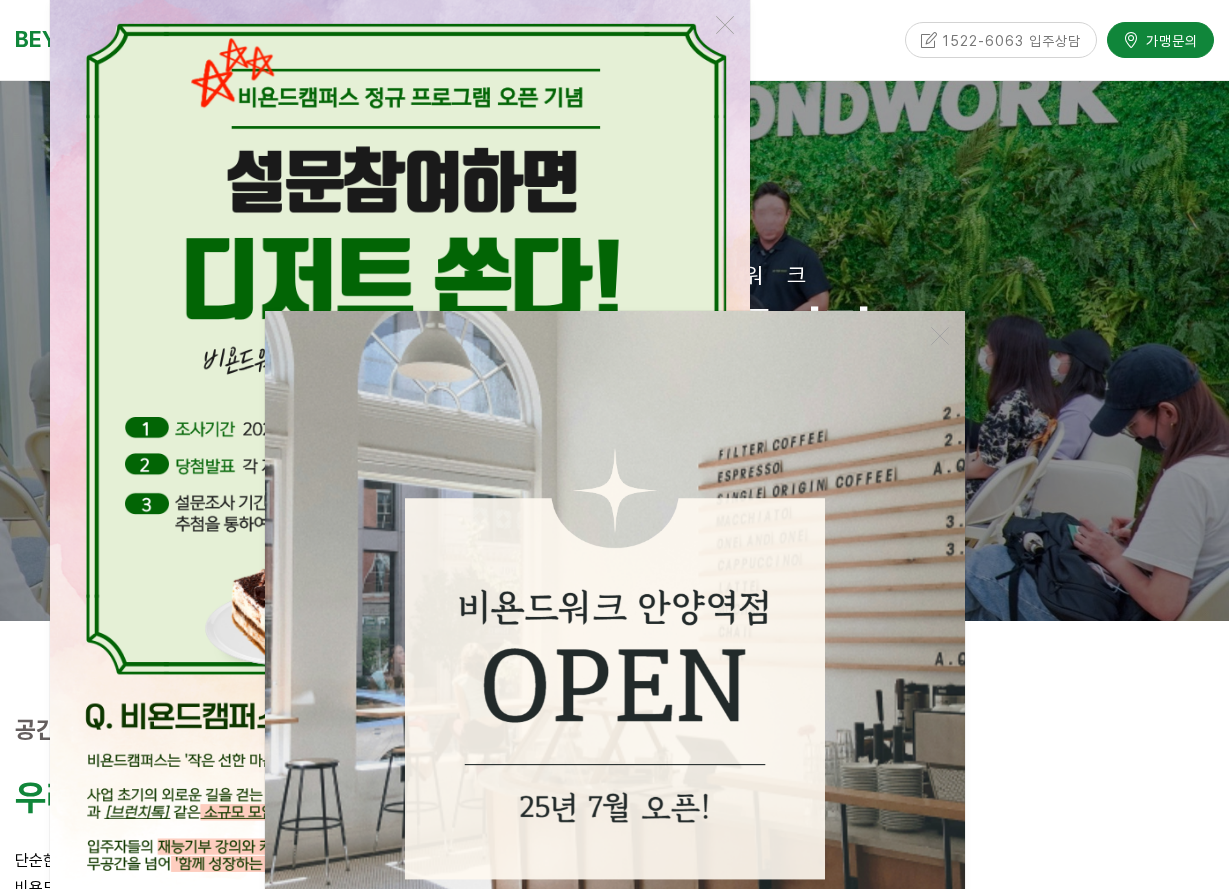 scroll, scrollTop: 0, scrollLeft: 0, axis: both 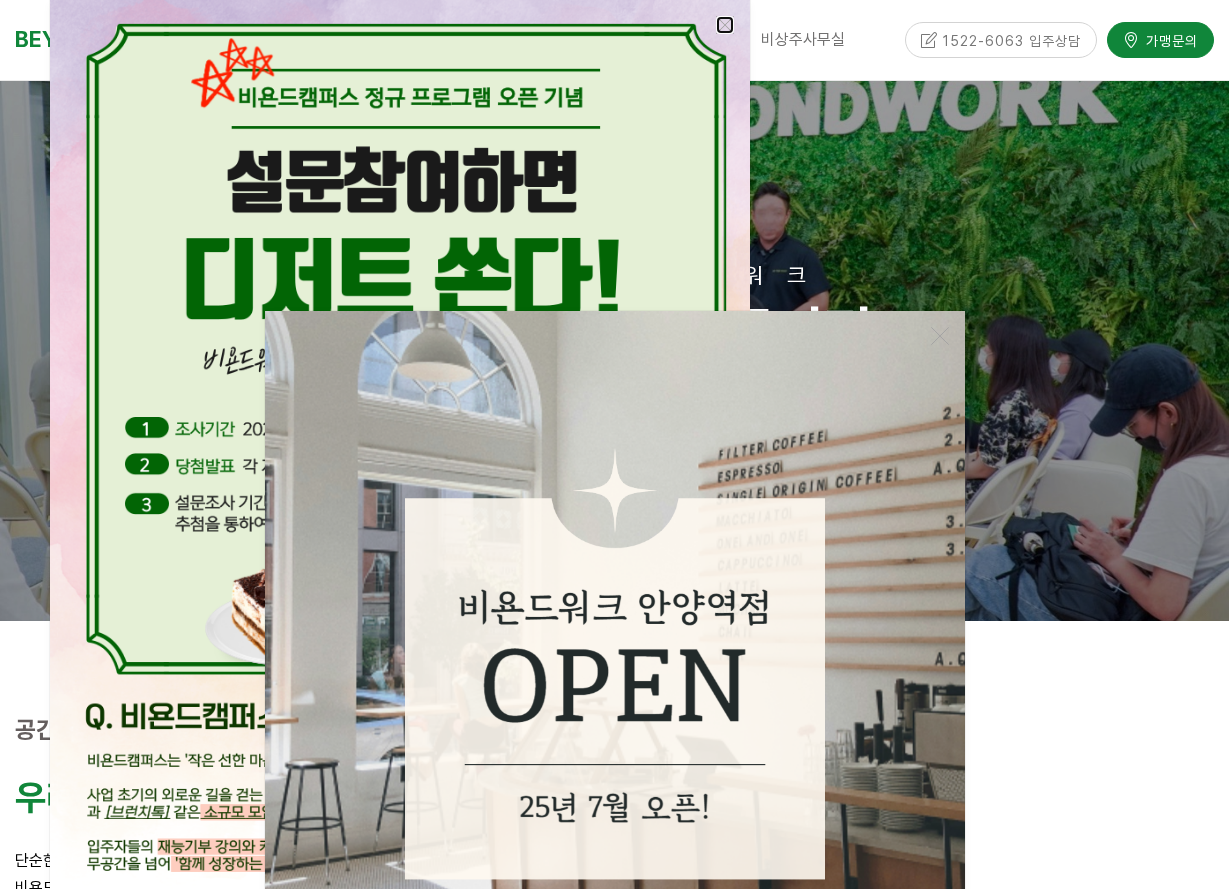 click at bounding box center [725, 25] 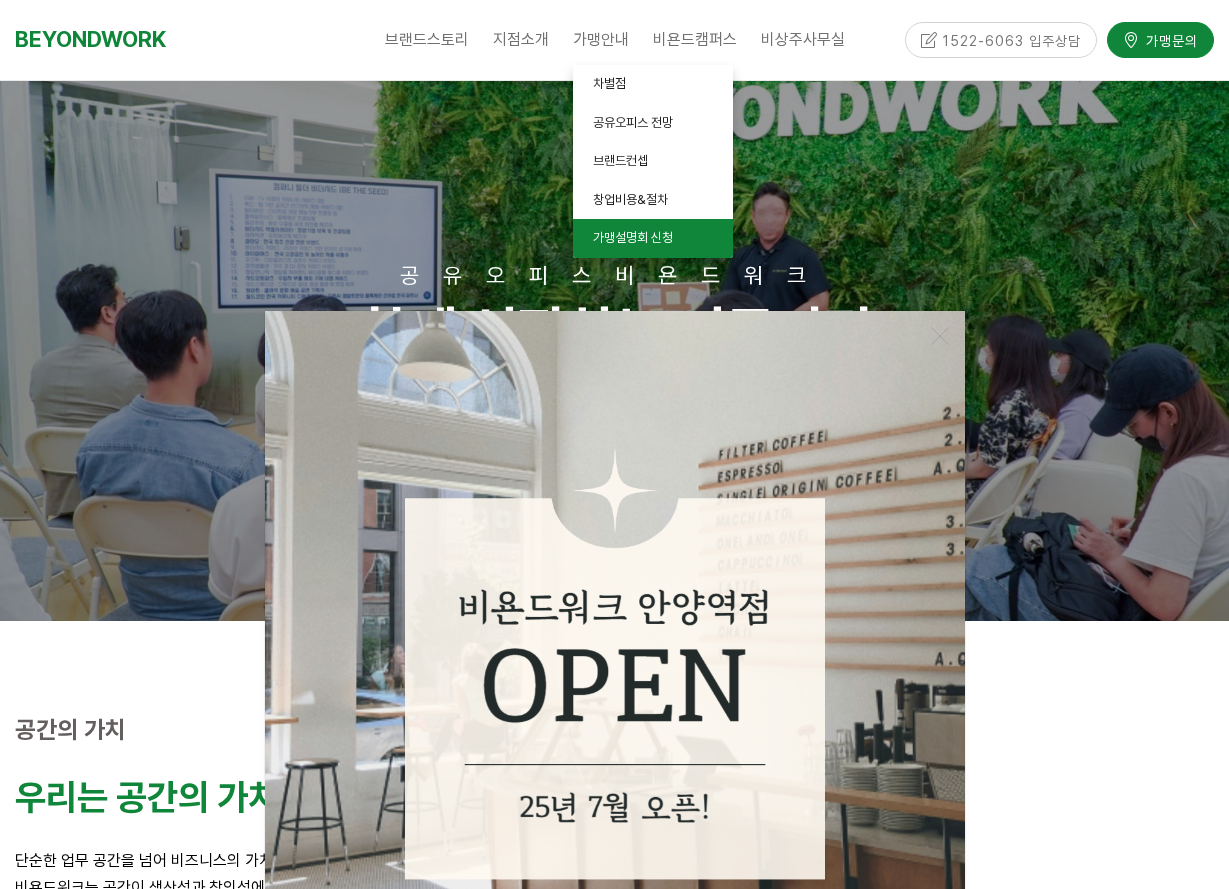 click on "가맹설명회 신청" at bounding box center [633, 237] 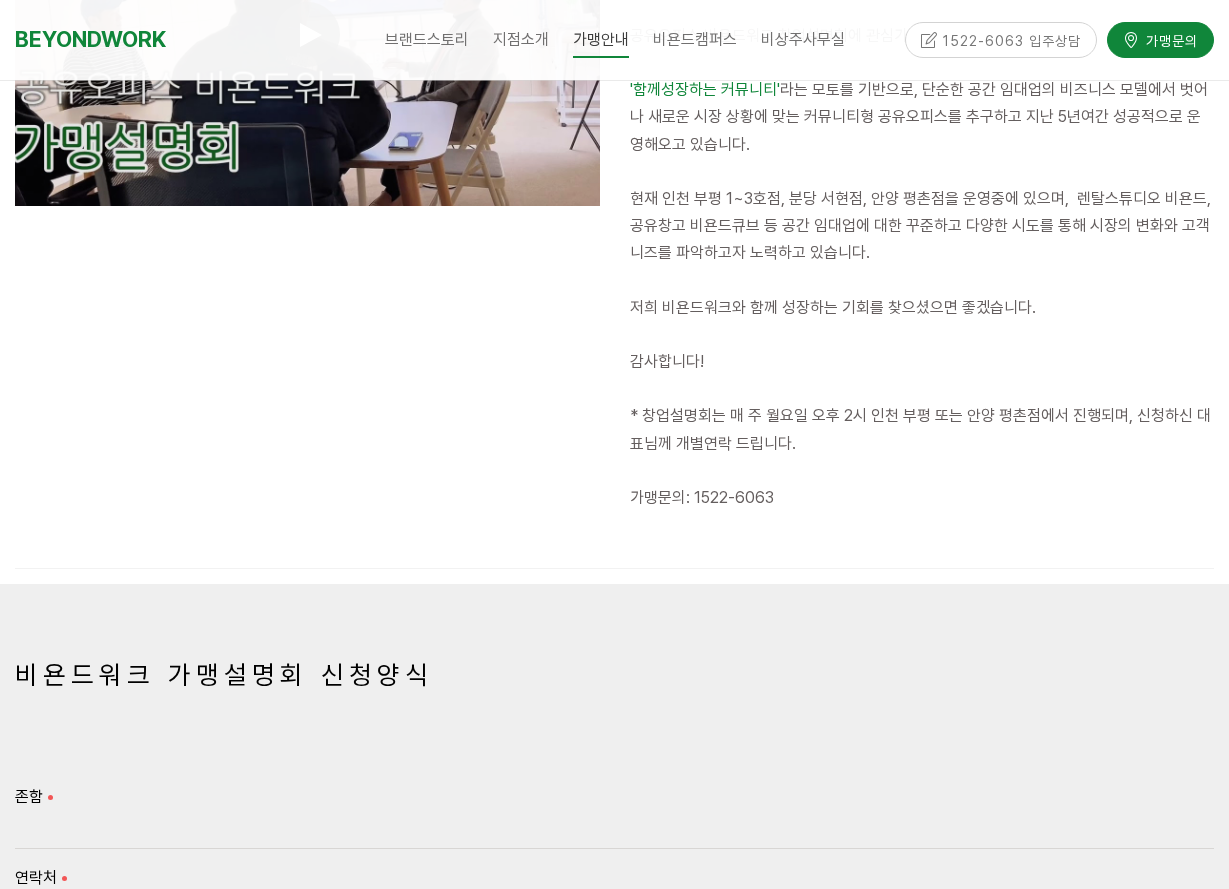 scroll, scrollTop: 500, scrollLeft: 0, axis: vertical 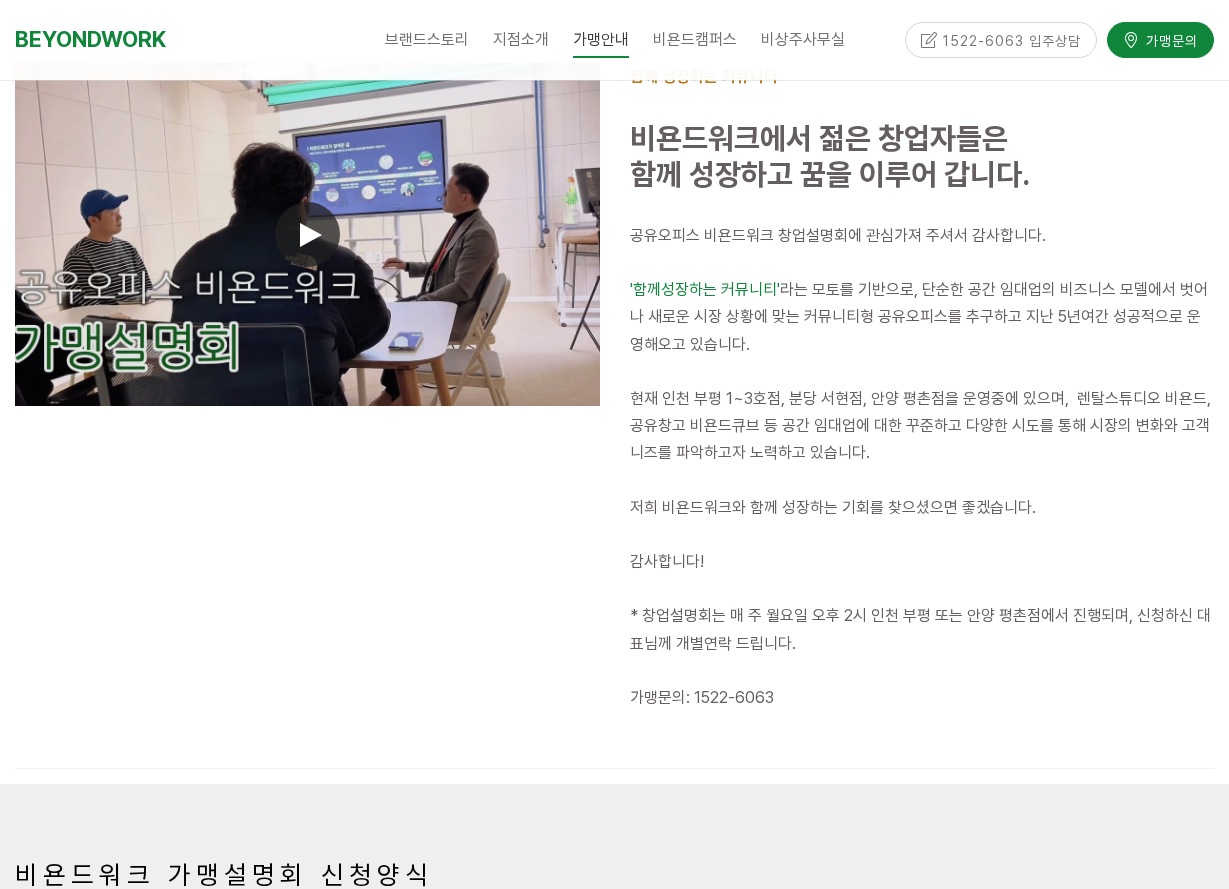 click at bounding box center (311, 235) 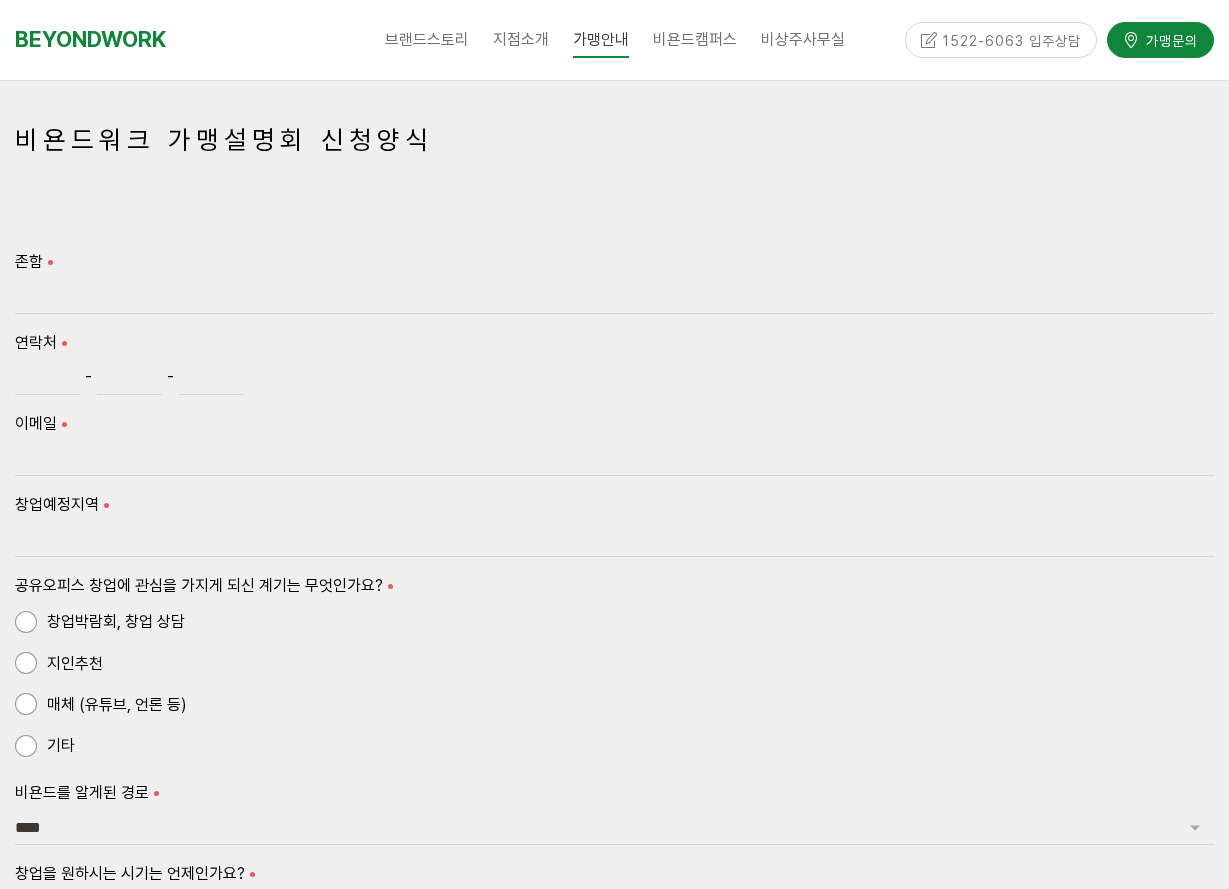 scroll, scrollTop: 1200, scrollLeft: 0, axis: vertical 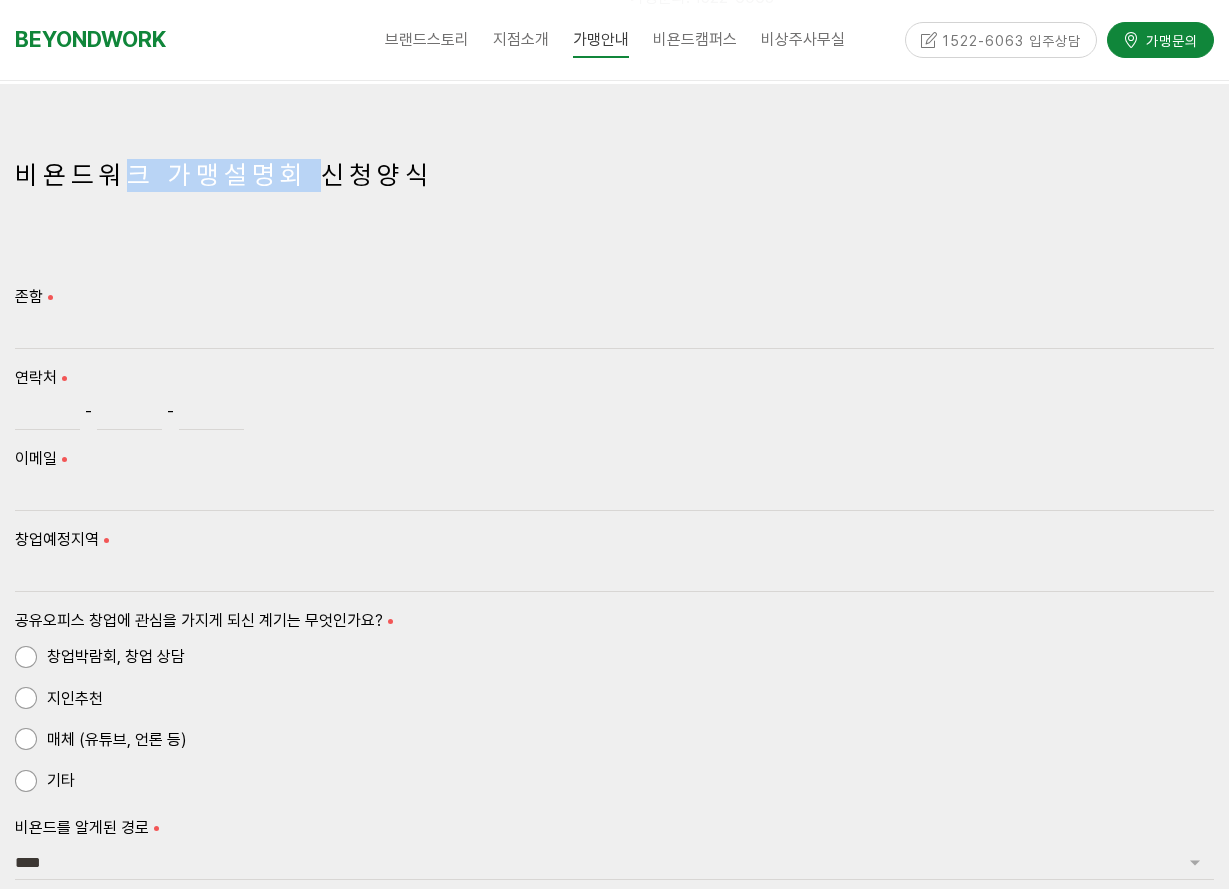 drag, startPoint x: 133, startPoint y: 179, endPoint x: 336, endPoint y: 179, distance: 203 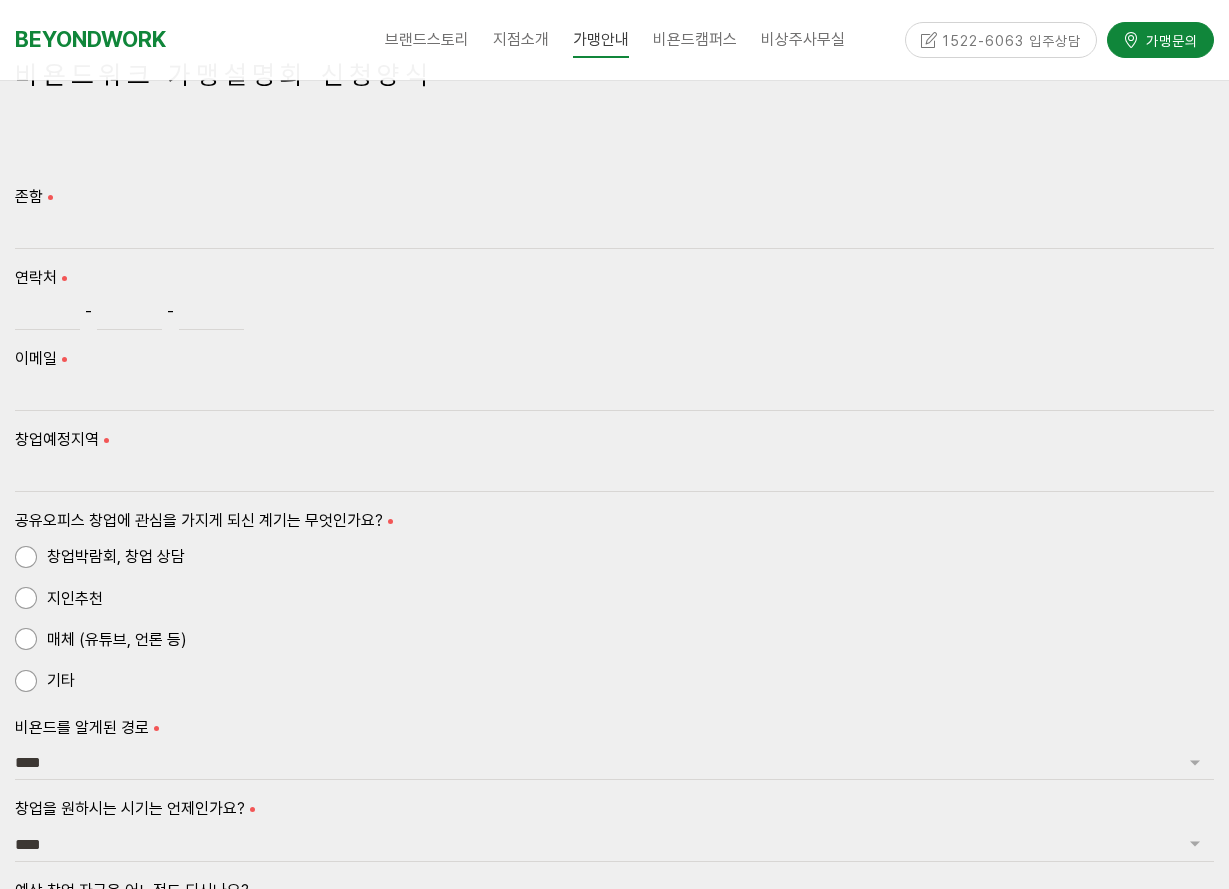 click on "존함" at bounding box center (614, 196) 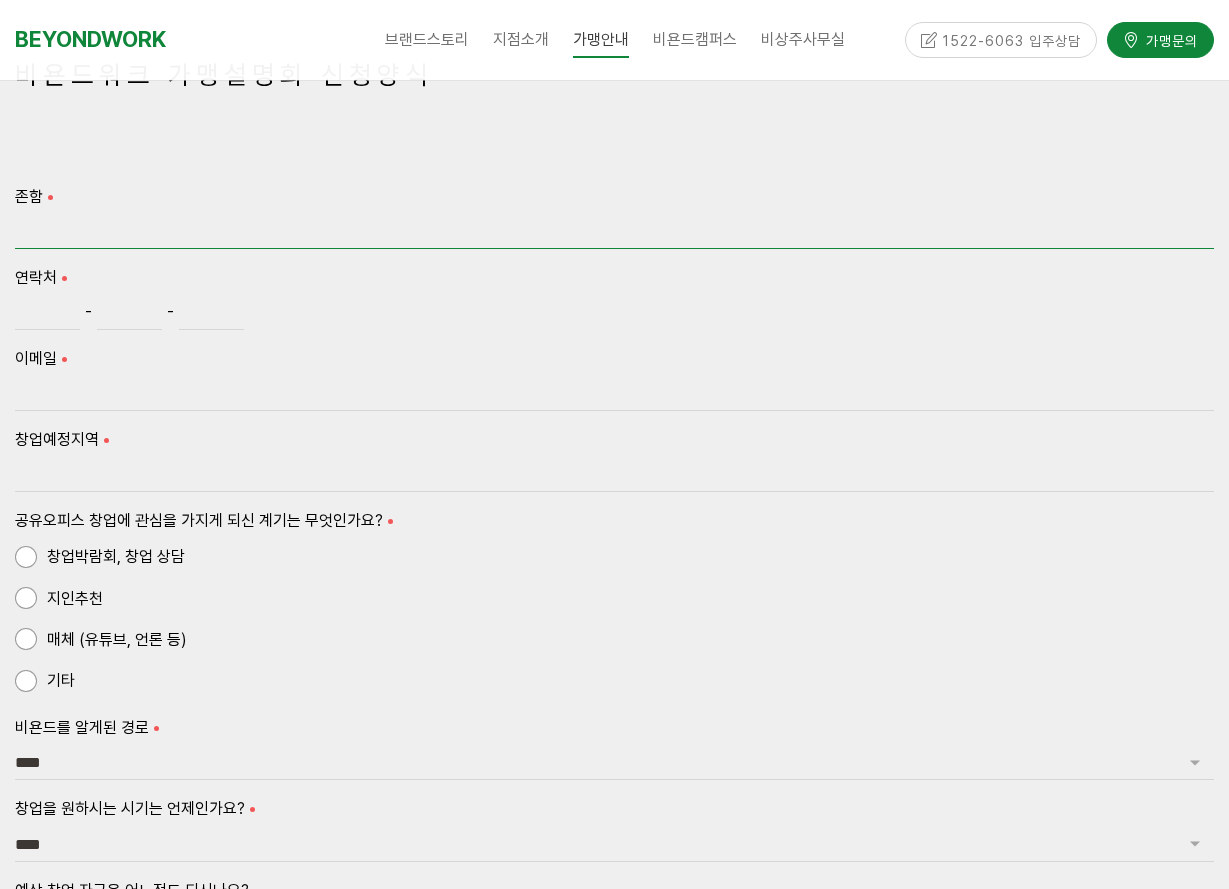 click on "존함" at bounding box center (614, 232) 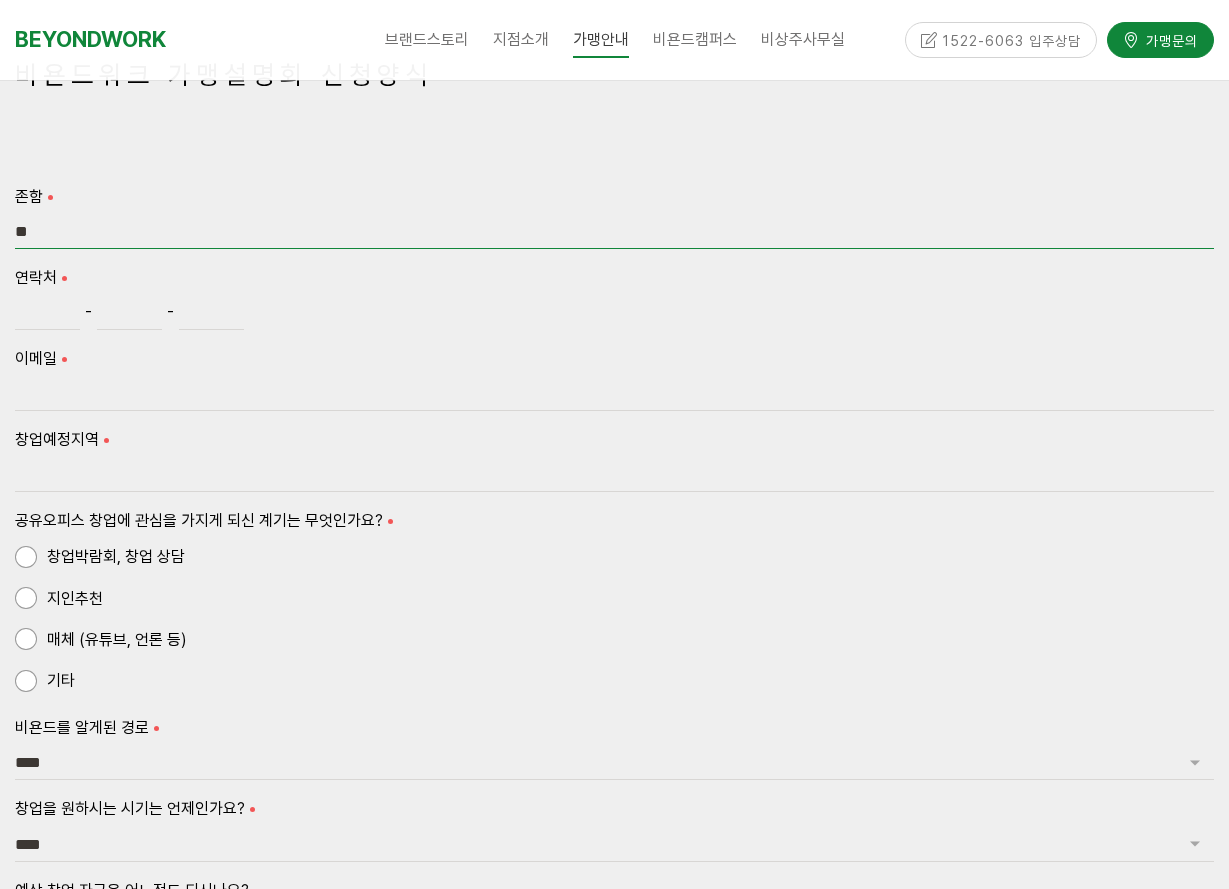 type on "*" 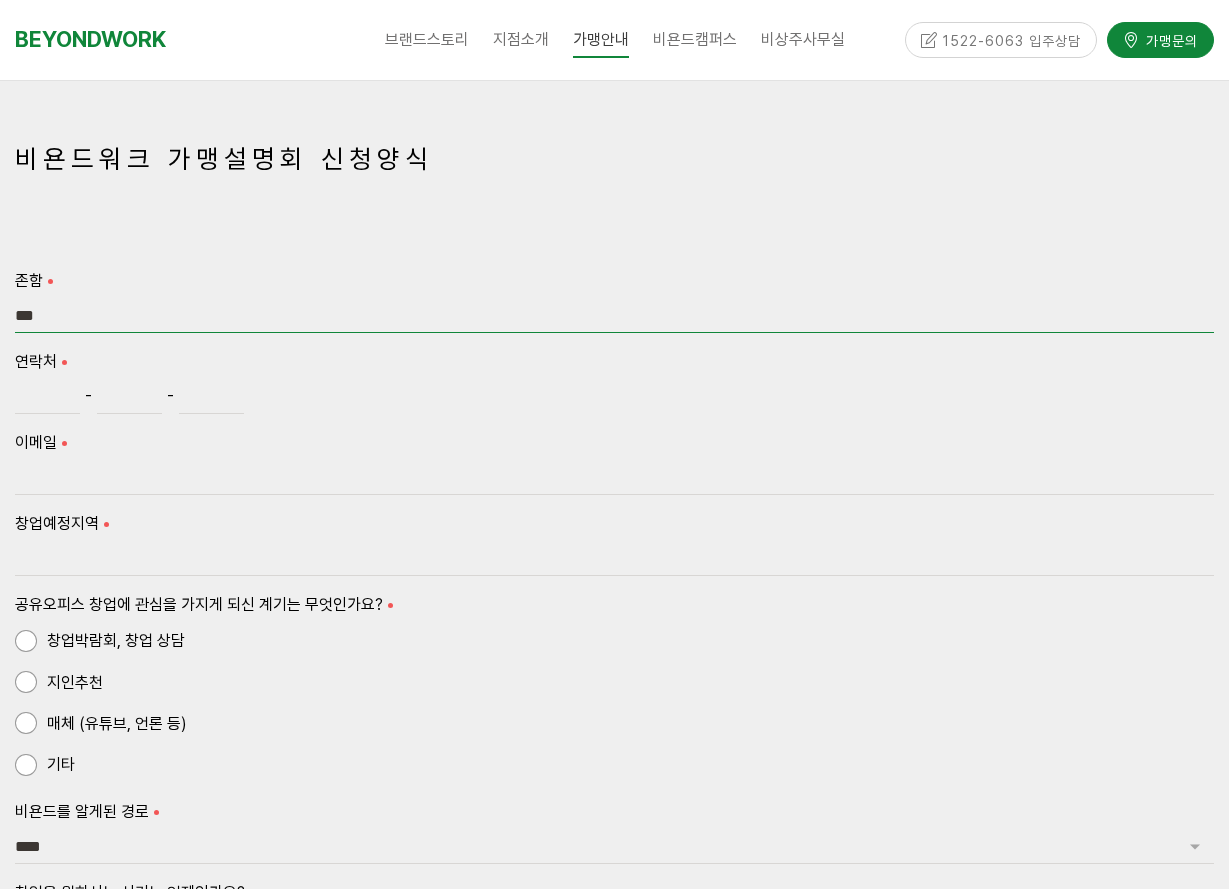 type on "***" 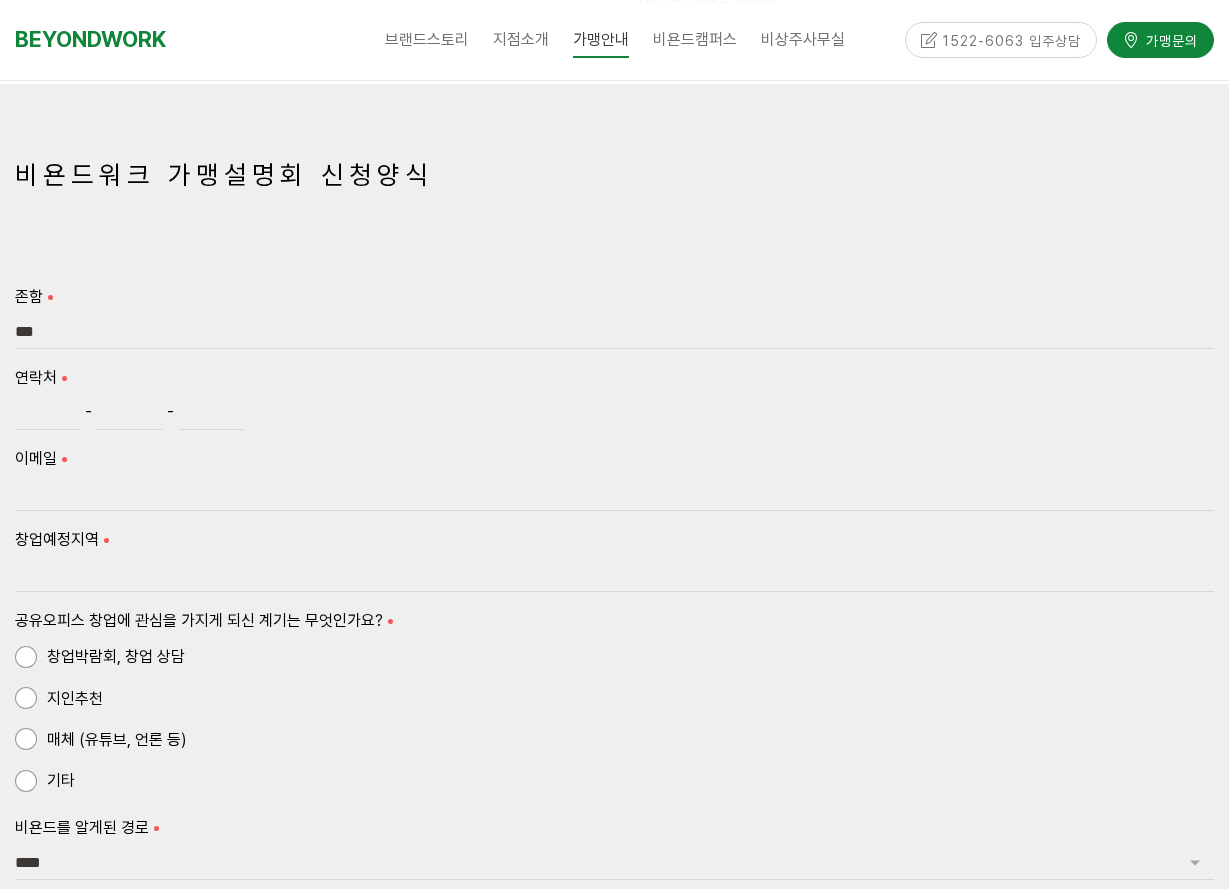 drag, startPoint x: 72, startPoint y: 306, endPoint x: 80, endPoint y: 325, distance: 20.615528 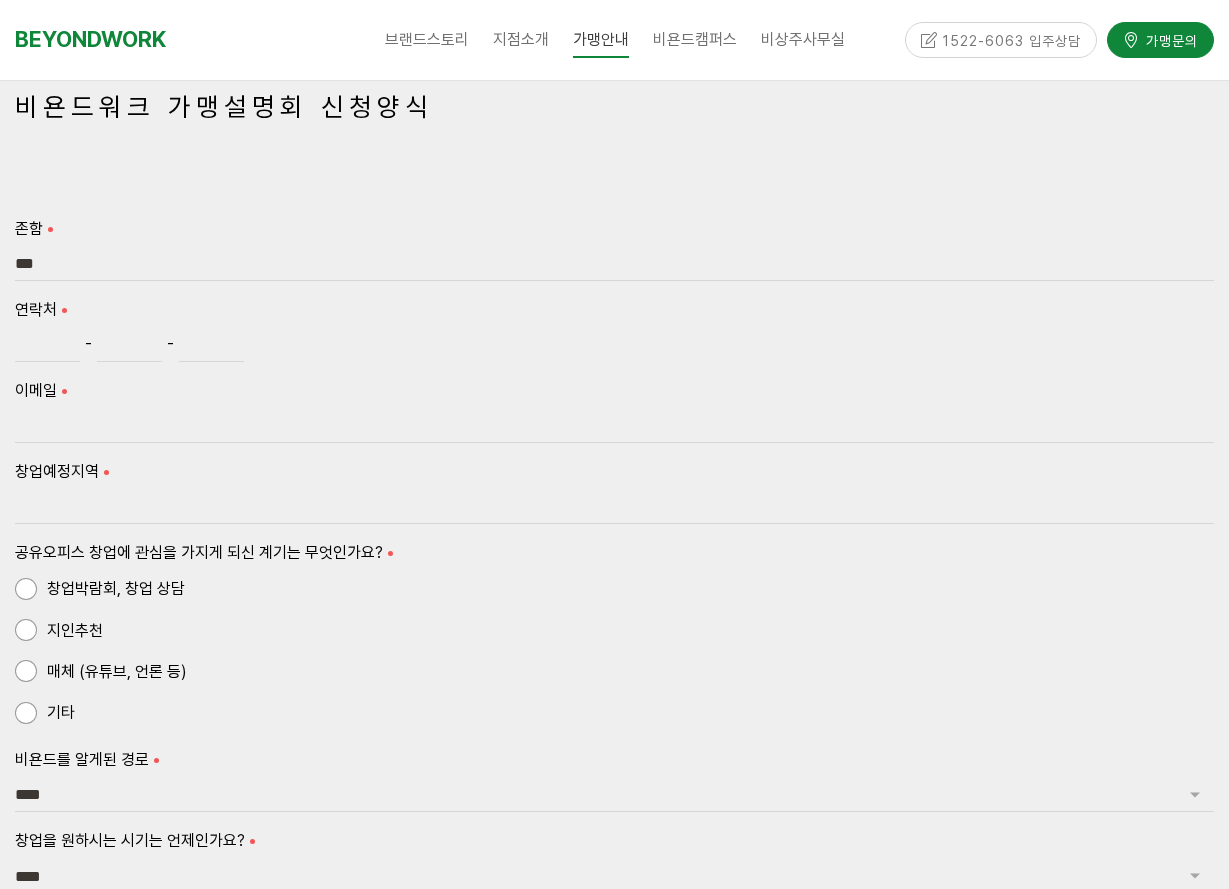 scroll, scrollTop: 1400, scrollLeft: 0, axis: vertical 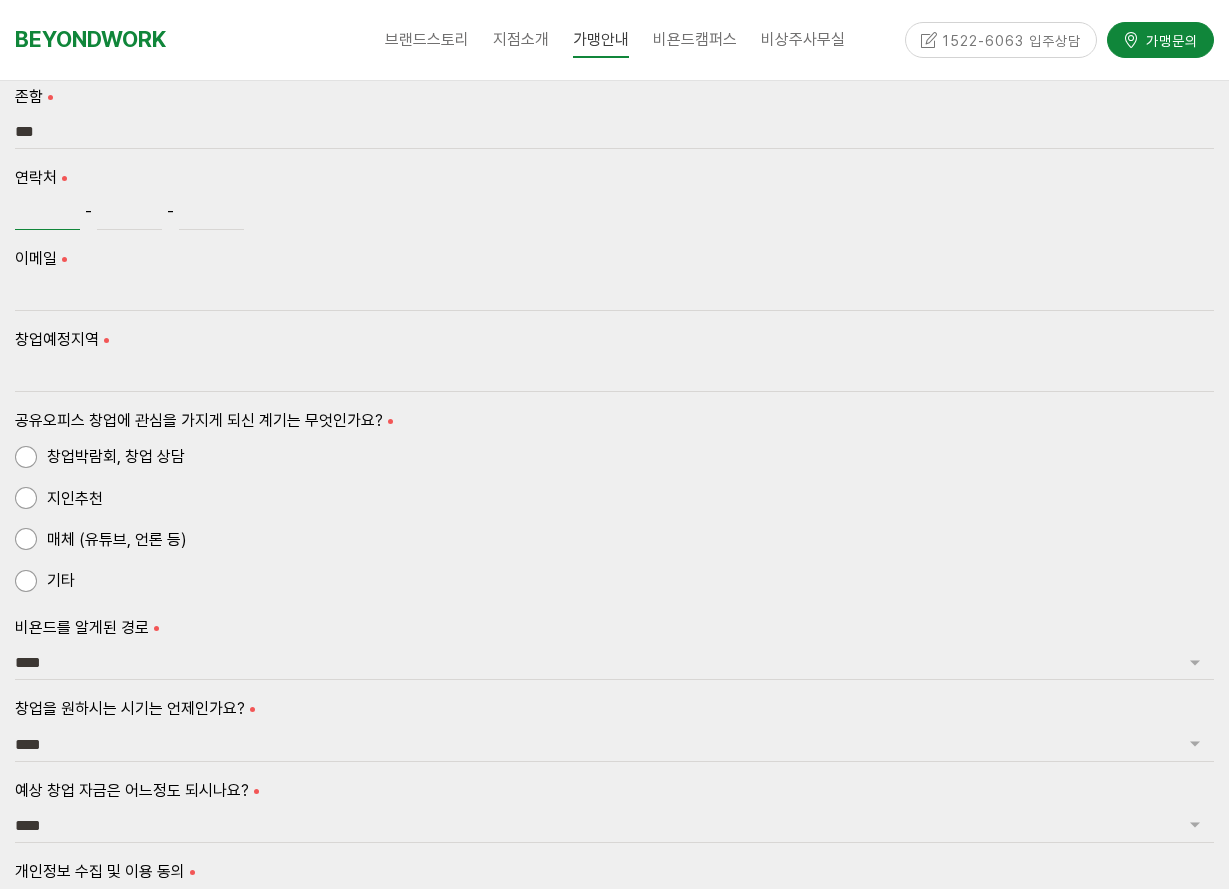 click on "연락처" at bounding box center (47, 213) 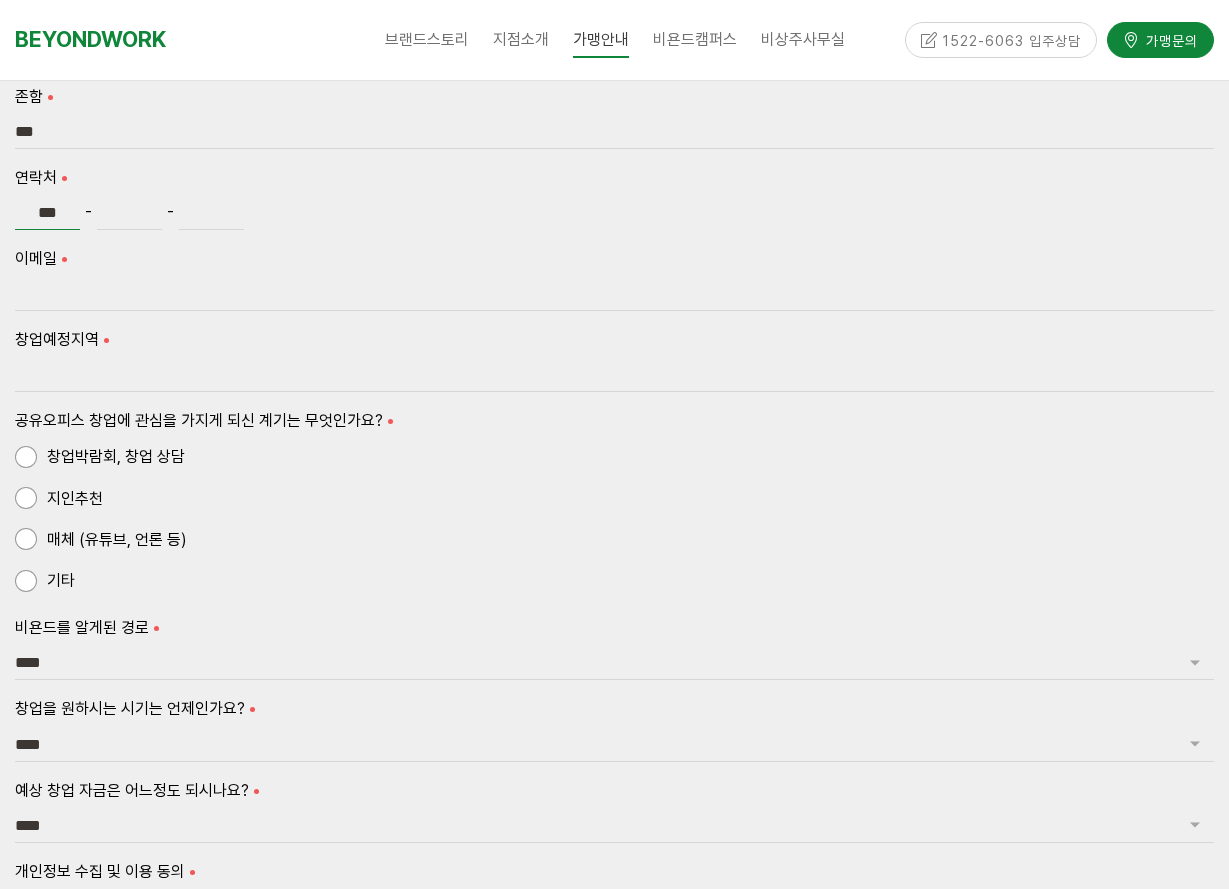 type on "***" 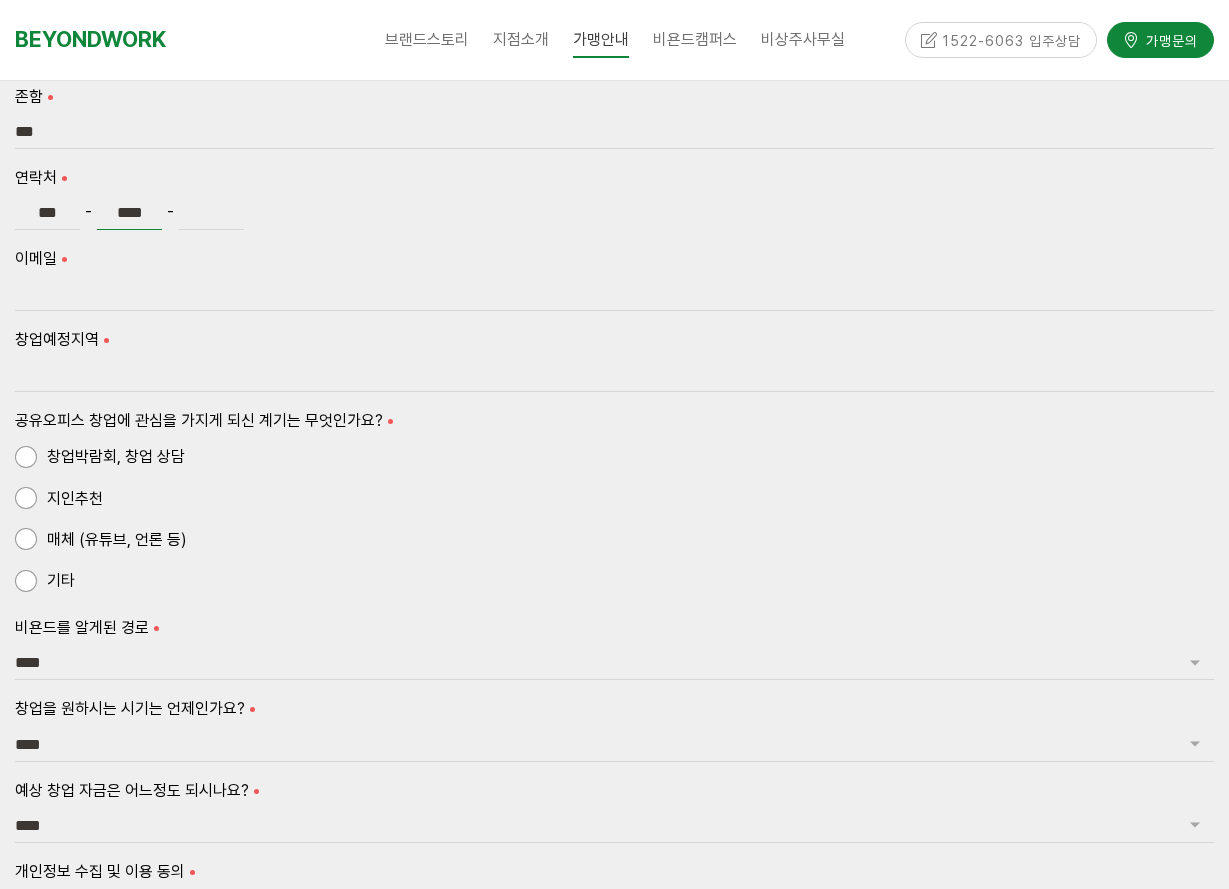type on "****" 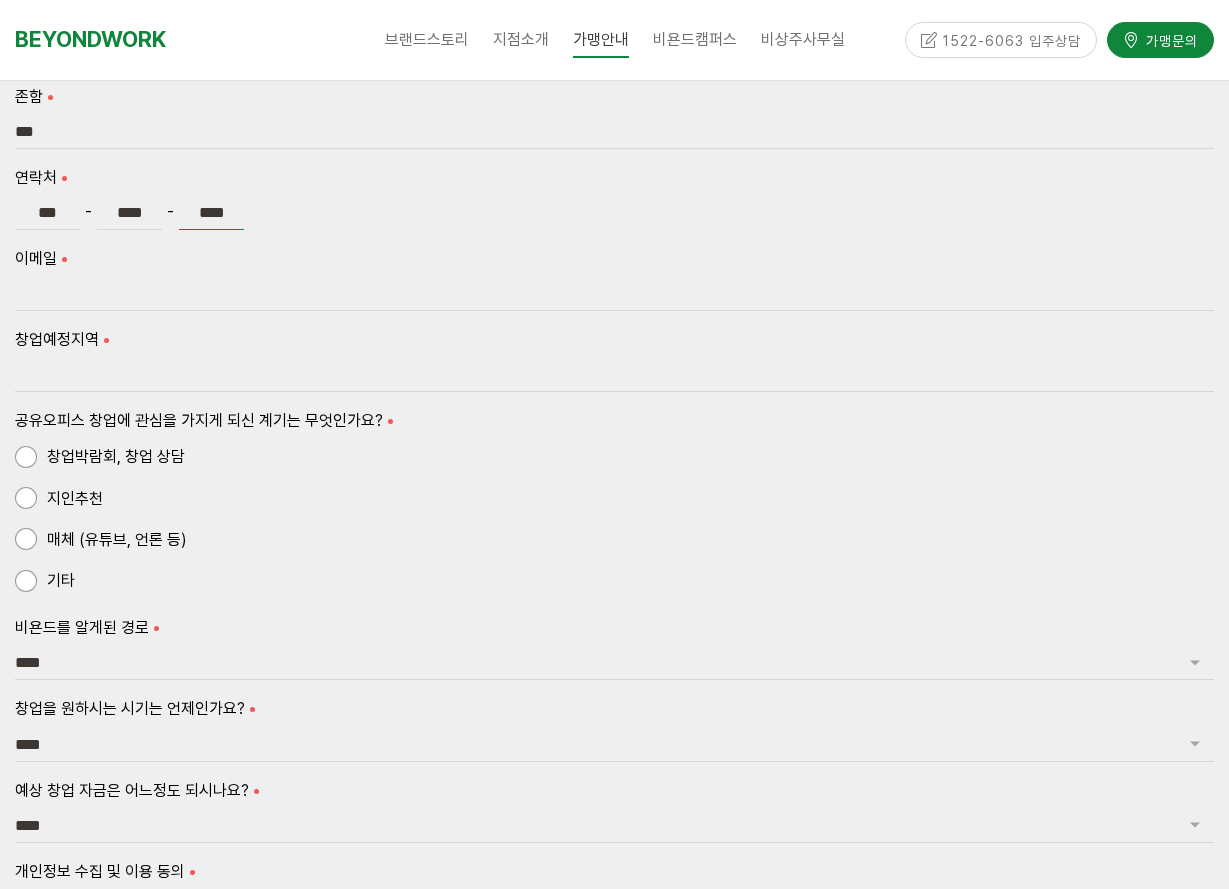 type on "****" 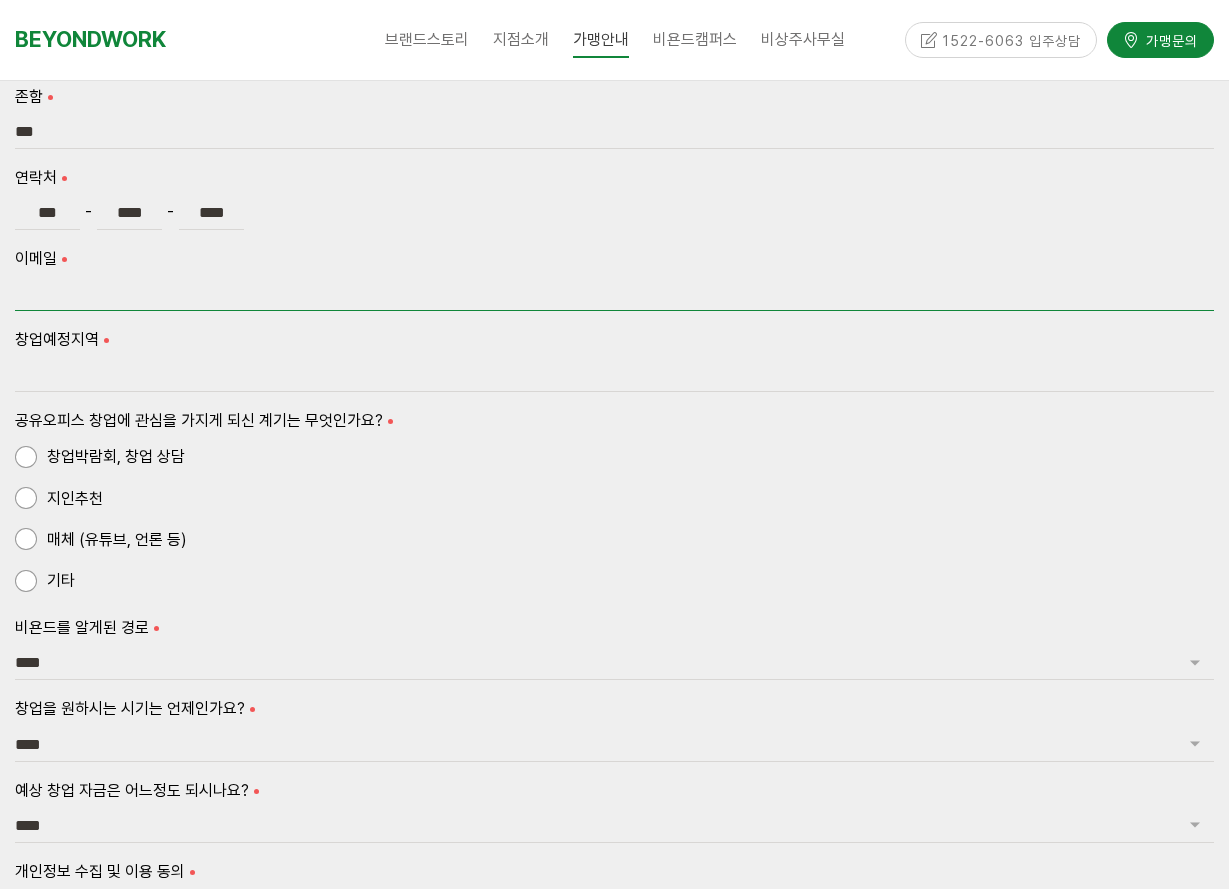 click on "이메일" at bounding box center (614, 294) 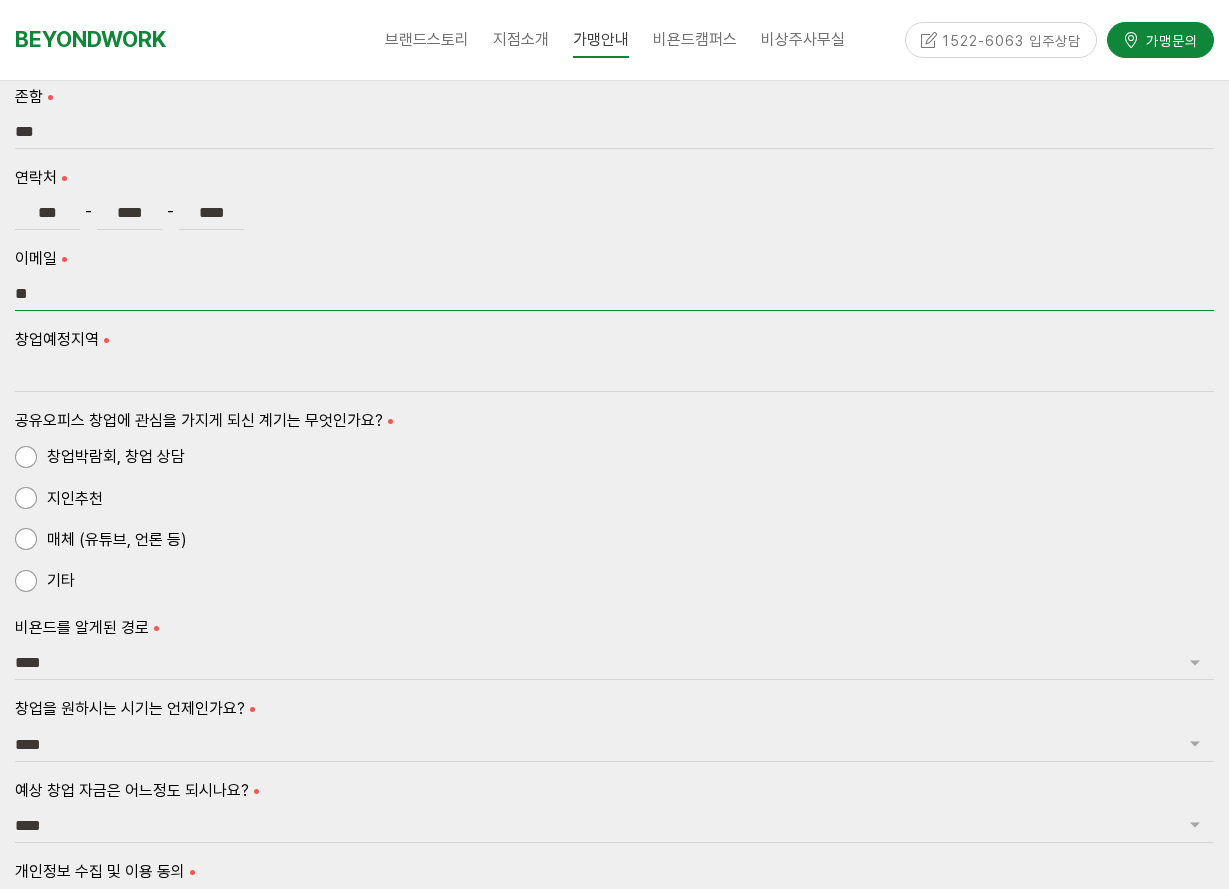 type on "*" 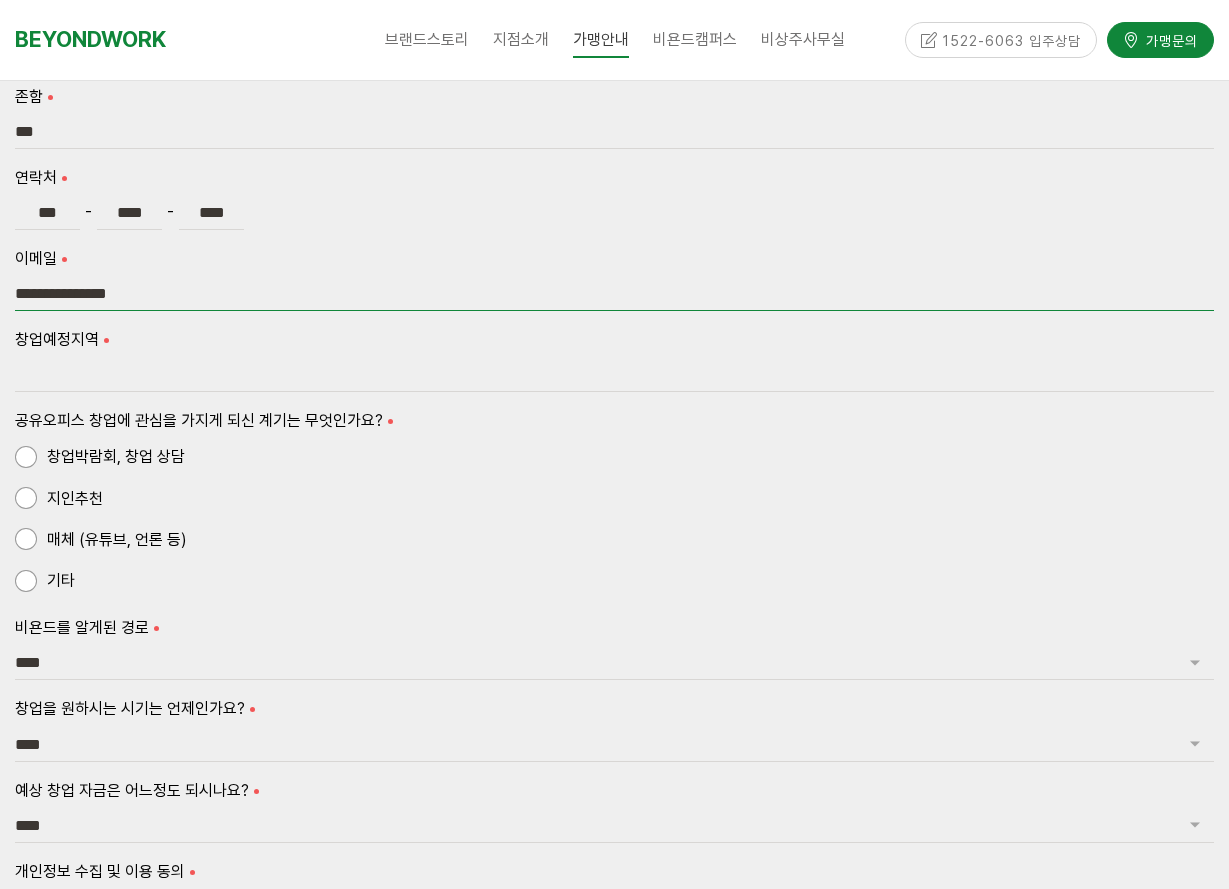 type on "**********" 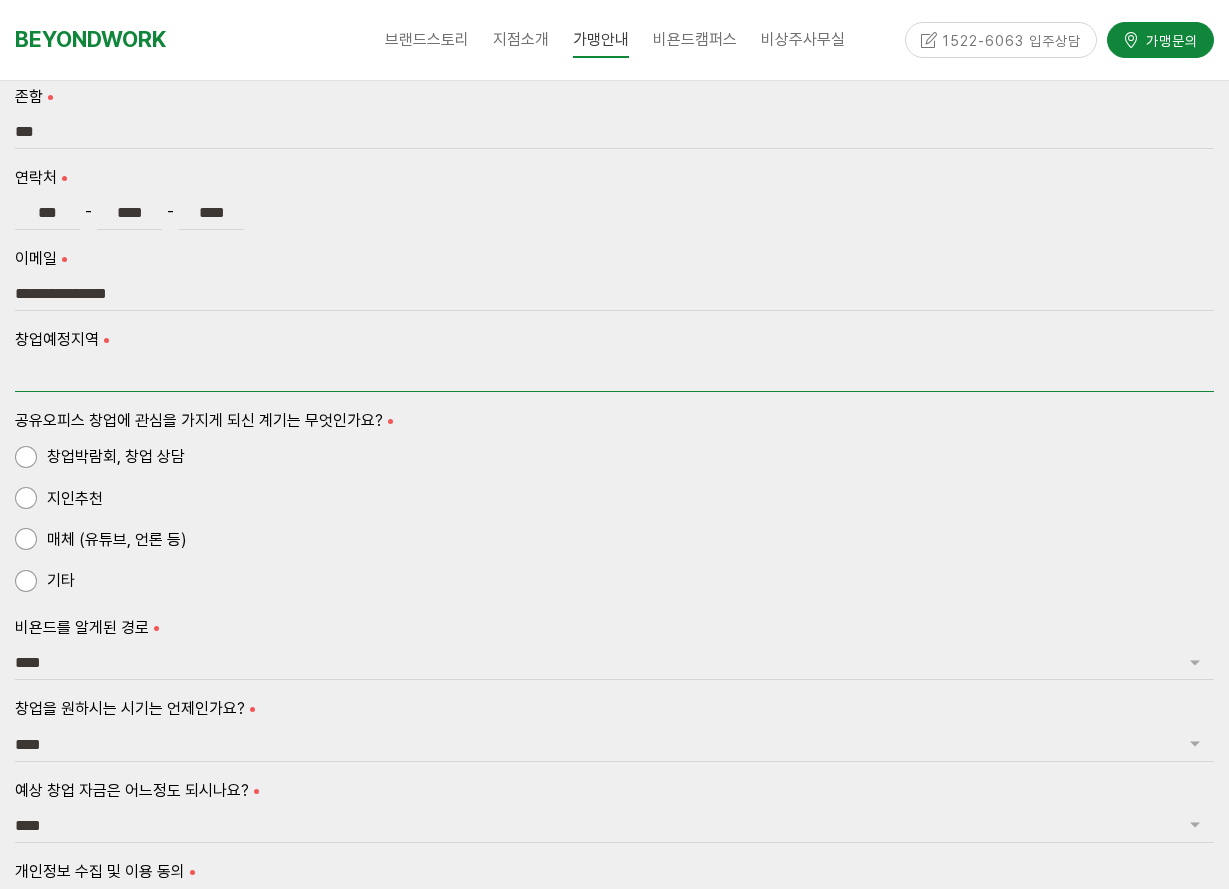click on "창업예정지역" at bounding box center (614, 375) 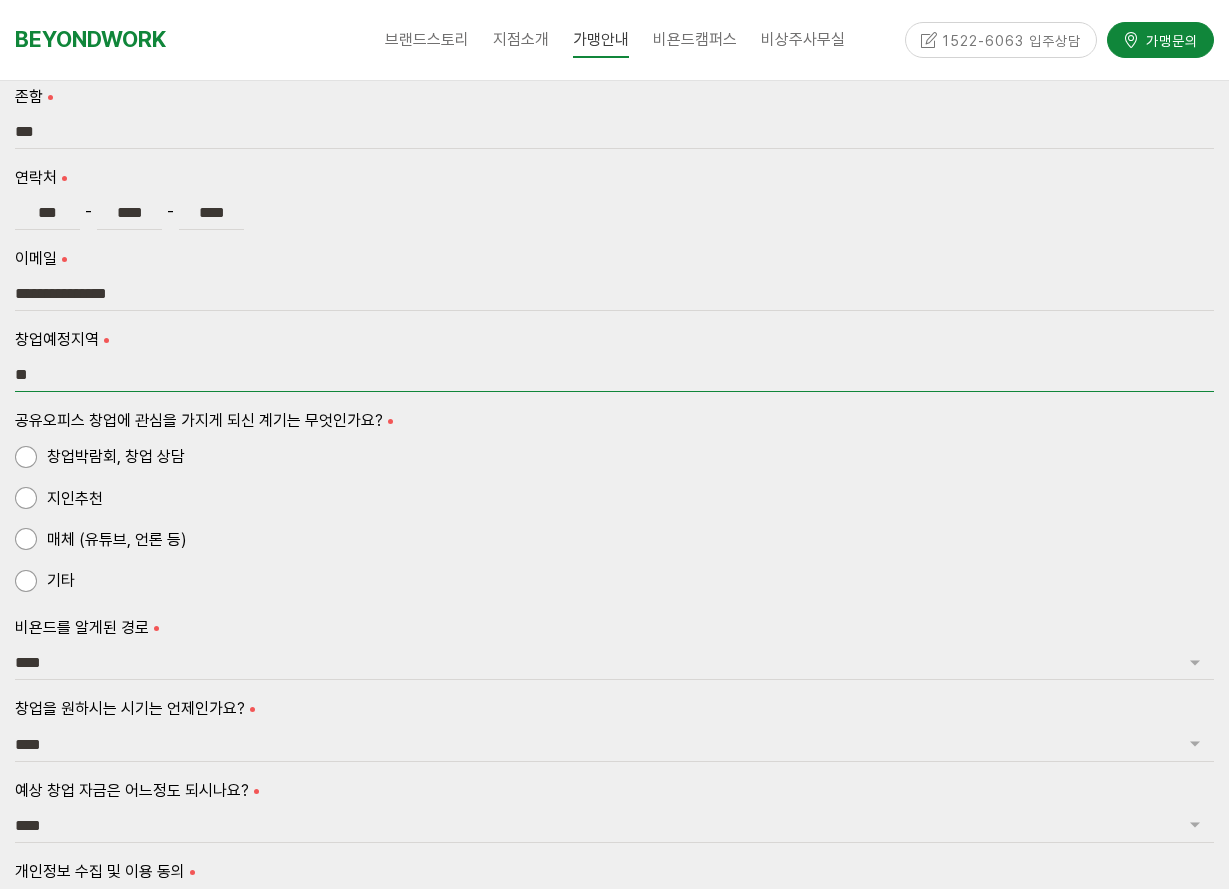 type on "*" 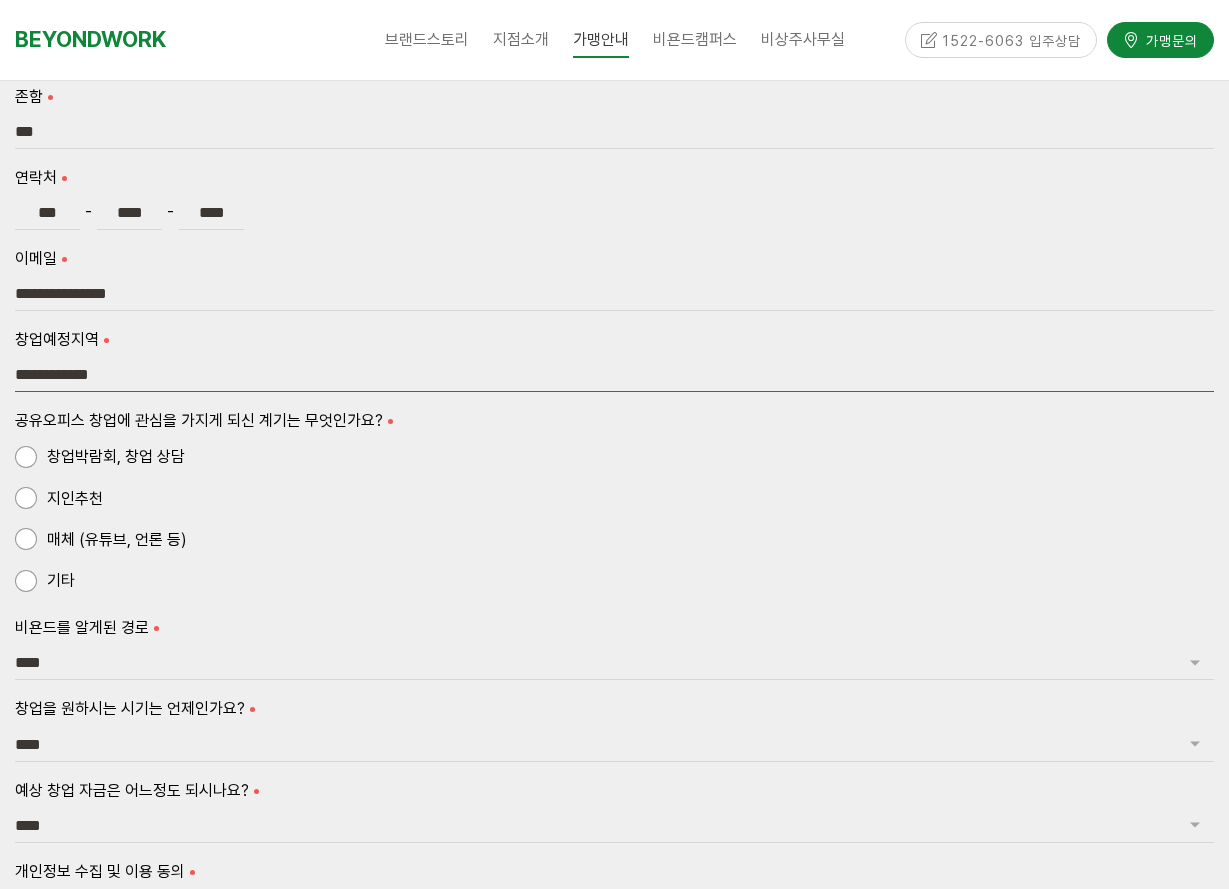 type on "**********" 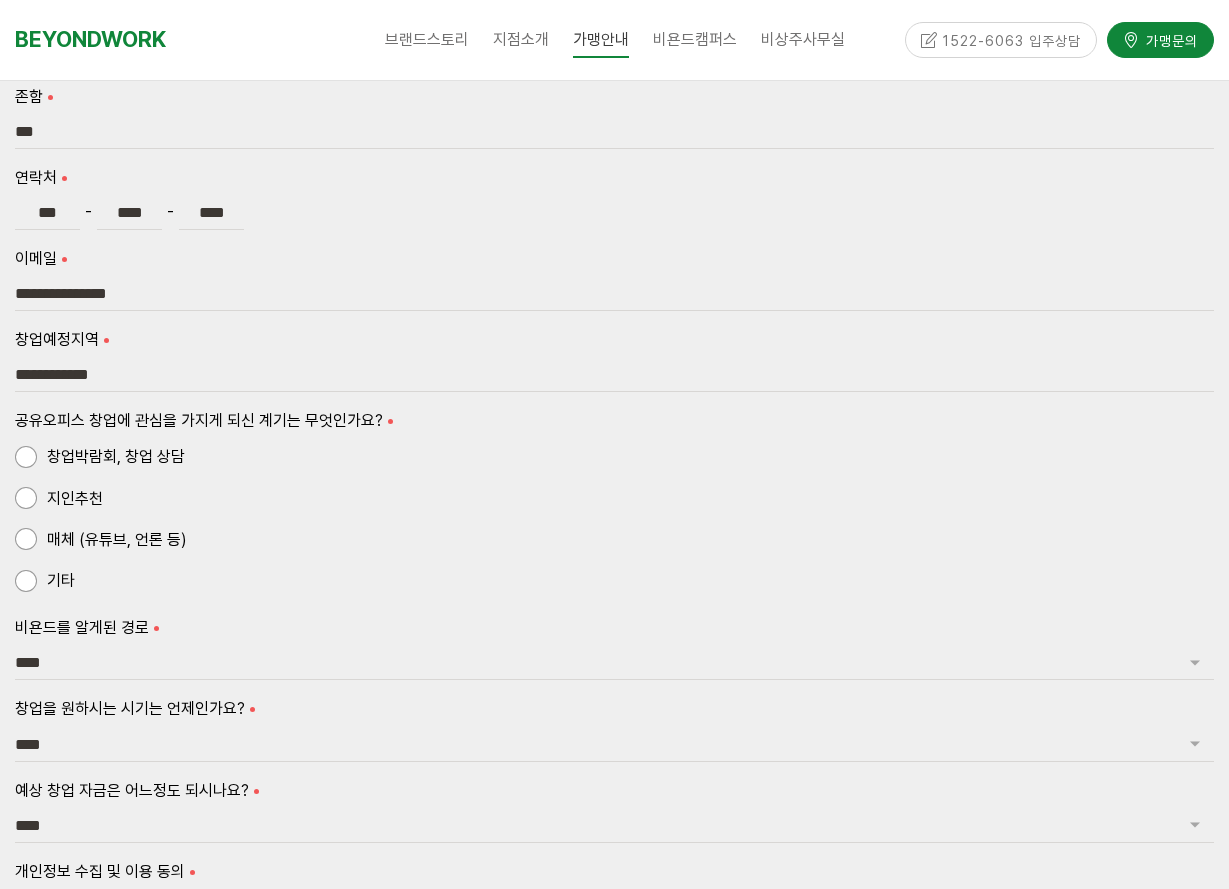 click on "창업박람회, 창업 상담" at bounding box center [100, 456] 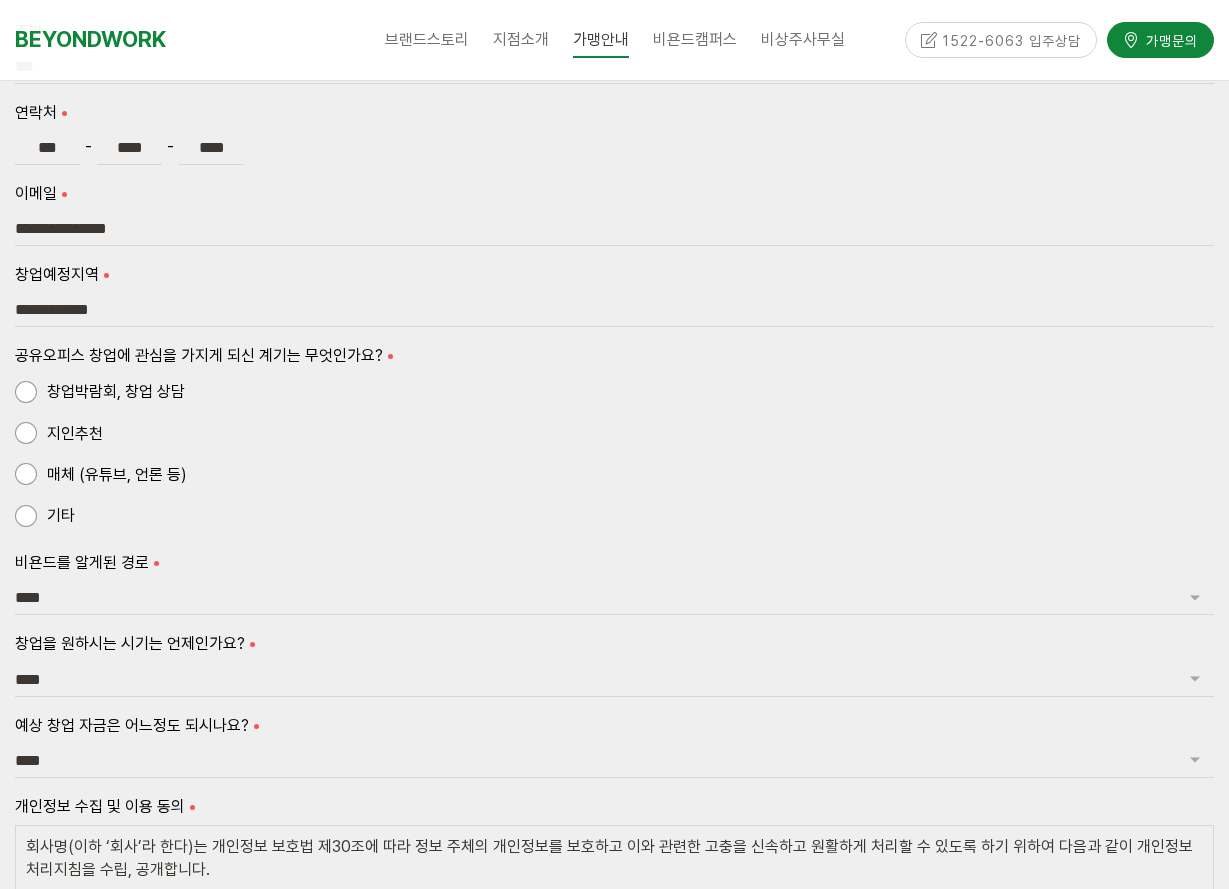 scroll, scrollTop: 1500, scrollLeft: 0, axis: vertical 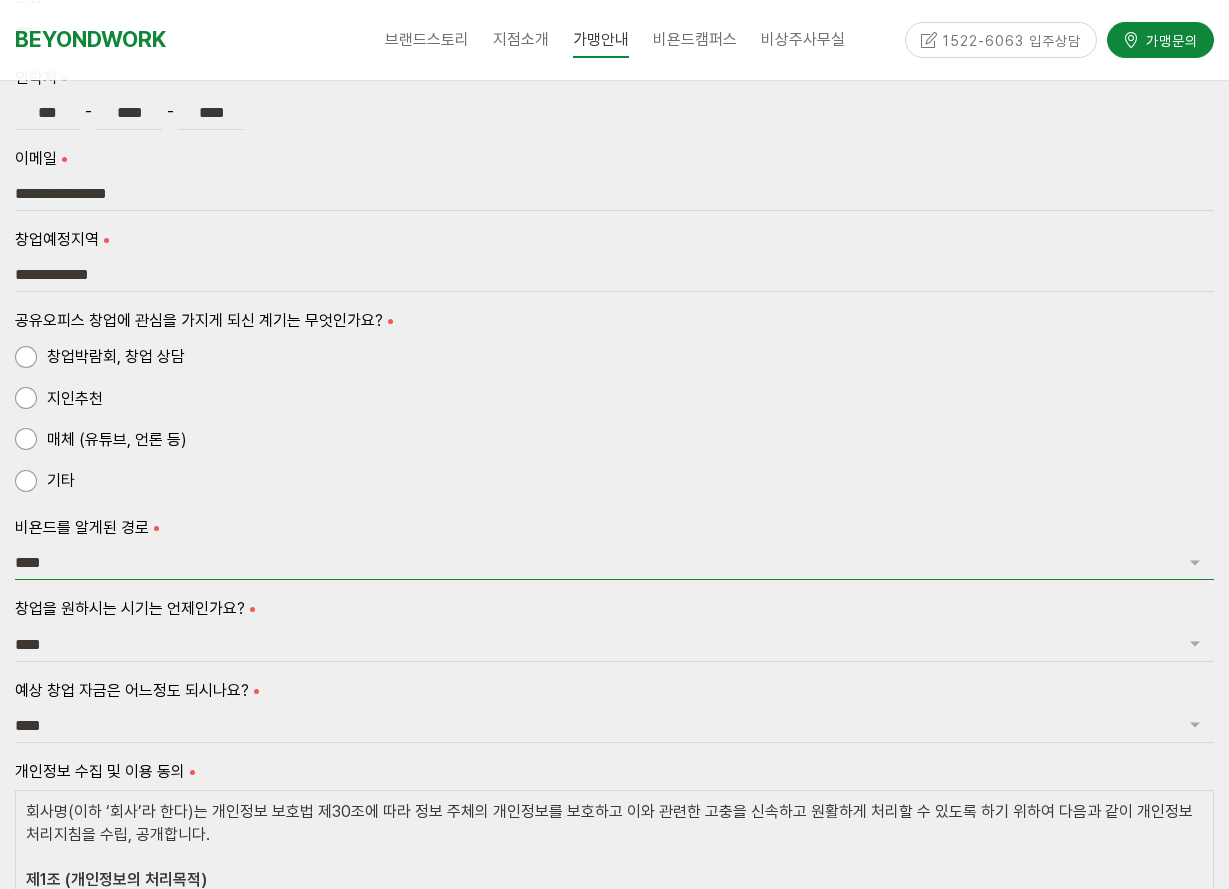 click on "**** *** *** *** **" at bounding box center [614, 563] 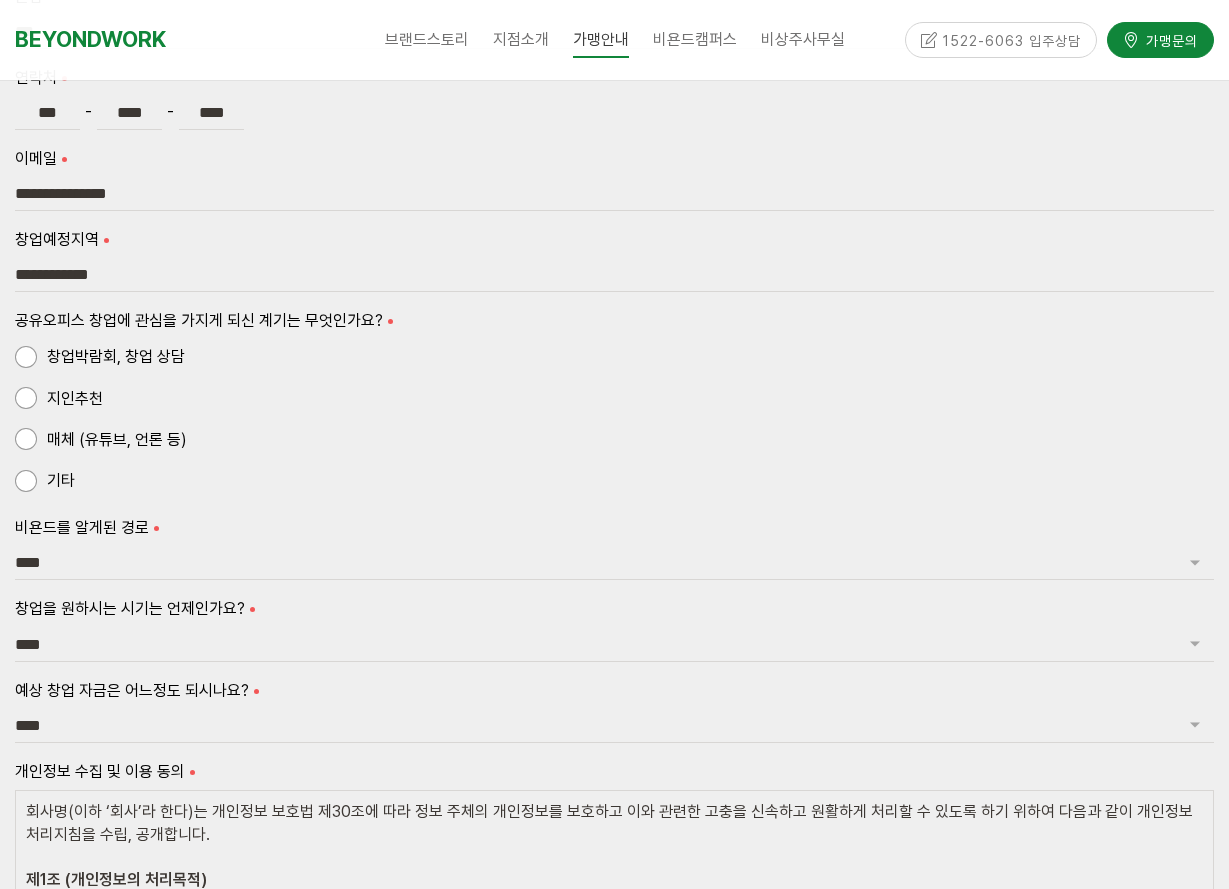 click on "비욘드를 알게된 경로" at bounding box center [614, 527] 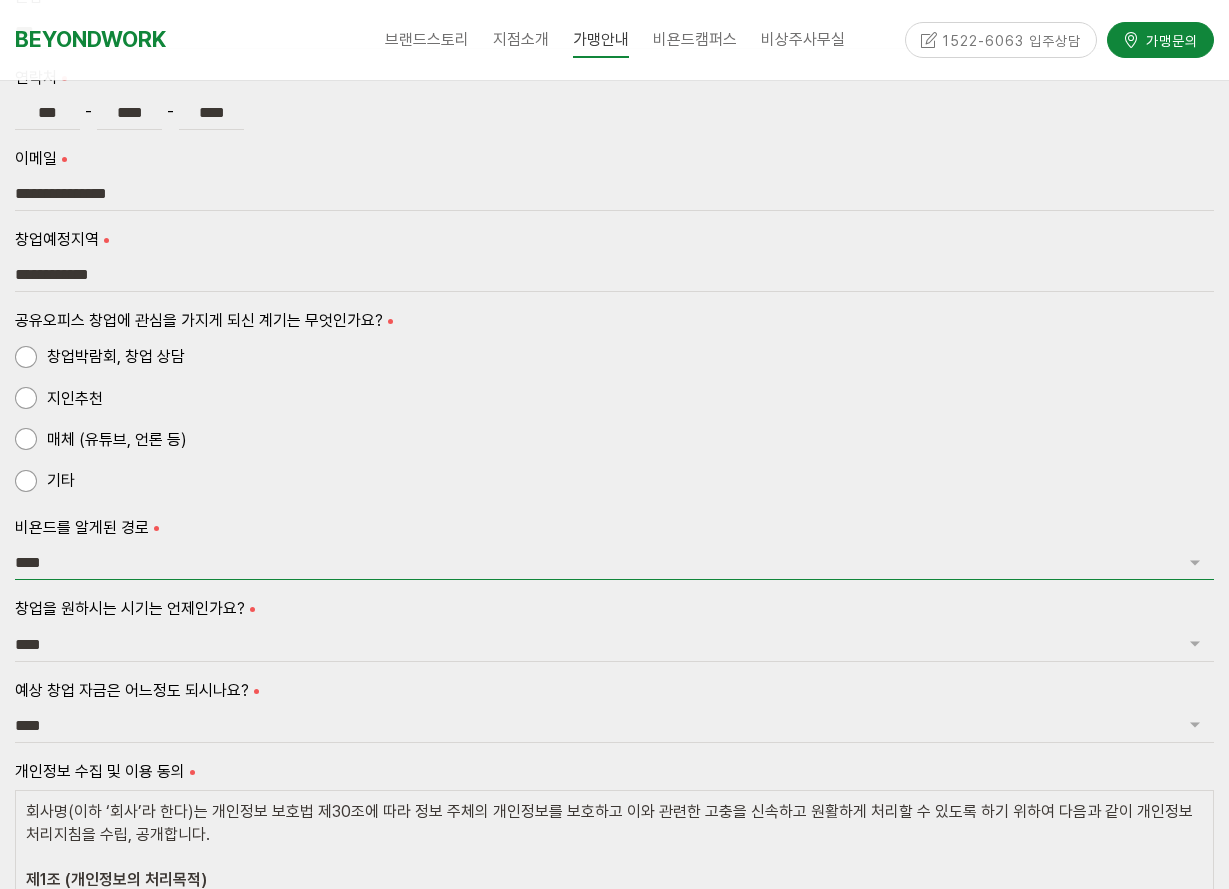click on "**** *** *** *** **" at bounding box center (614, 563) 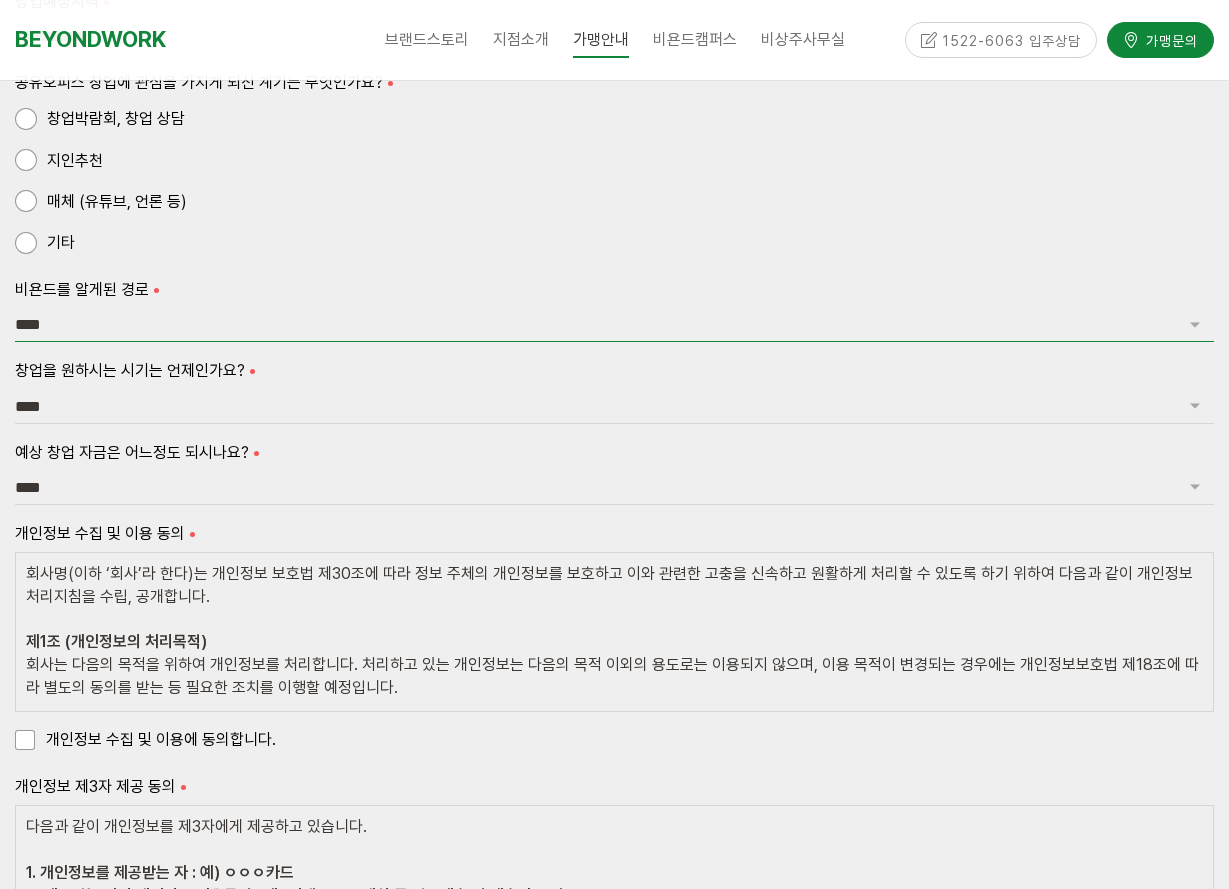 scroll, scrollTop: 1800, scrollLeft: 0, axis: vertical 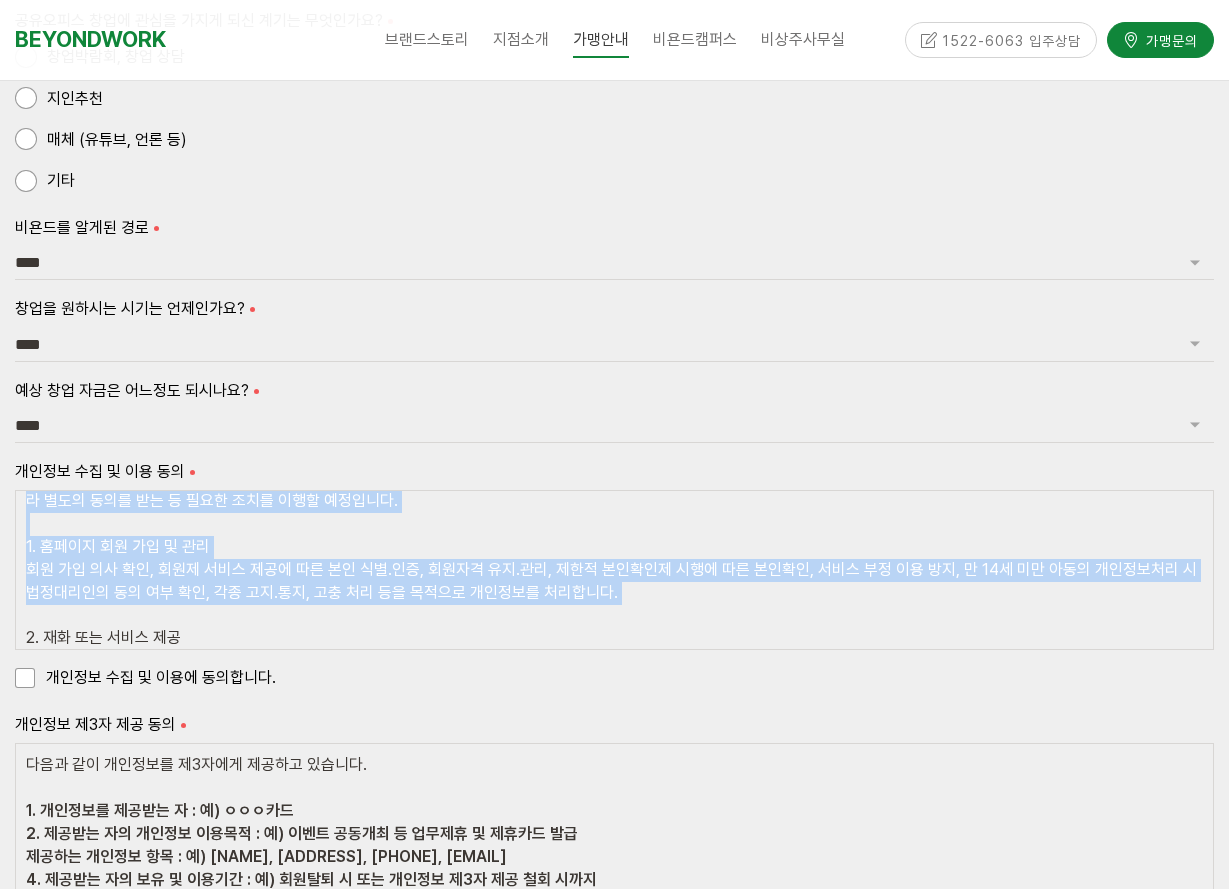 drag, startPoint x: 101, startPoint y: 514, endPoint x: 147, endPoint y: 633, distance: 127.581345 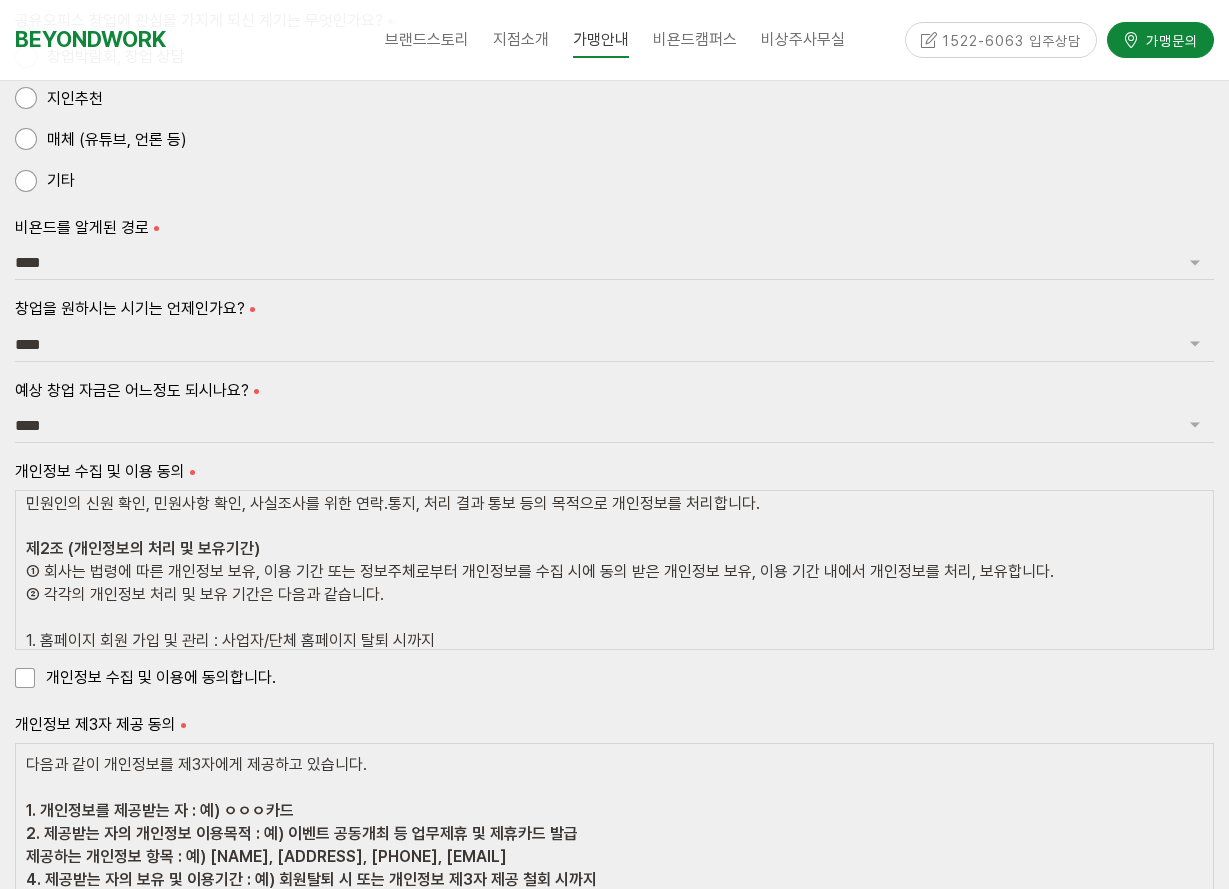 scroll, scrollTop: 428, scrollLeft: 0, axis: vertical 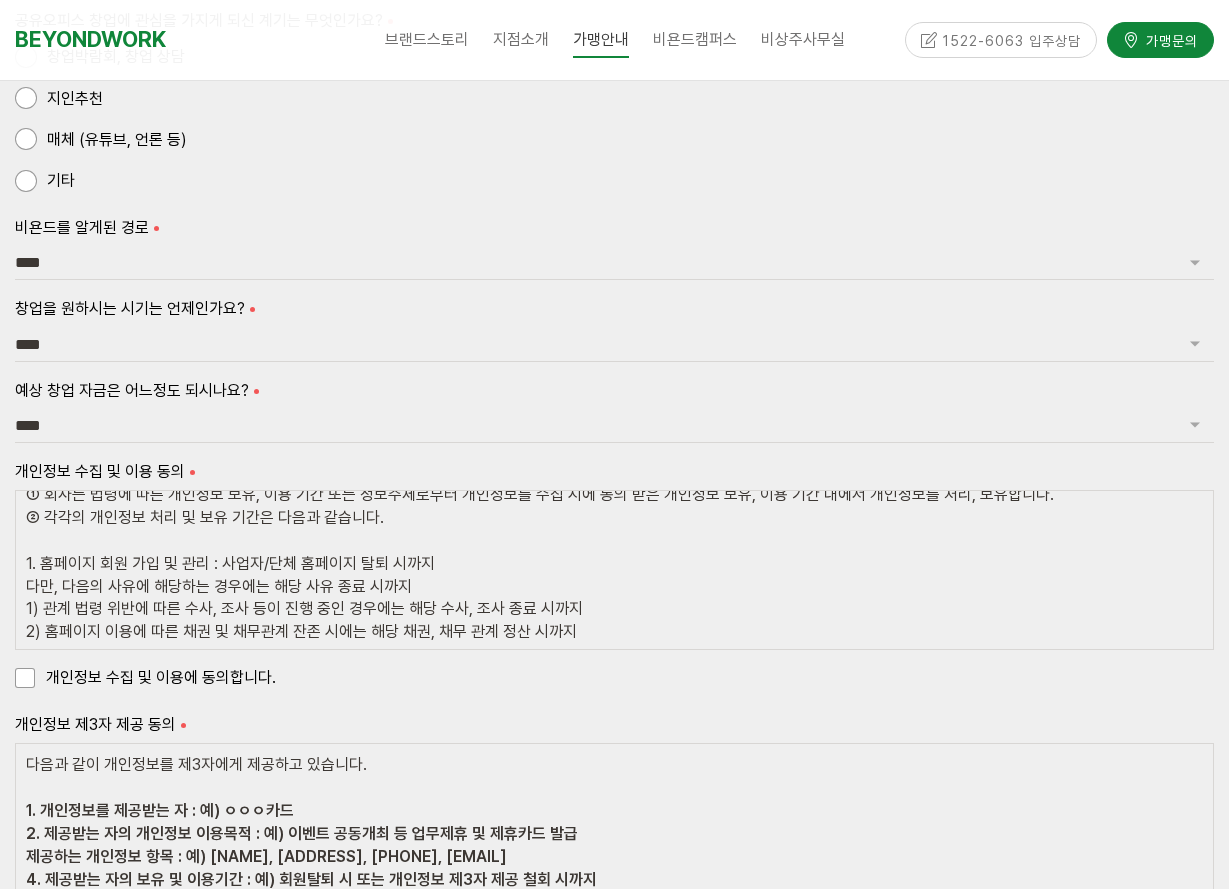 click on "개인정보 수집 및 이용에 동의합니다." at bounding box center (145, 677) 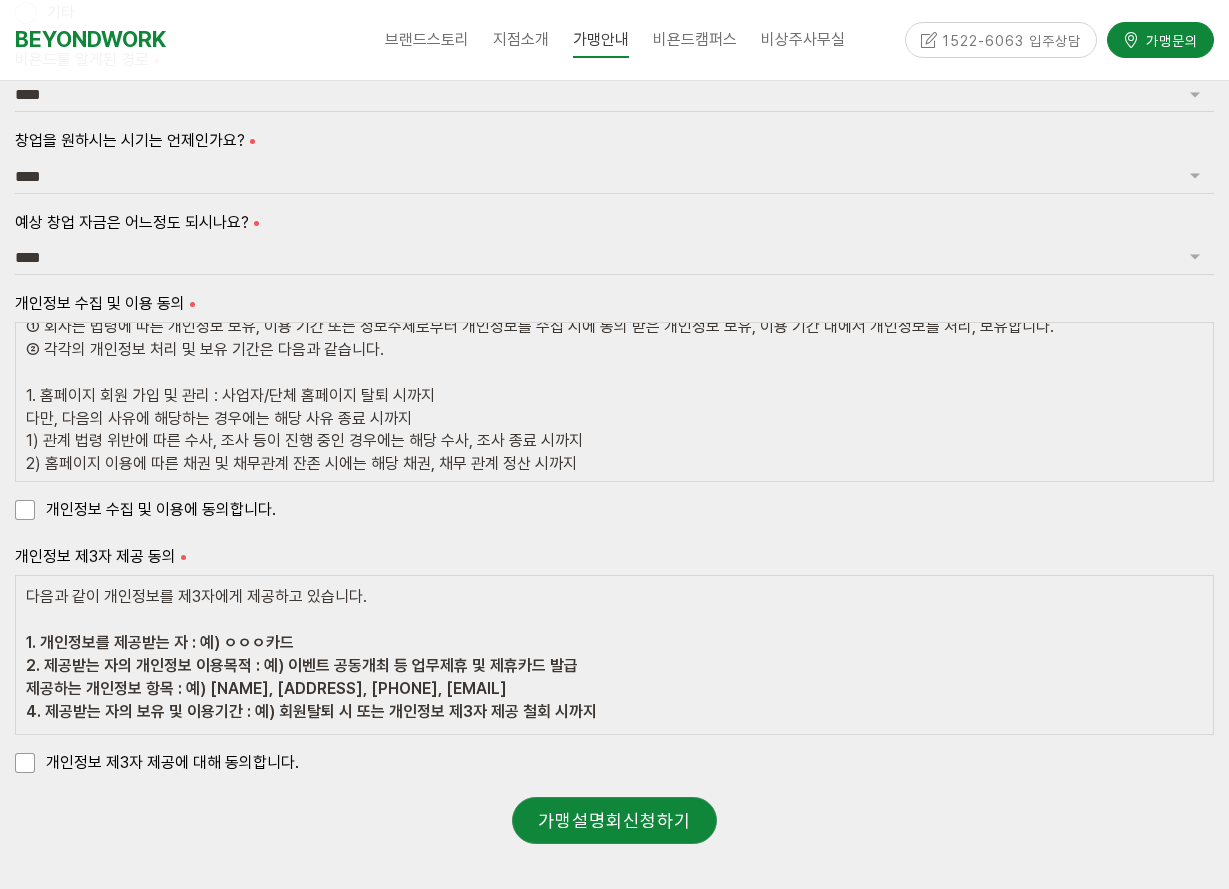 scroll, scrollTop: 2000, scrollLeft: 0, axis: vertical 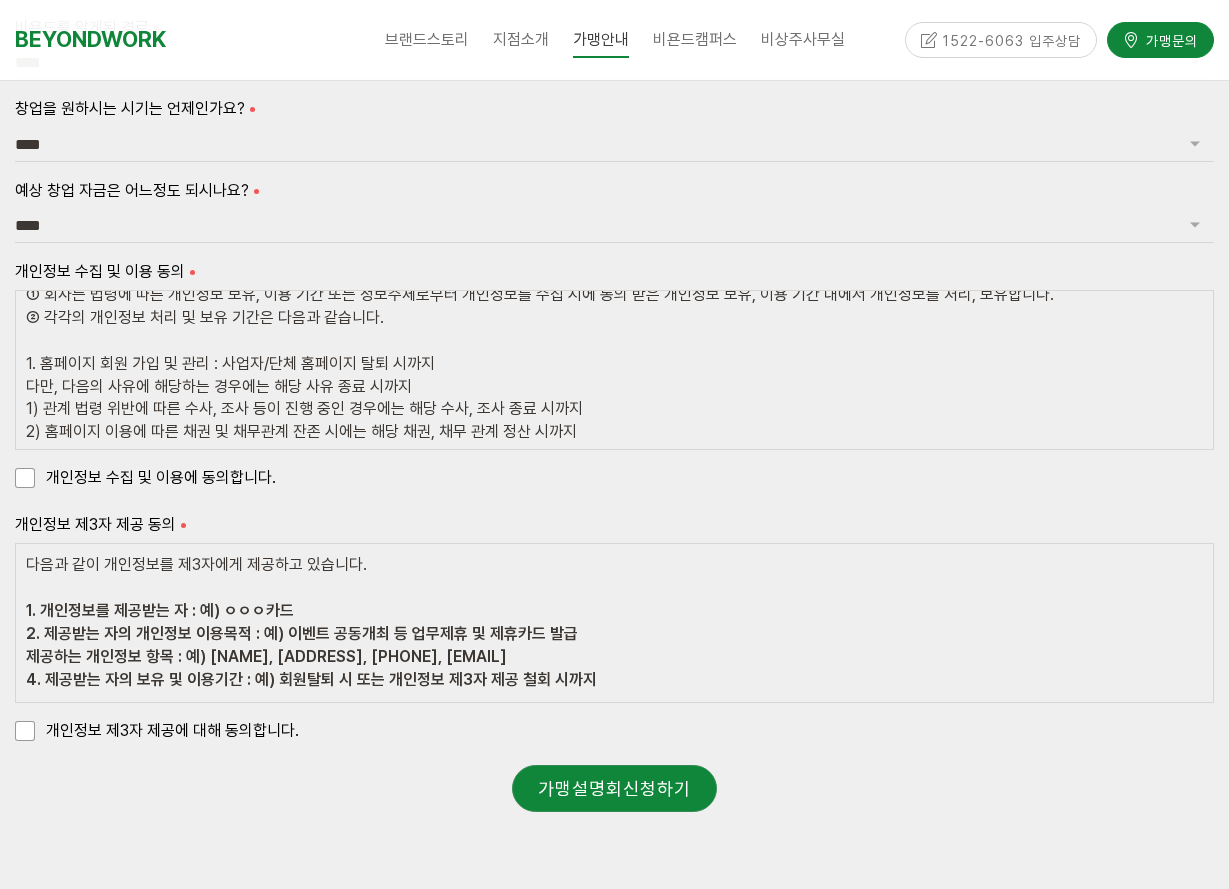 click on "개인정보 제3자 제공에 대해 동의합니다." at bounding box center (157, 730) 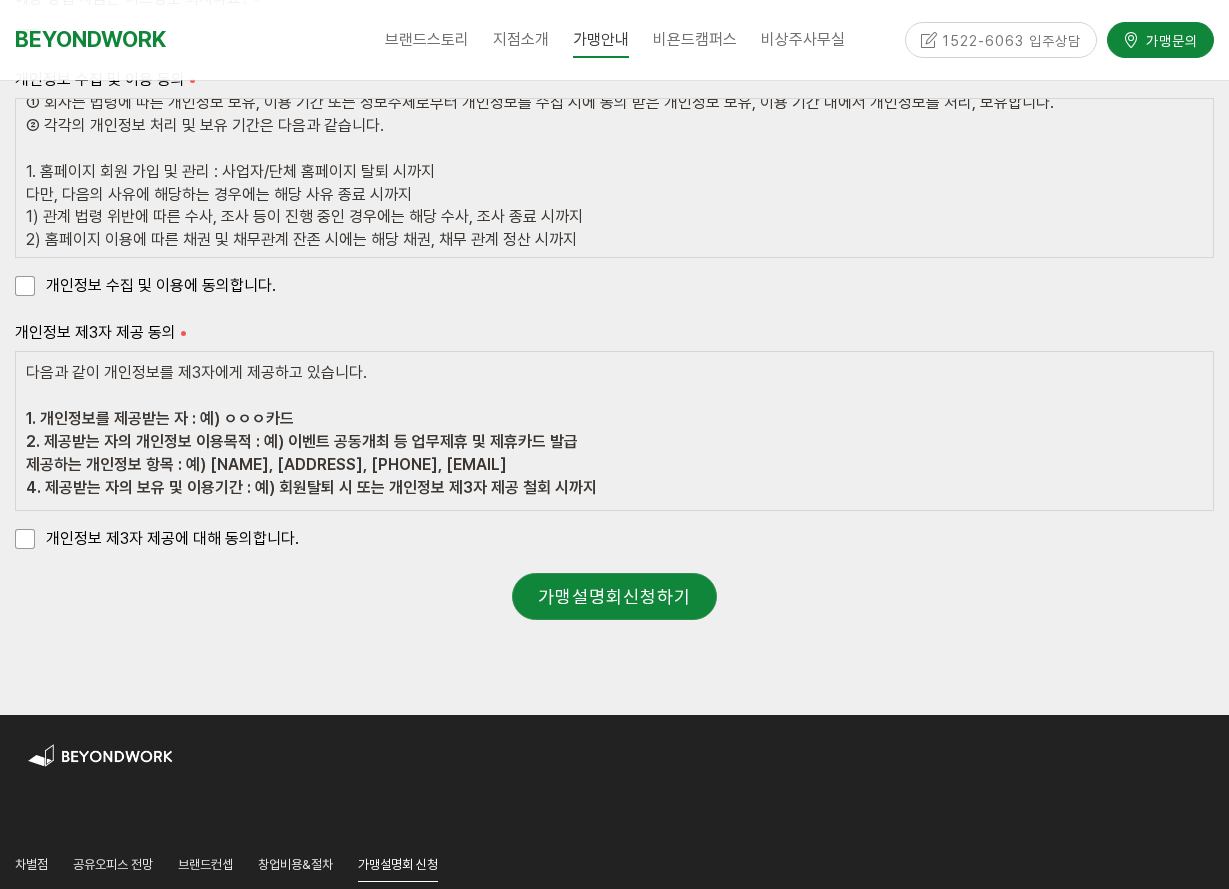 scroll, scrollTop: 2200, scrollLeft: 0, axis: vertical 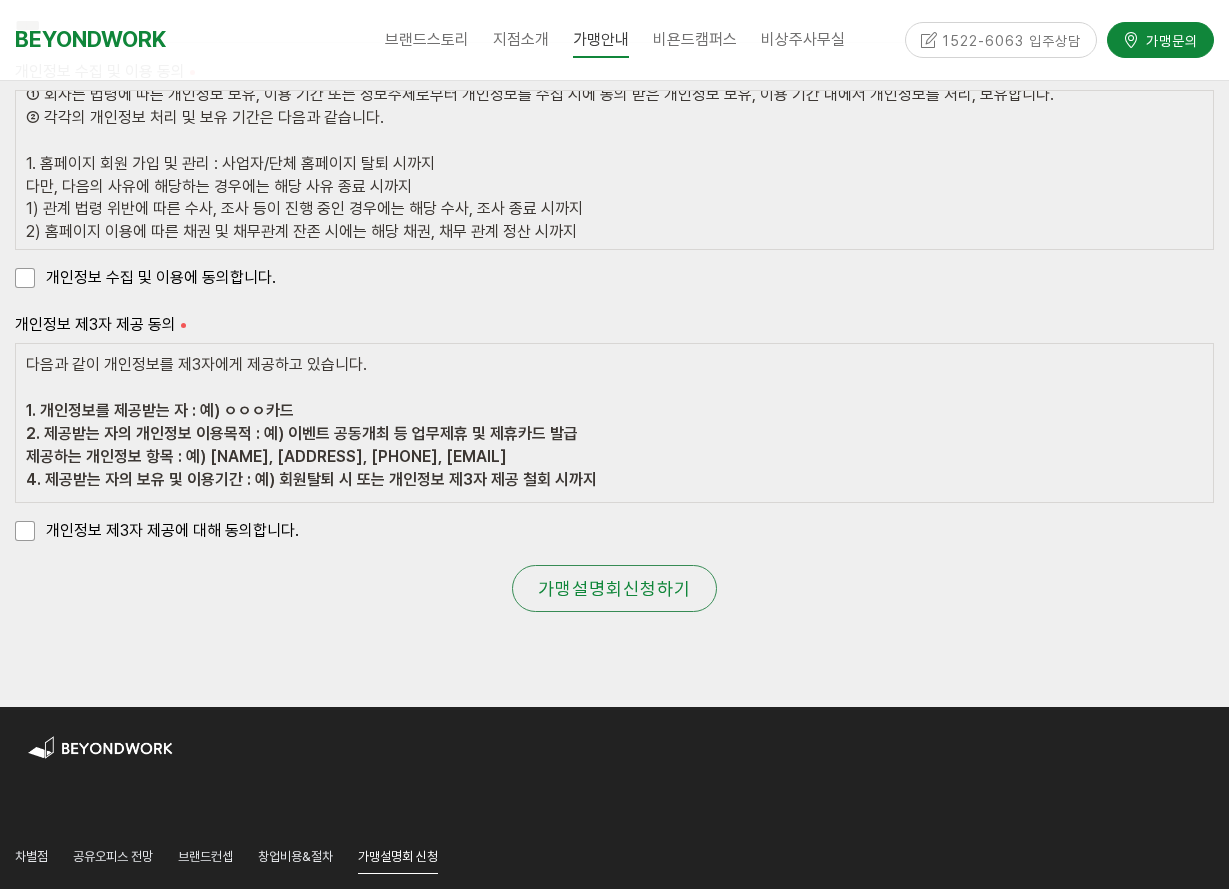 click on "가맹설명회신청하기" at bounding box center [614, 589] 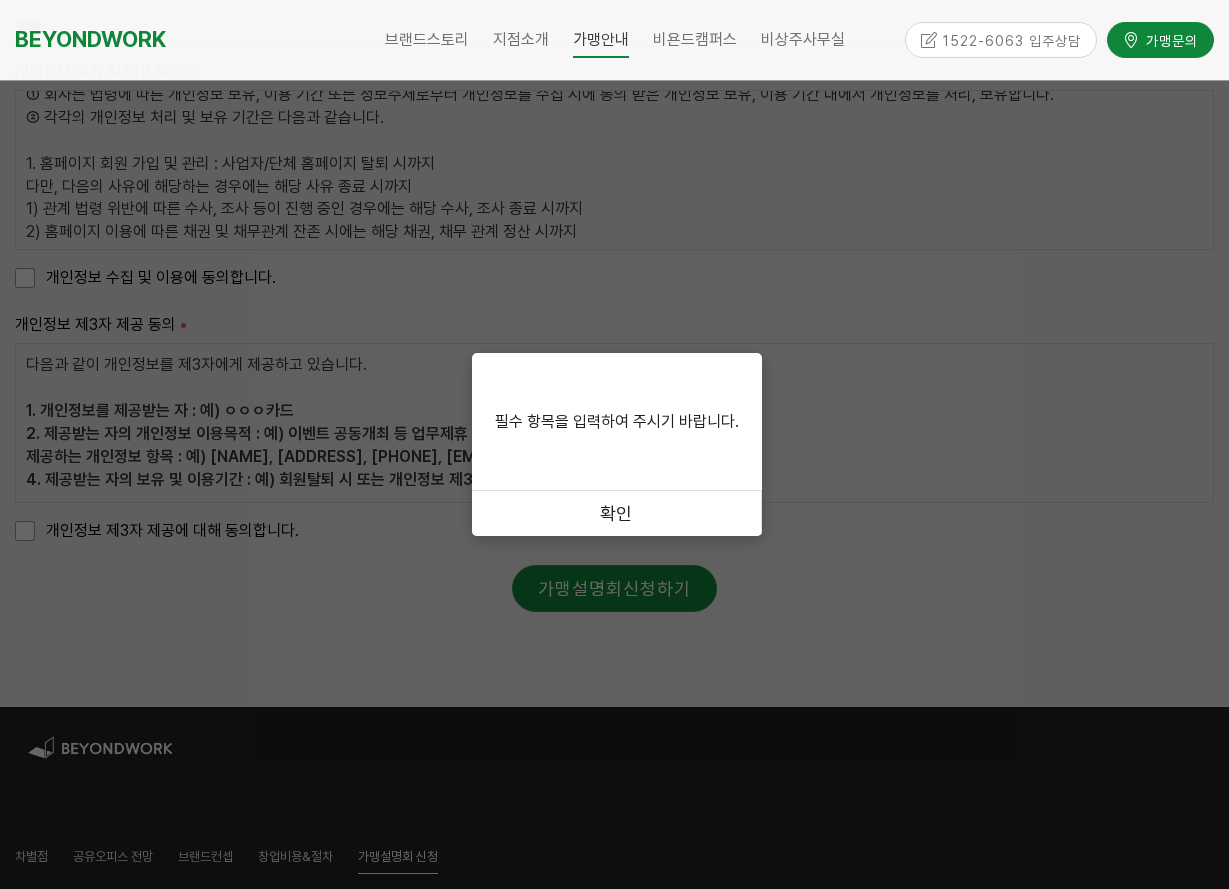 click on "확인" at bounding box center [617, 514] 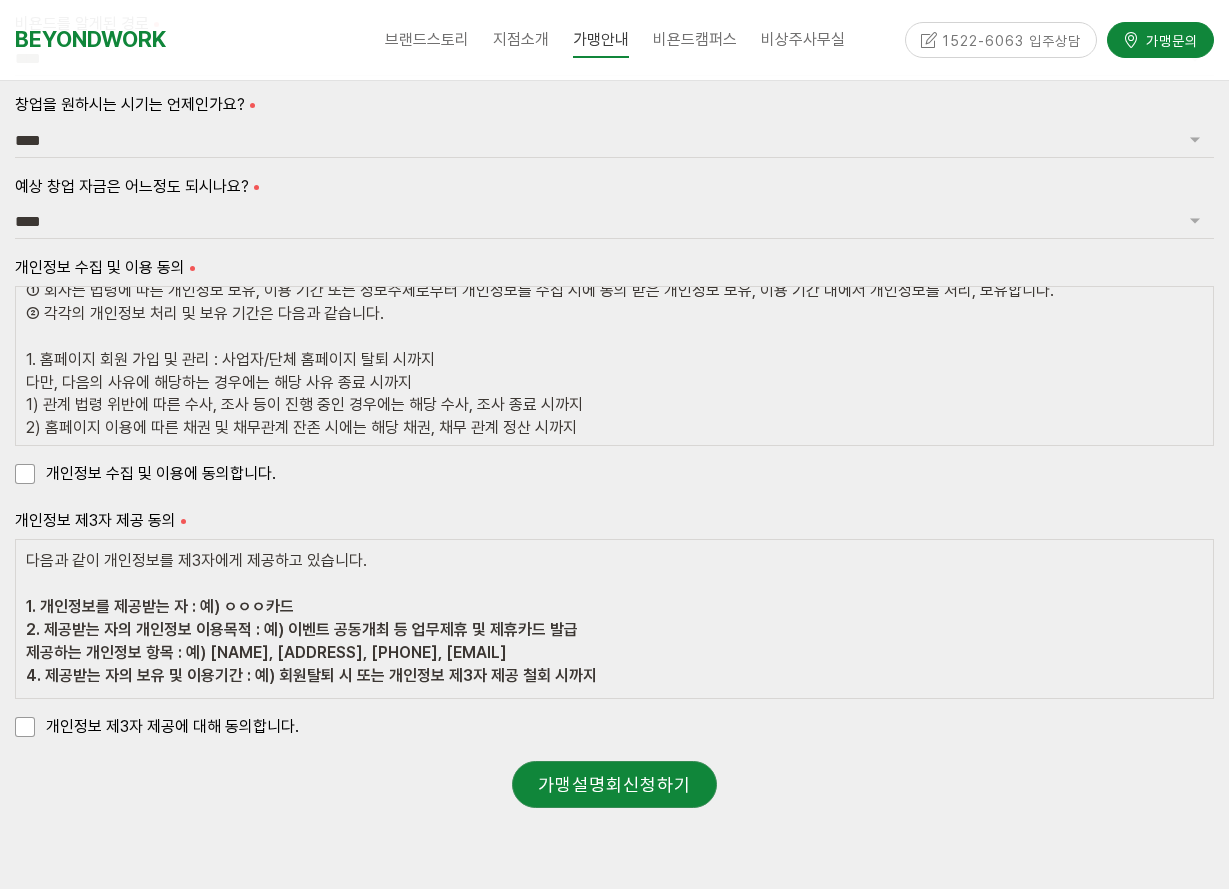scroll, scrollTop: 2000, scrollLeft: 0, axis: vertical 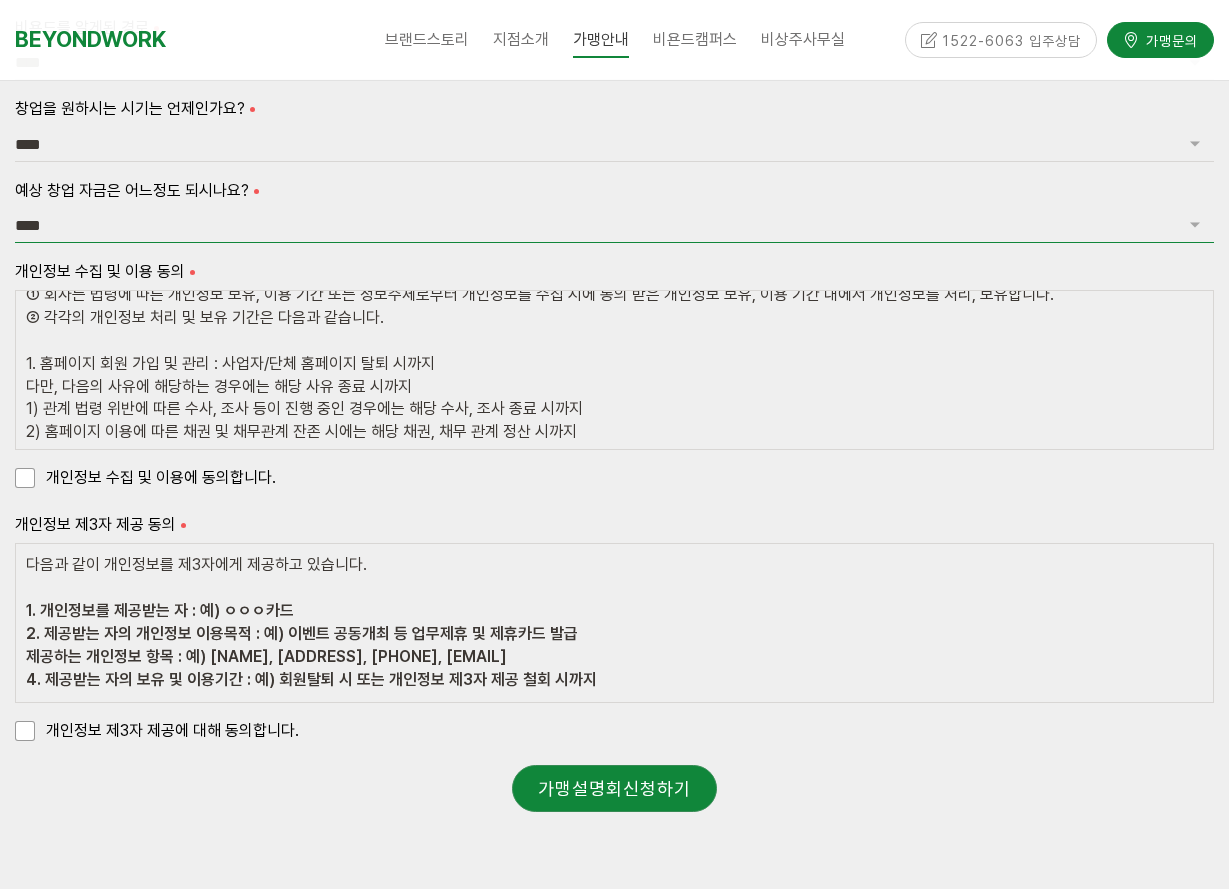 click on "**** ******* ******* ********* *******" at bounding box center [614, 226] 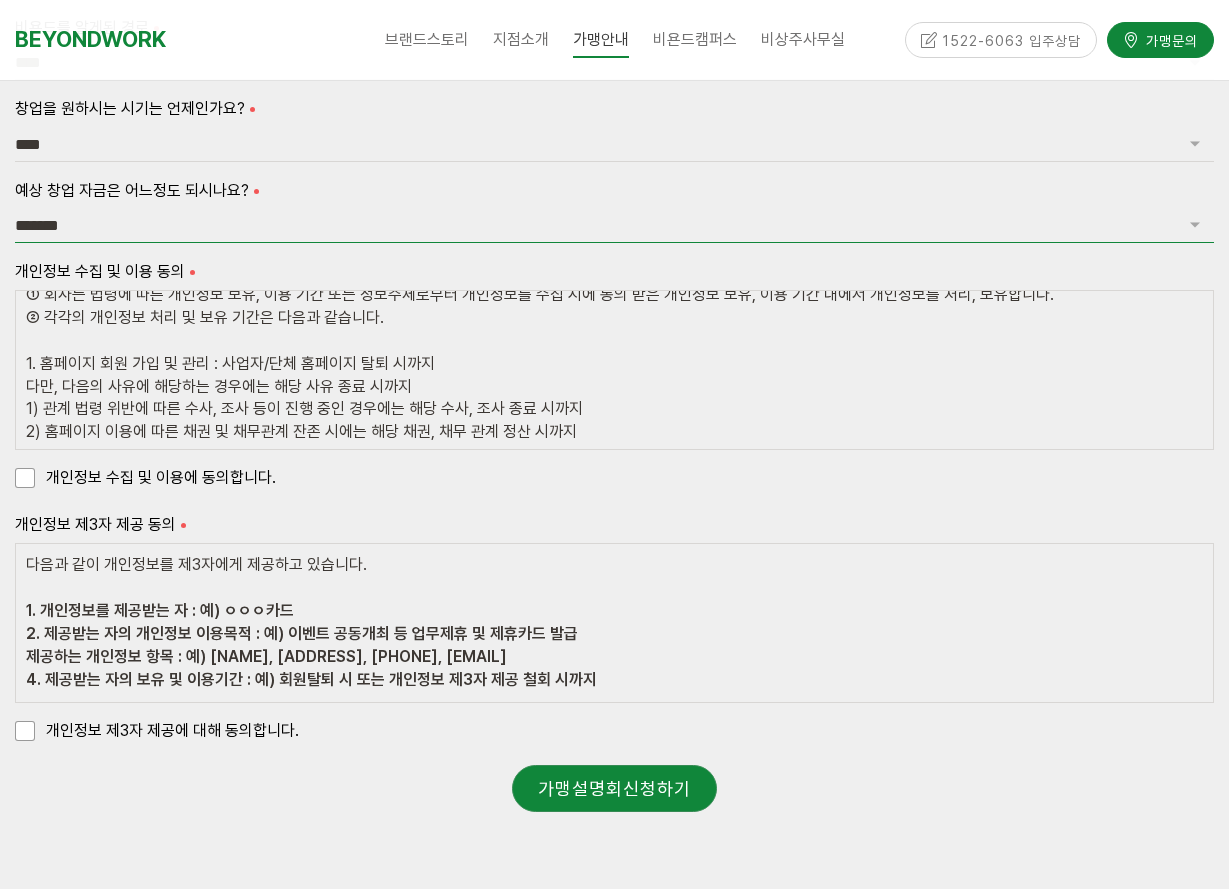 click on "**** ******* ******* ********* *******" at bounding box center (614, 226) 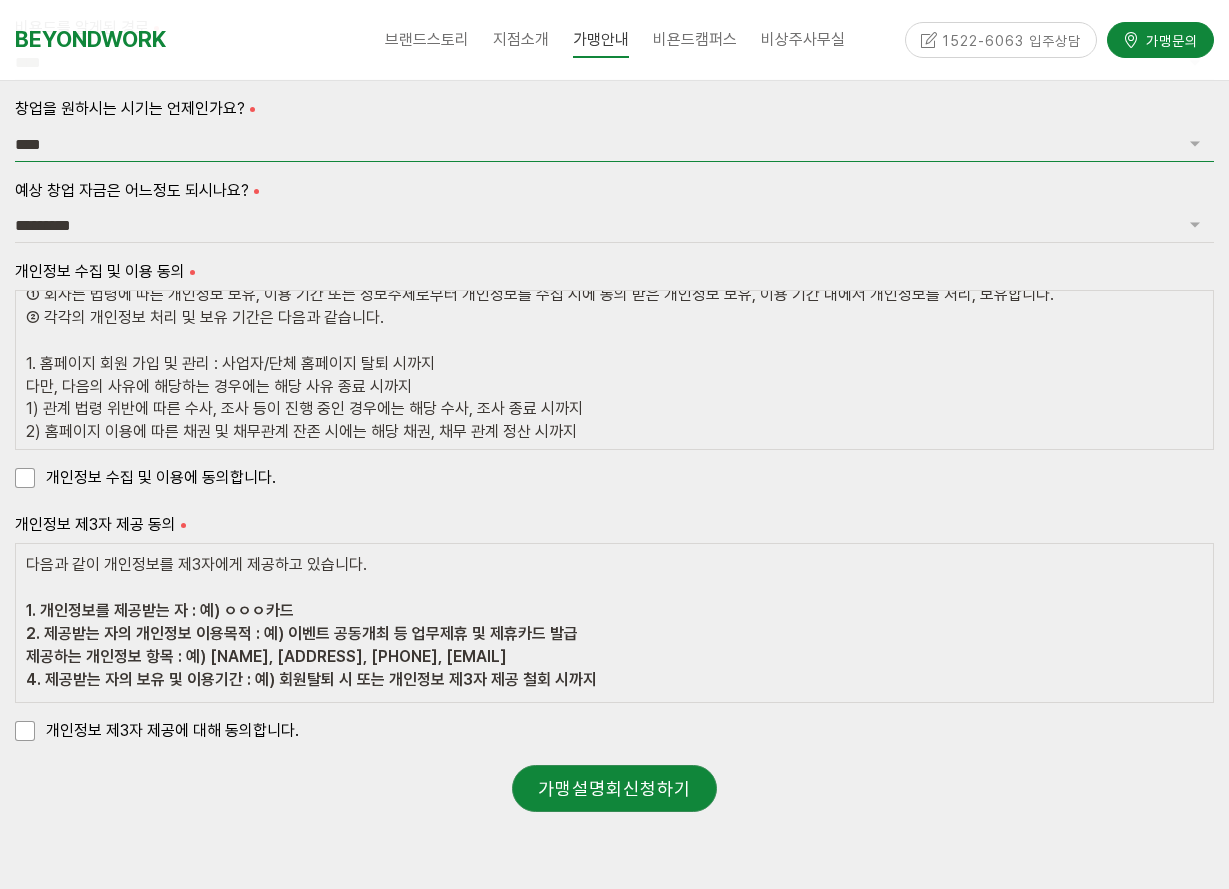 click on "**** ****** ******** ******* ***** **** **" at bounding box center [614, 145] 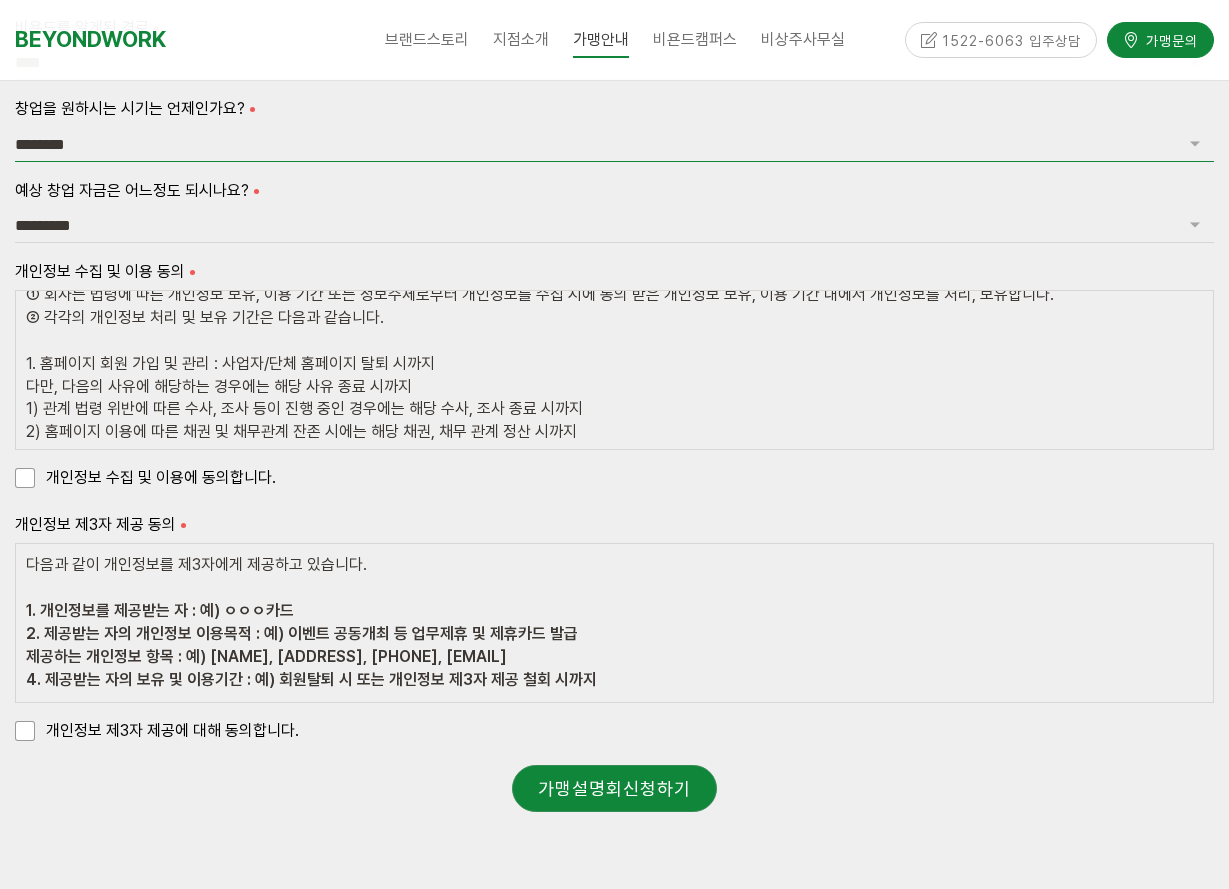 click on "**** ****** ******** ******* ***** **** **" at bounding box center (614, 145) 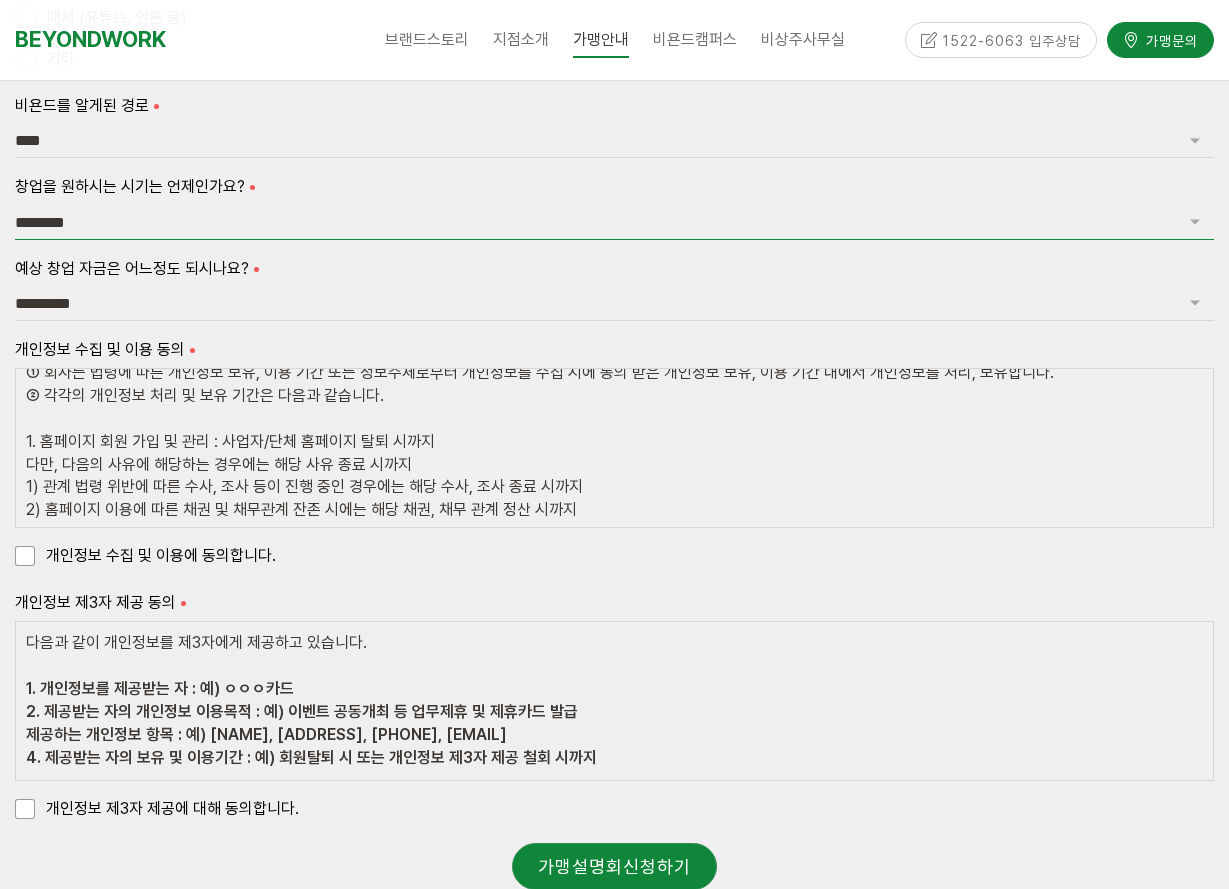 scroll, scrollTop: 1900, scrollLeft: 0, axis: vertical 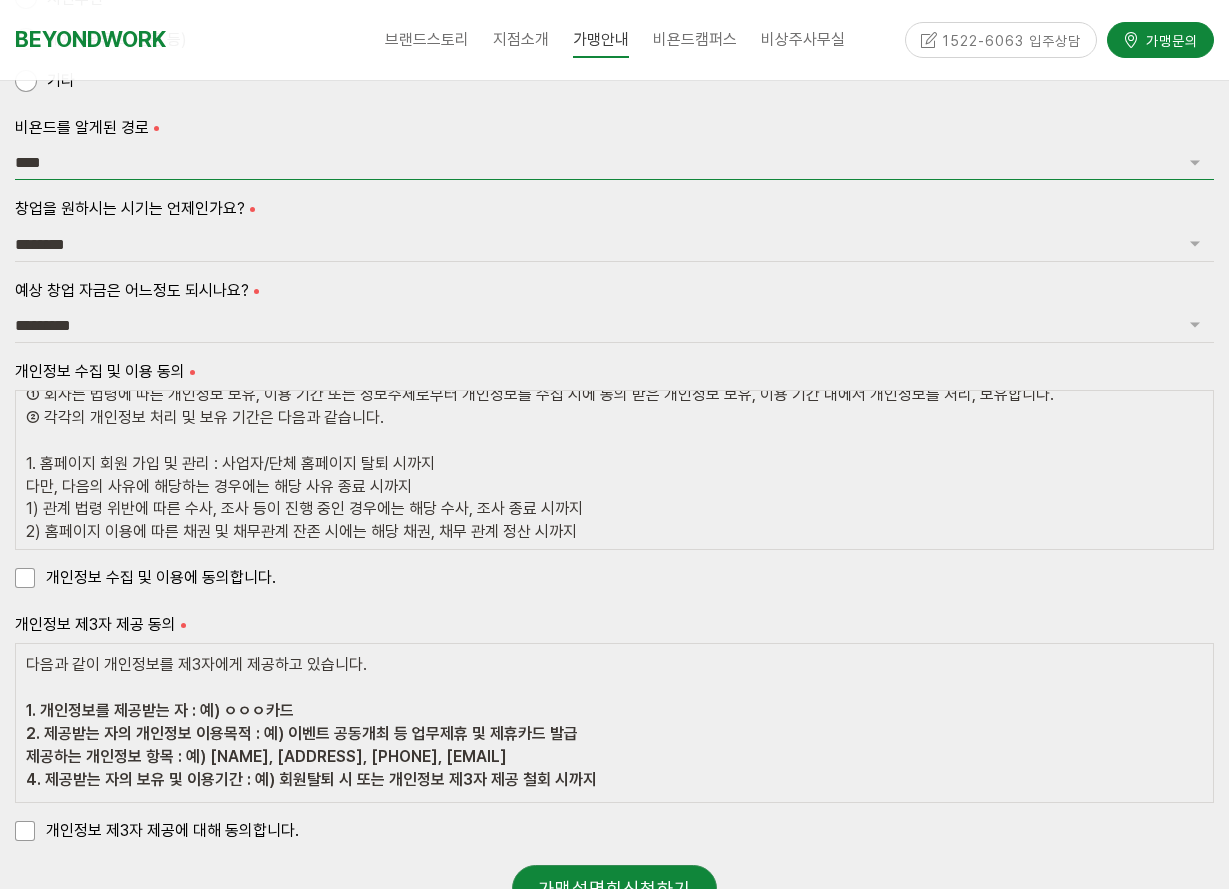 click on "**** *** *** *** **" at bounding box center (614, 163) 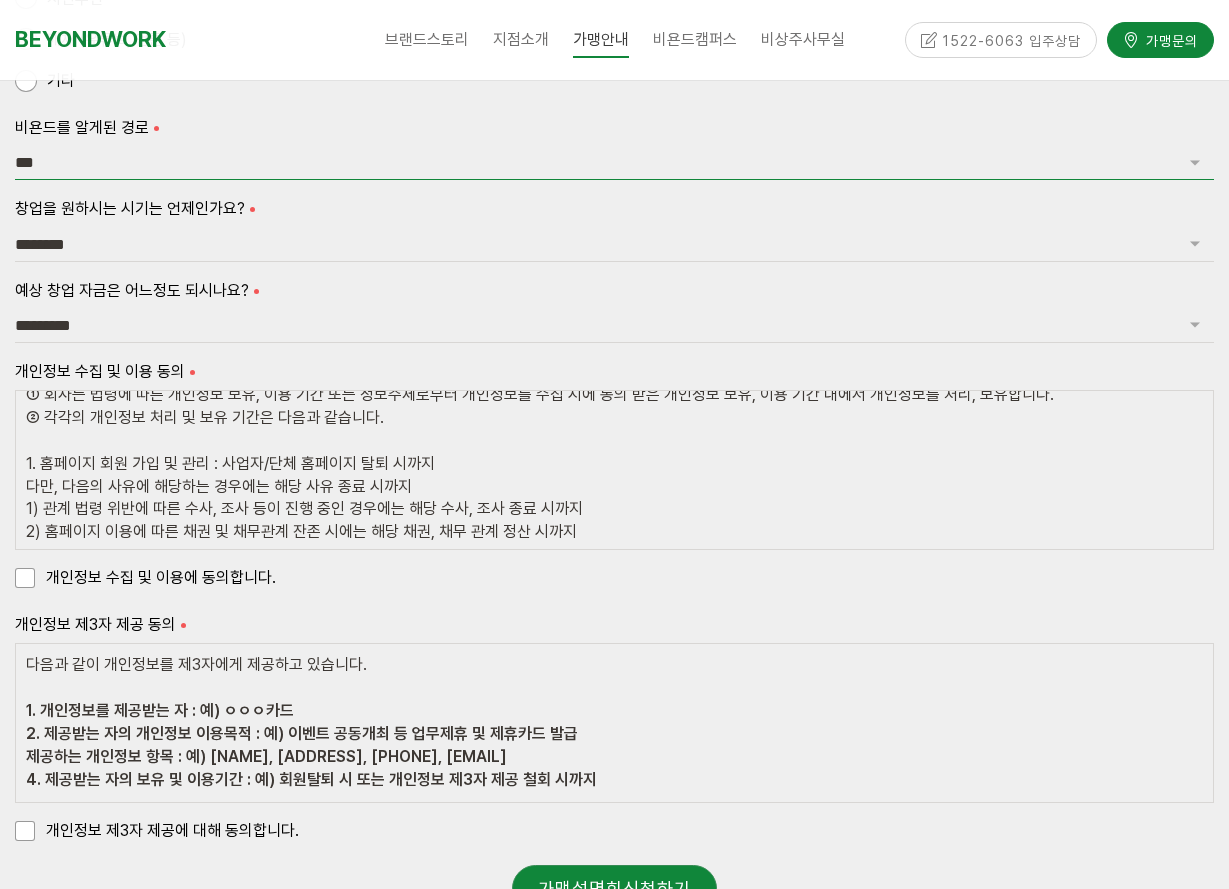 click on "**** *** *** *** **" at bounding box center [614, 163] 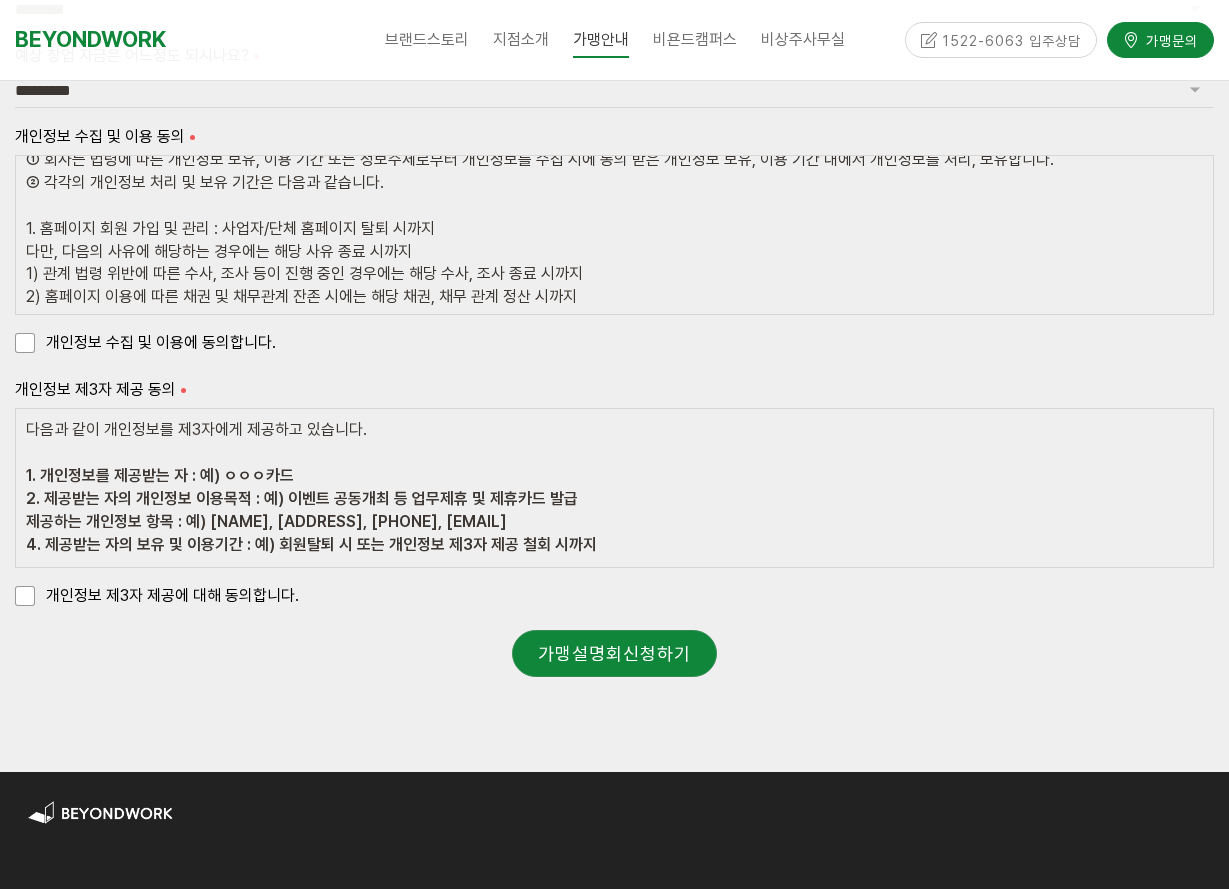 scroll, scrollTop: 2100, scrollLeft: 0, axis: vertical 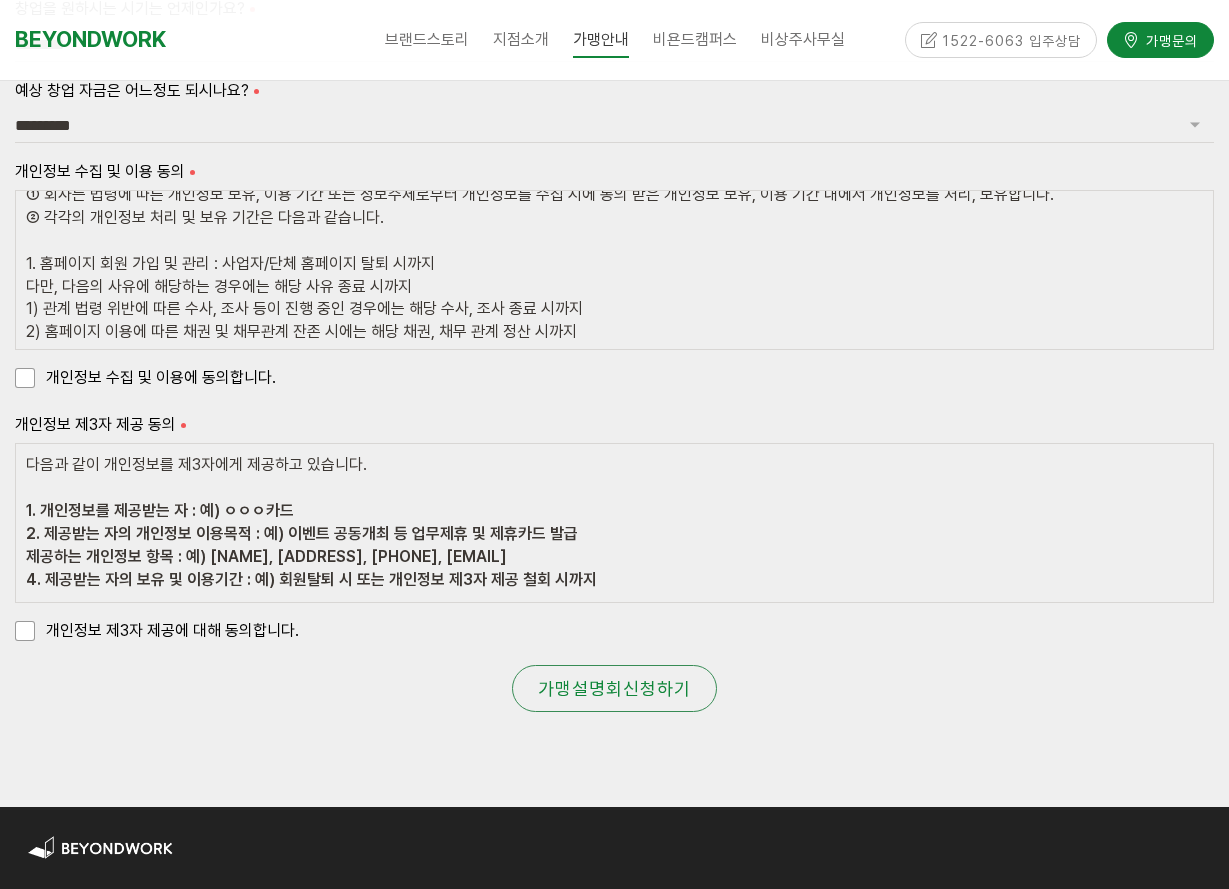 click on "가맹설명회신청하기" at bounding box center (614, 689) 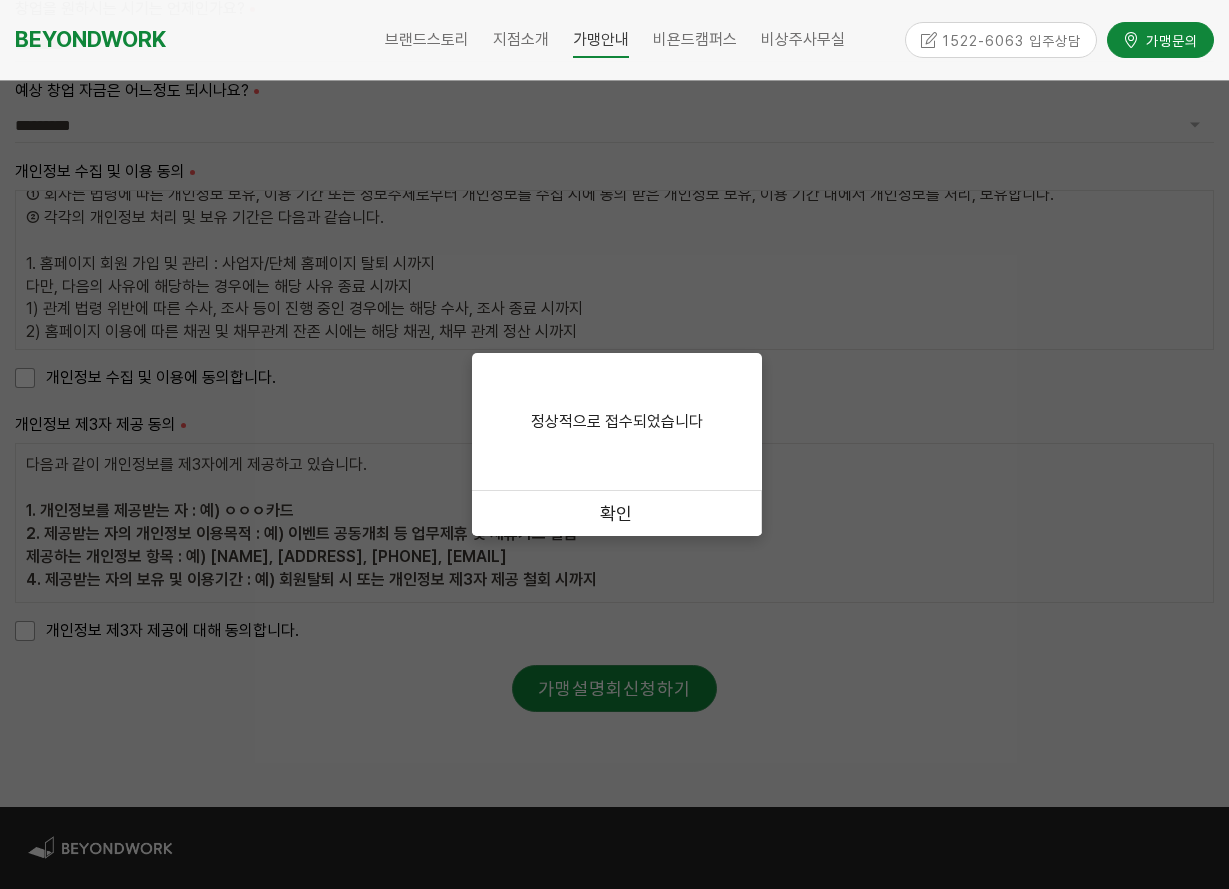 click on "확인" at bounding box center (617, 514) 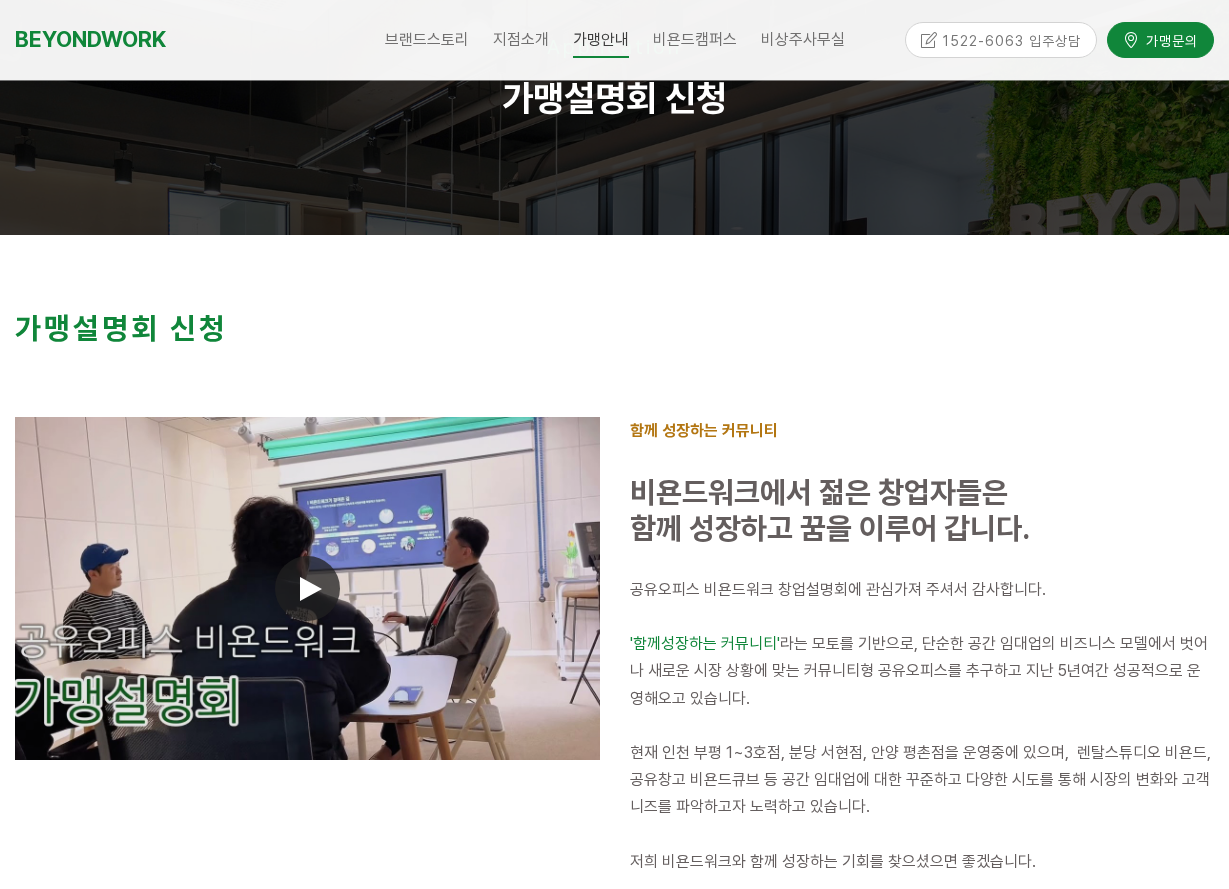 scroll, scrollTop: 0, scrollLeft: 0, axis: both 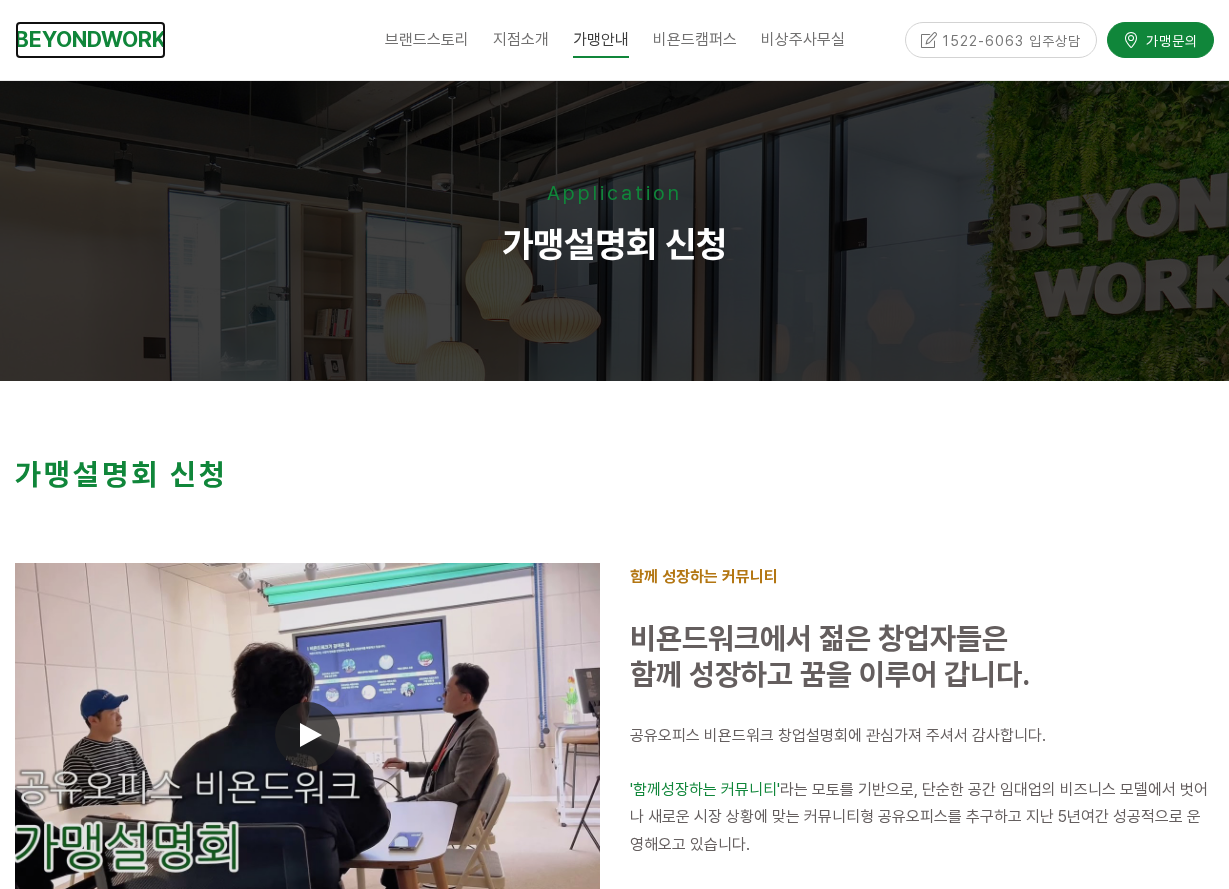 click on "BEYONDWORK" at bounding box center [90, 39] 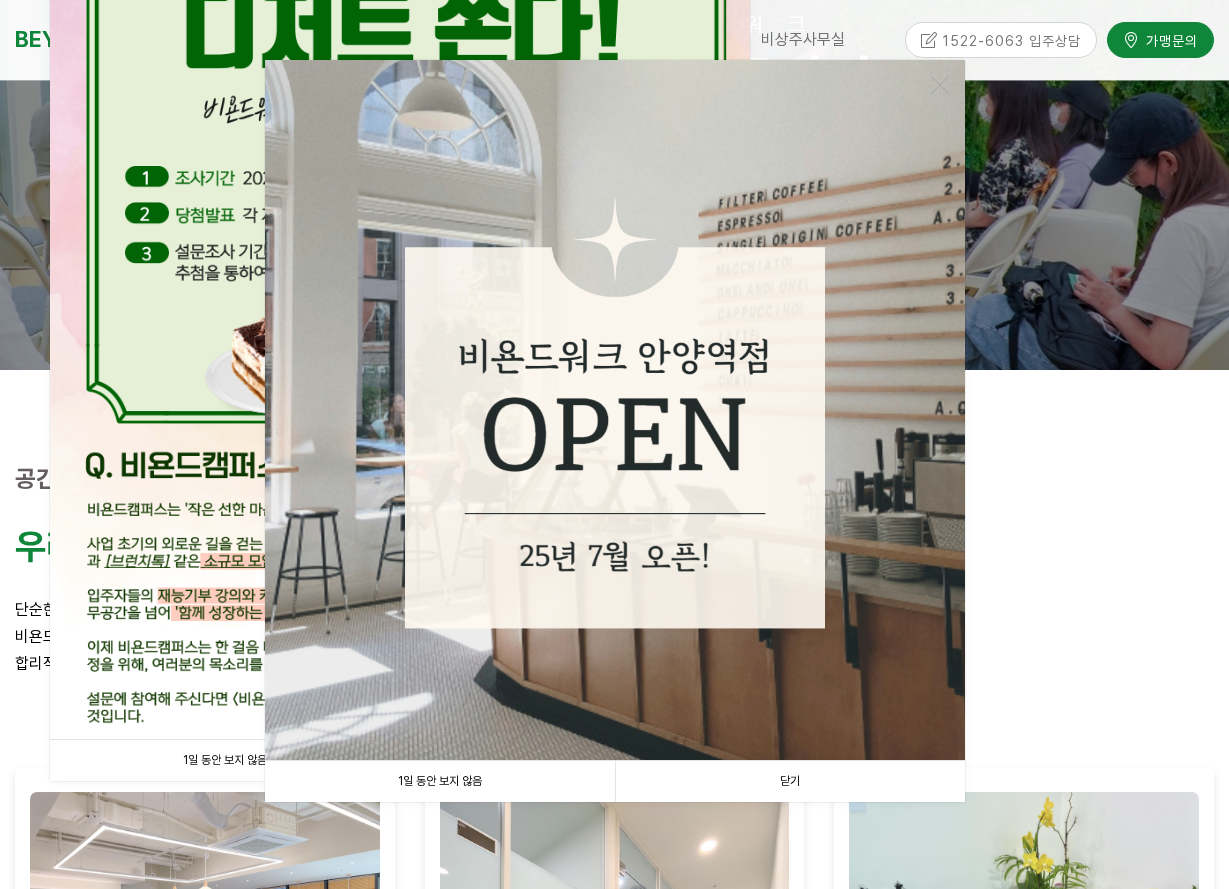 scroll, scrollTop: 300, scrollLeft: 0, axis: vertical 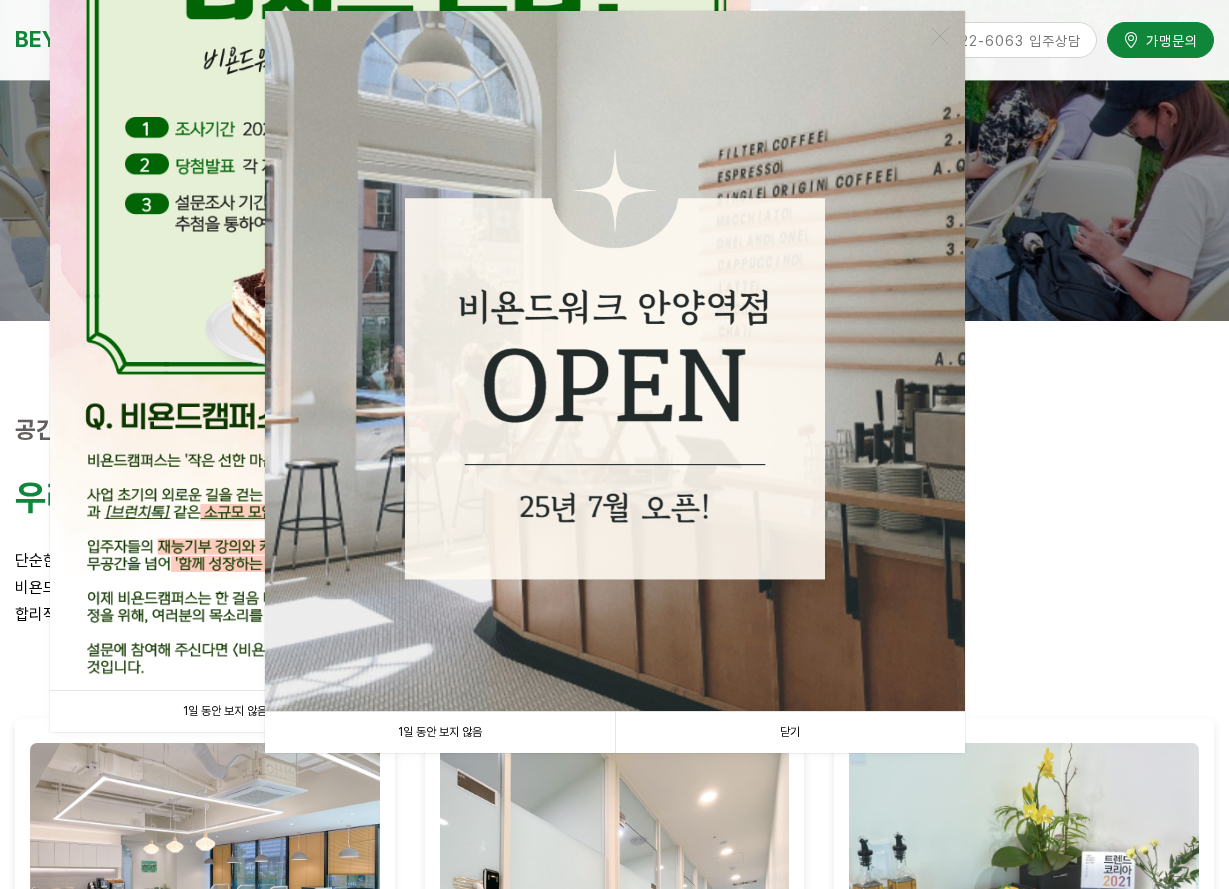 click on "닫기" at bounding box center [790, 732] 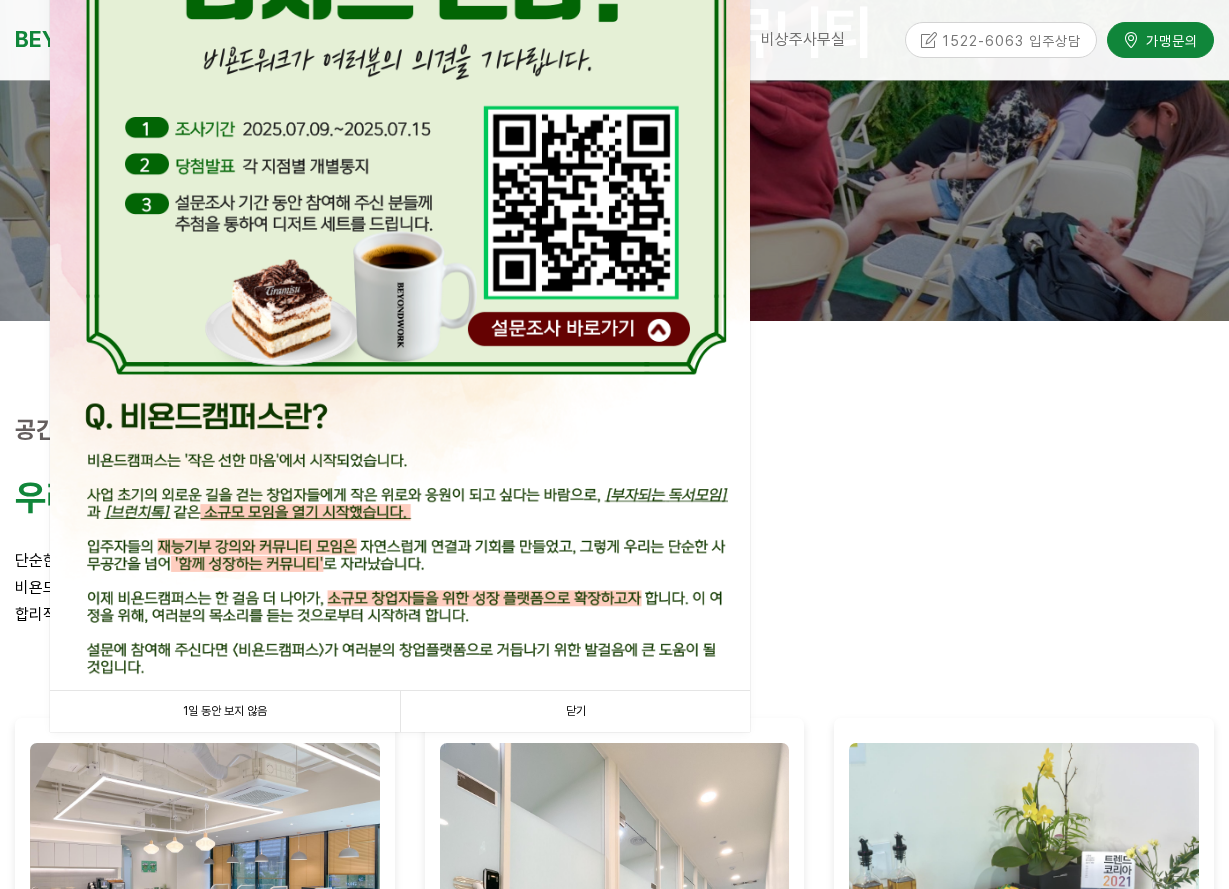 click on "닫기" at bounding box center [575, 711] 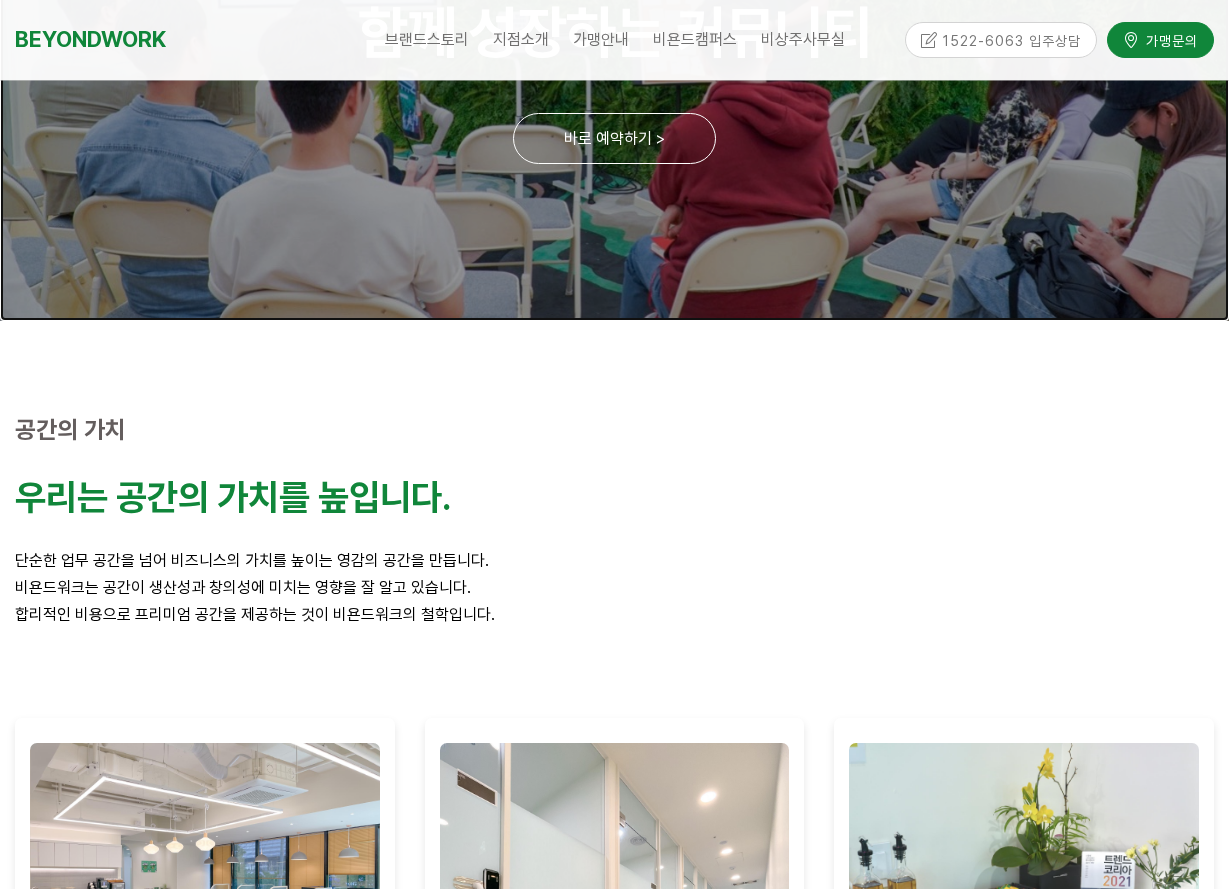 click at bounding box center (614, 51) 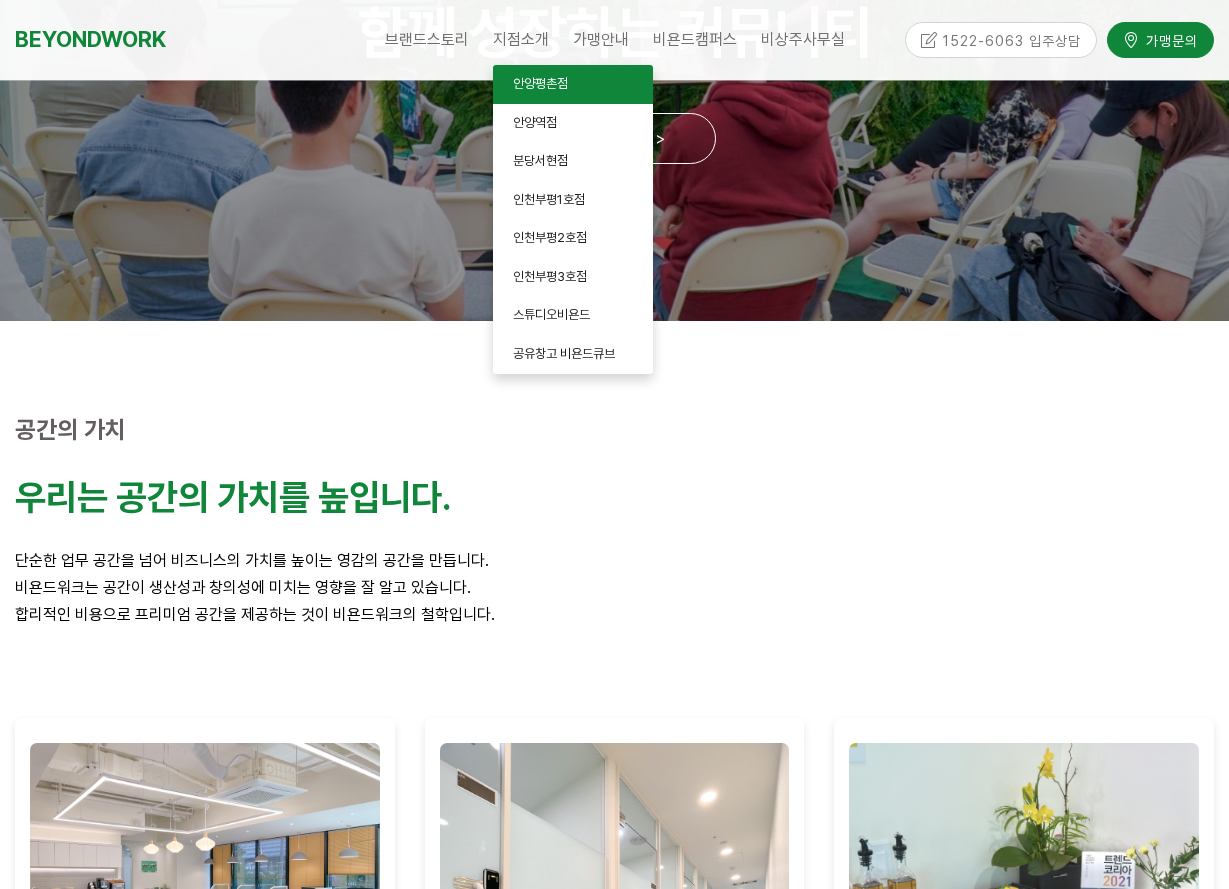click on "안양평촌점" at bounding box center (540, 83) 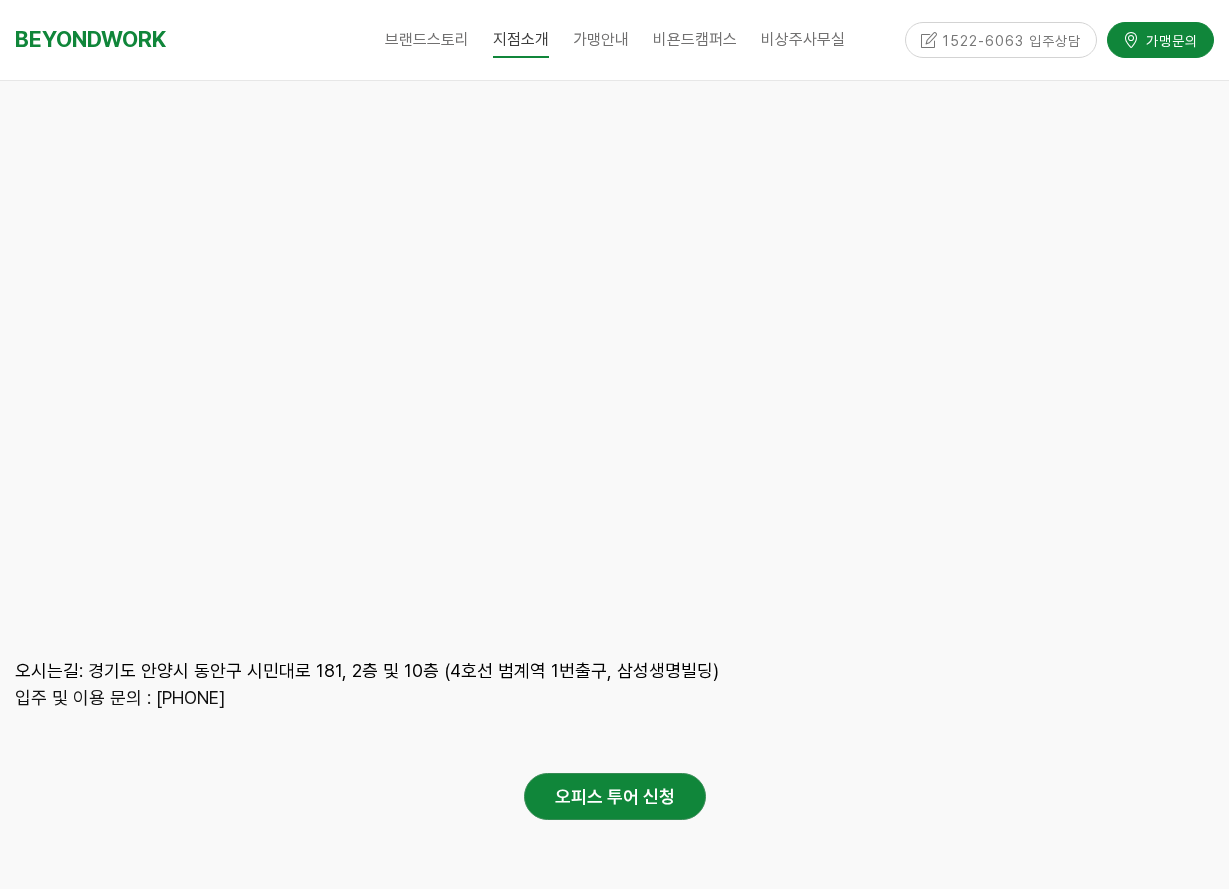 scroll, scrollTop: 9900, scrollLeft: 0, axis: vertical 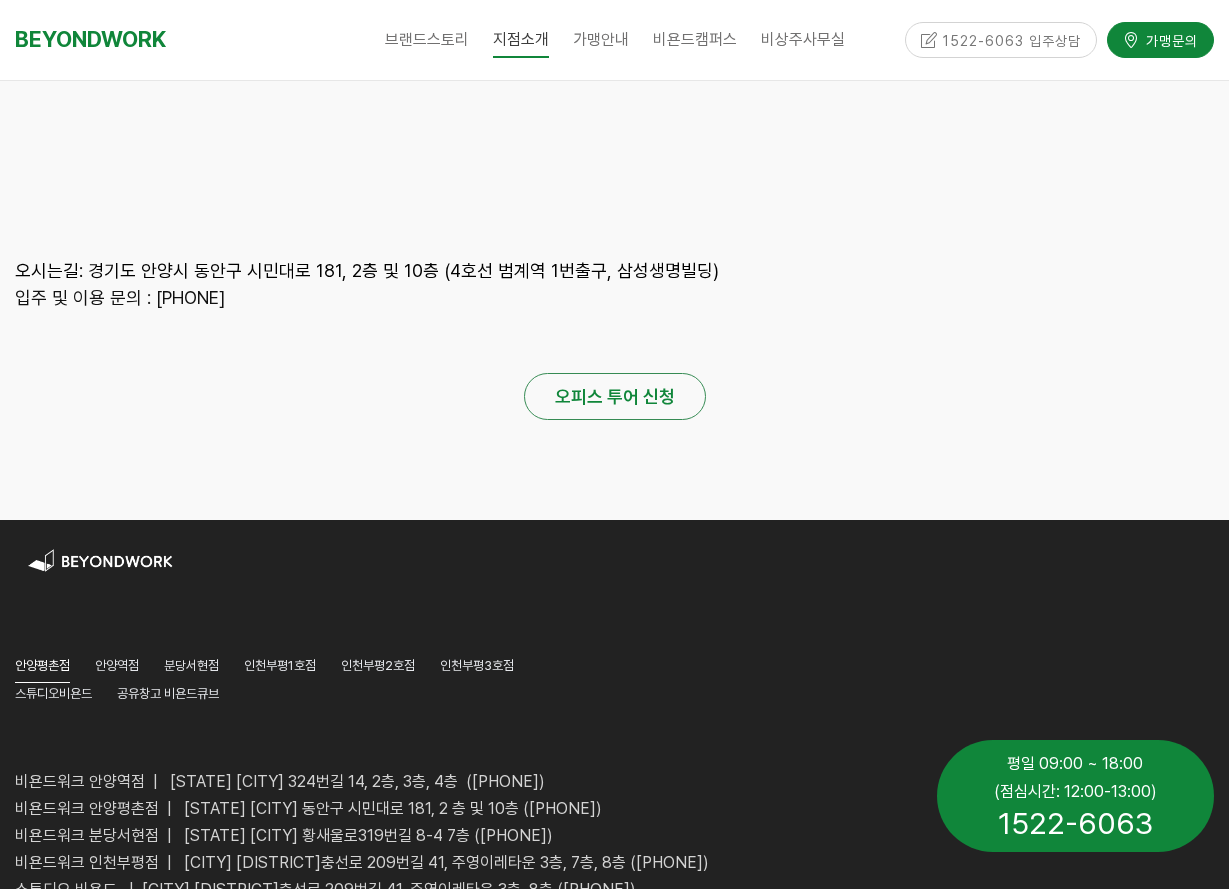 click on "오피스 투어 신청" at bounding box center (615, 397) 